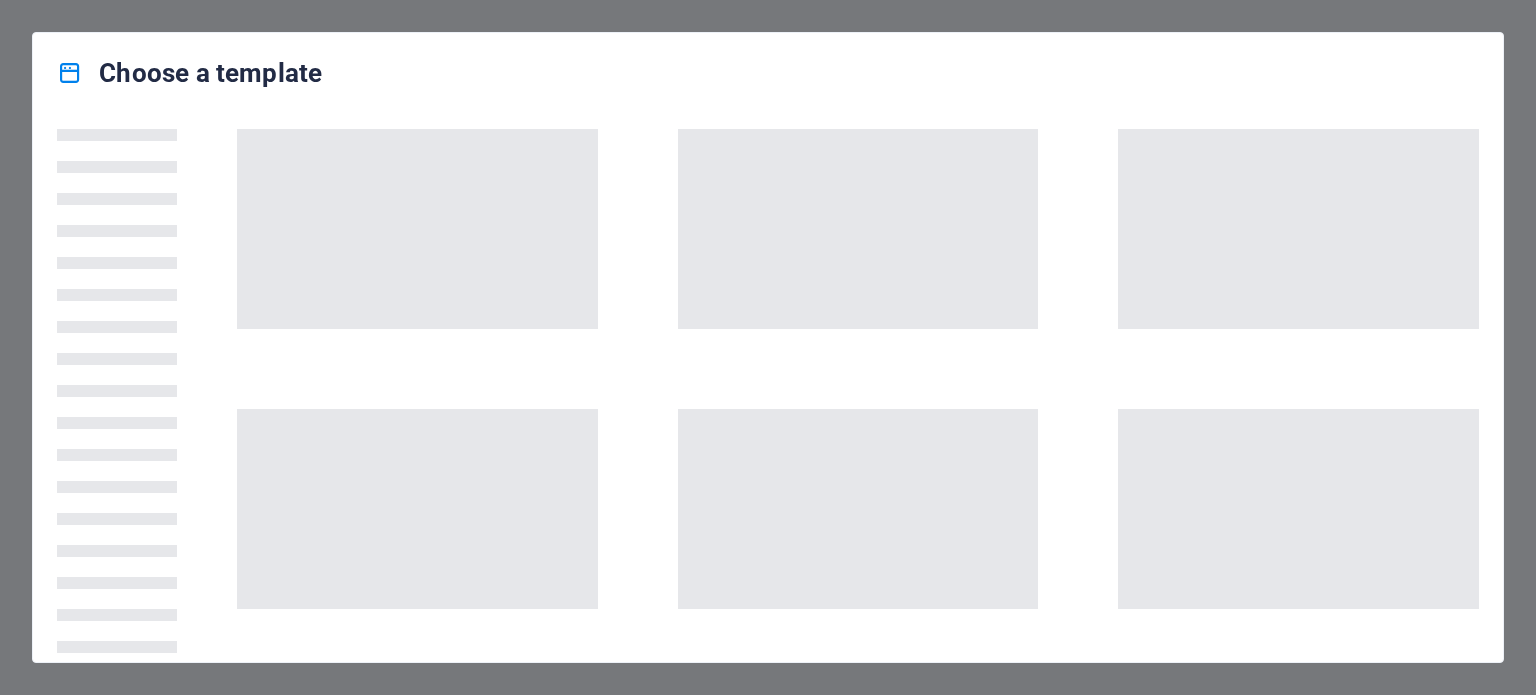 scroll, scrollTop: 0, scrollLeft: 0, axis: both 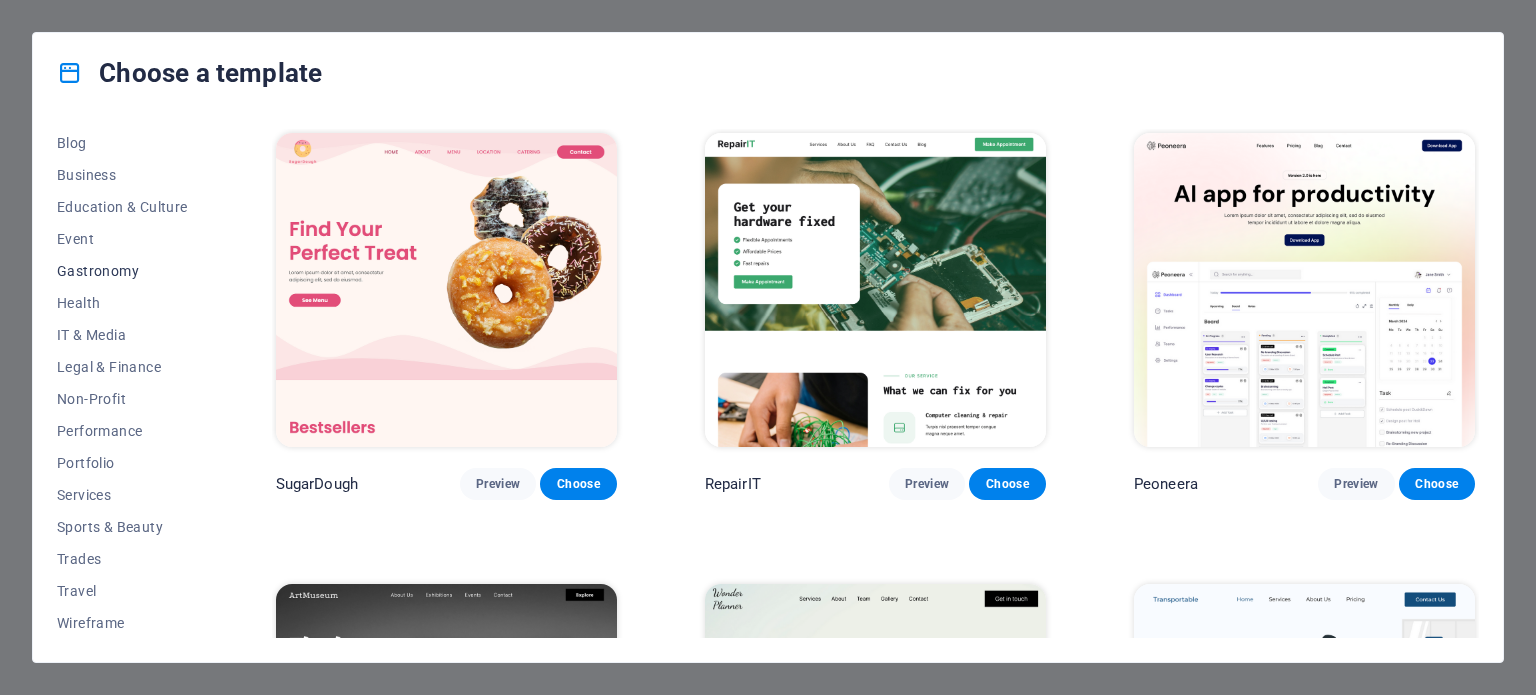 click on "Gastronomy" at bounding box center (122, 271) 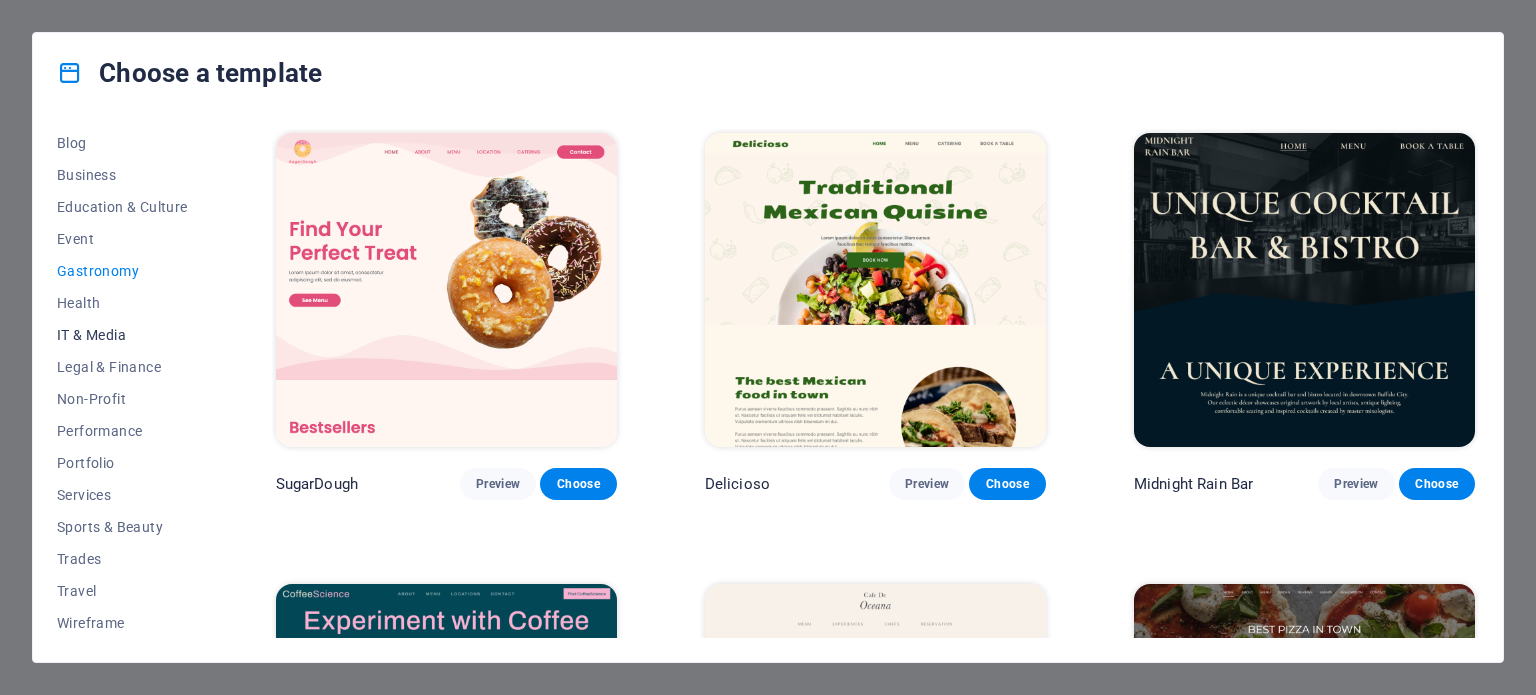 click on "IT & Media" at bounding box center [122, 335] 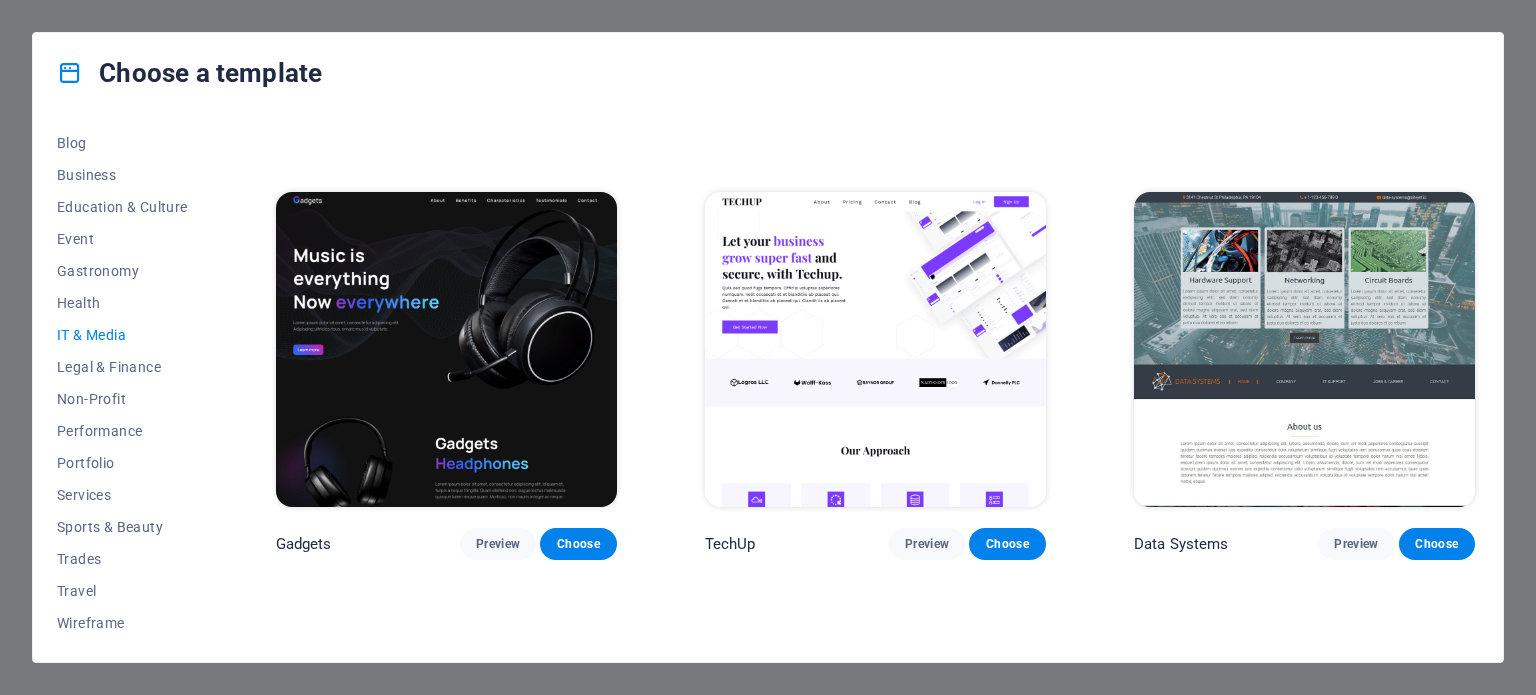 scroll, scrollTop: 400, scrollLeft: 0, axis: vertical 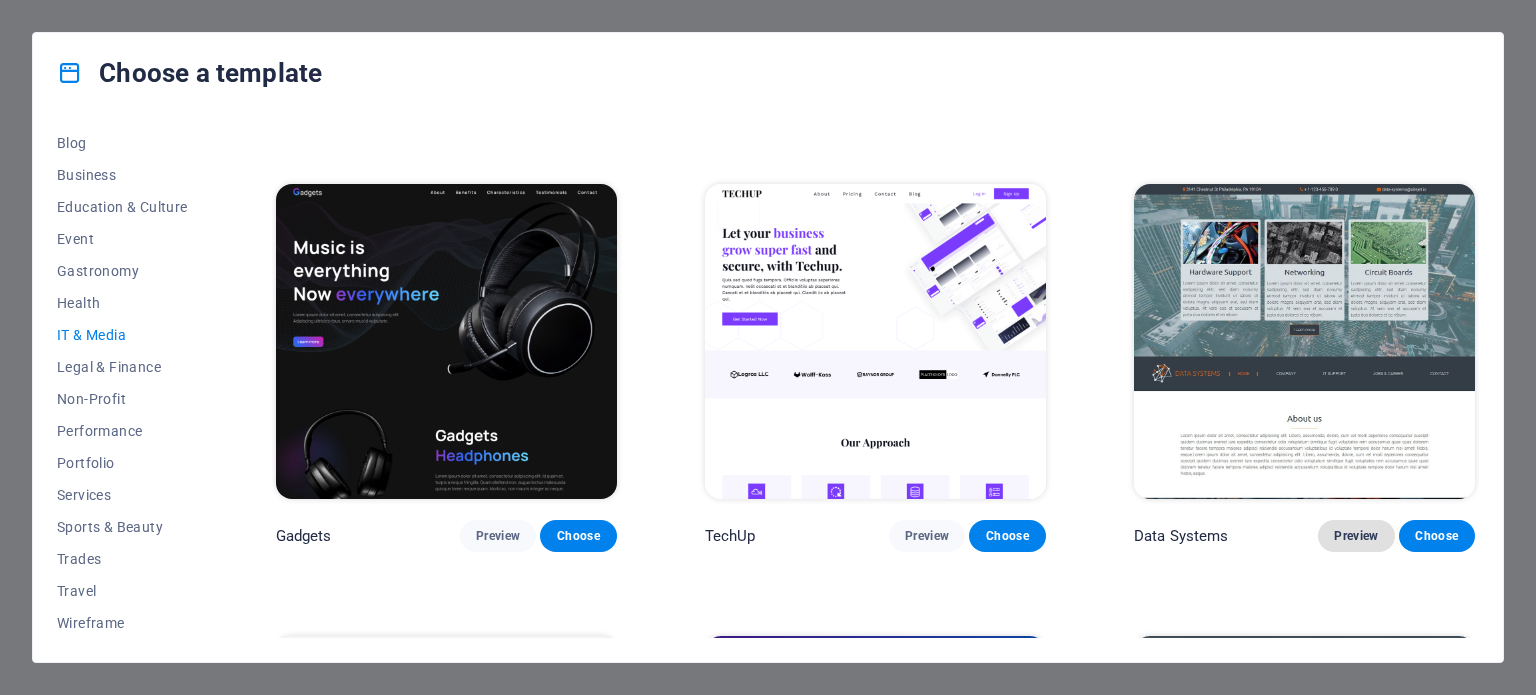 click on "Preview" at bounding box center (1356, 536) 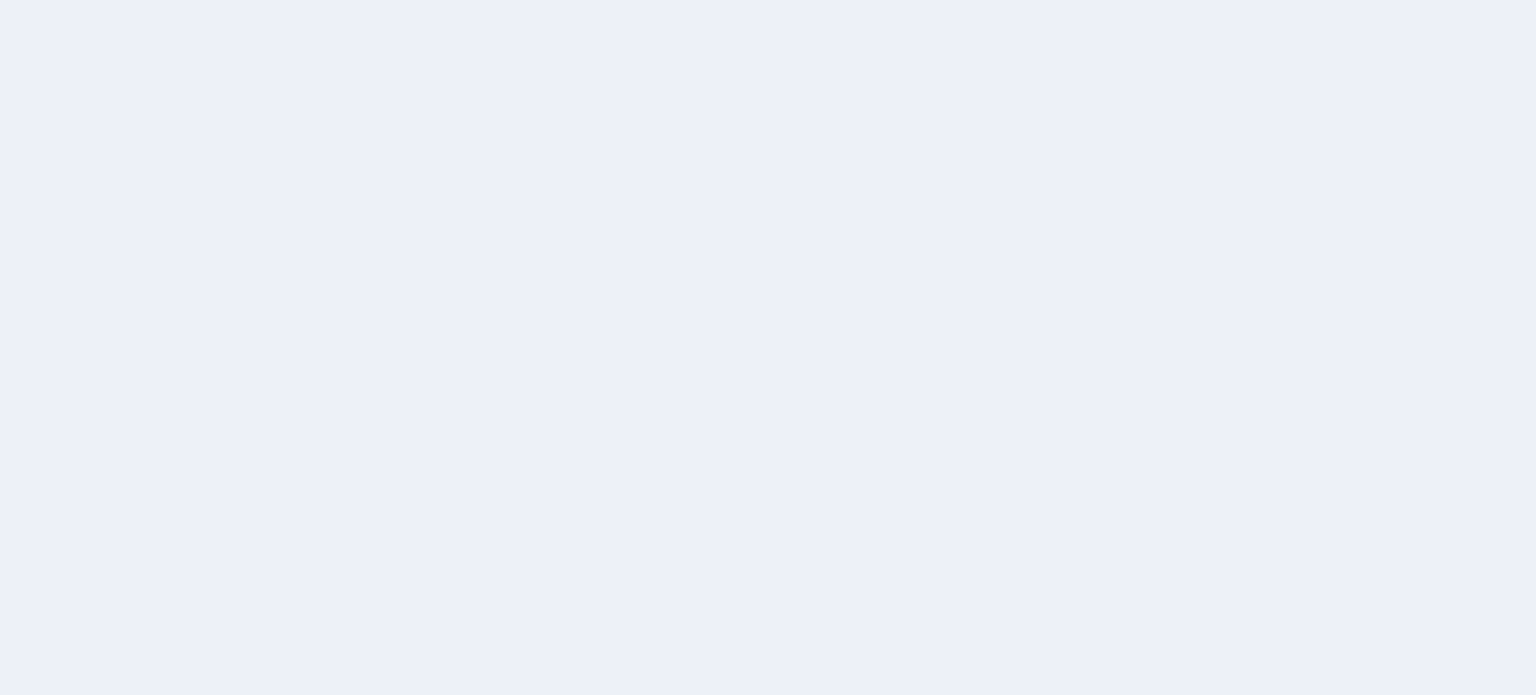 scroll, scrollTop: 0, scrollLeft: 0, axis: both 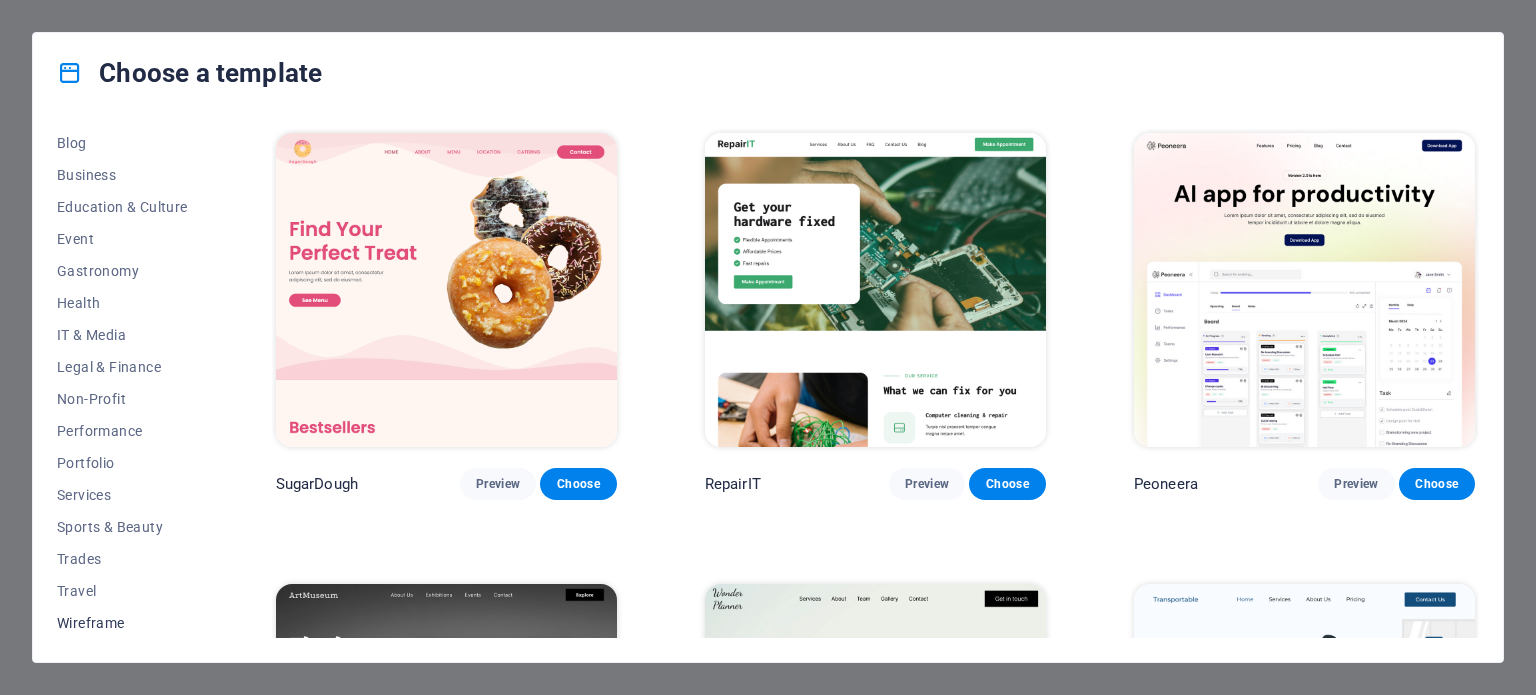 click on "Wireframe" at bounding box center (122, 623) 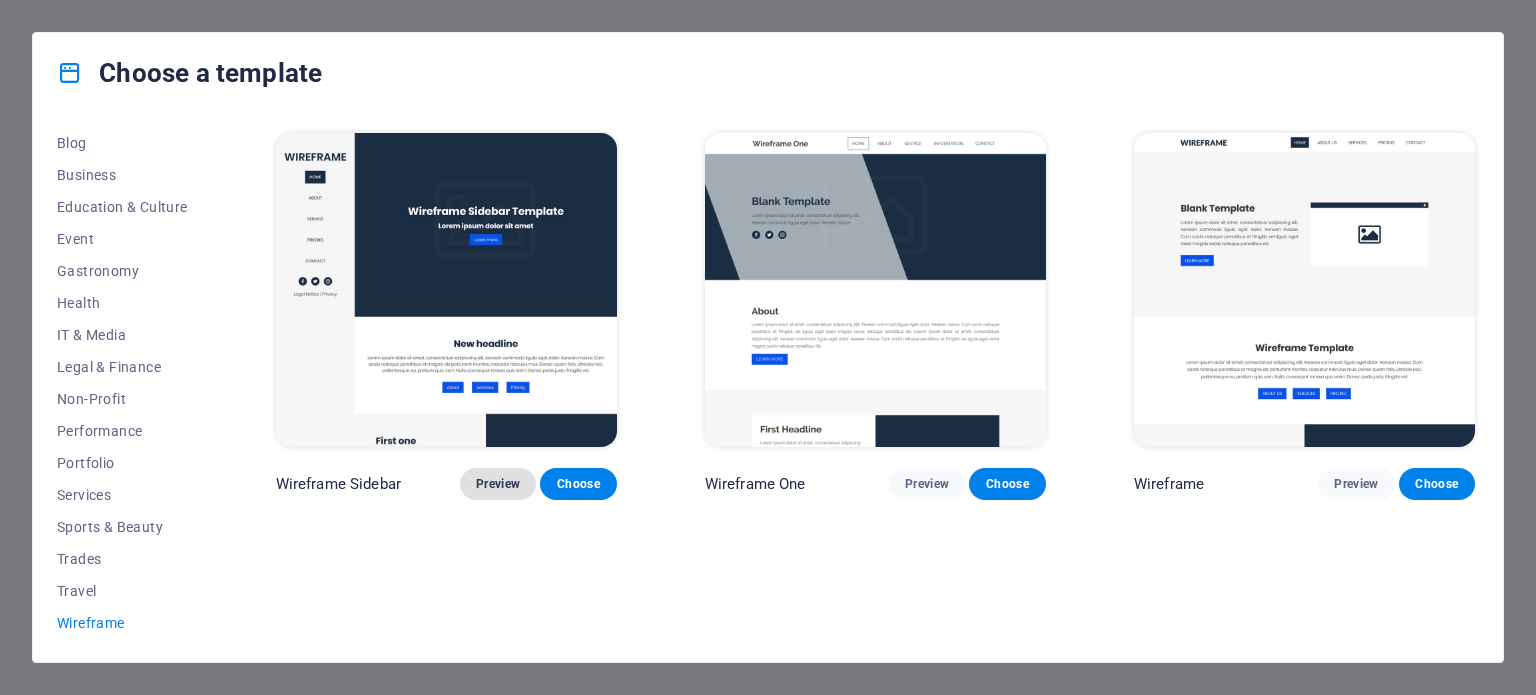 click on "Preview" at bounding box center (498, 484) 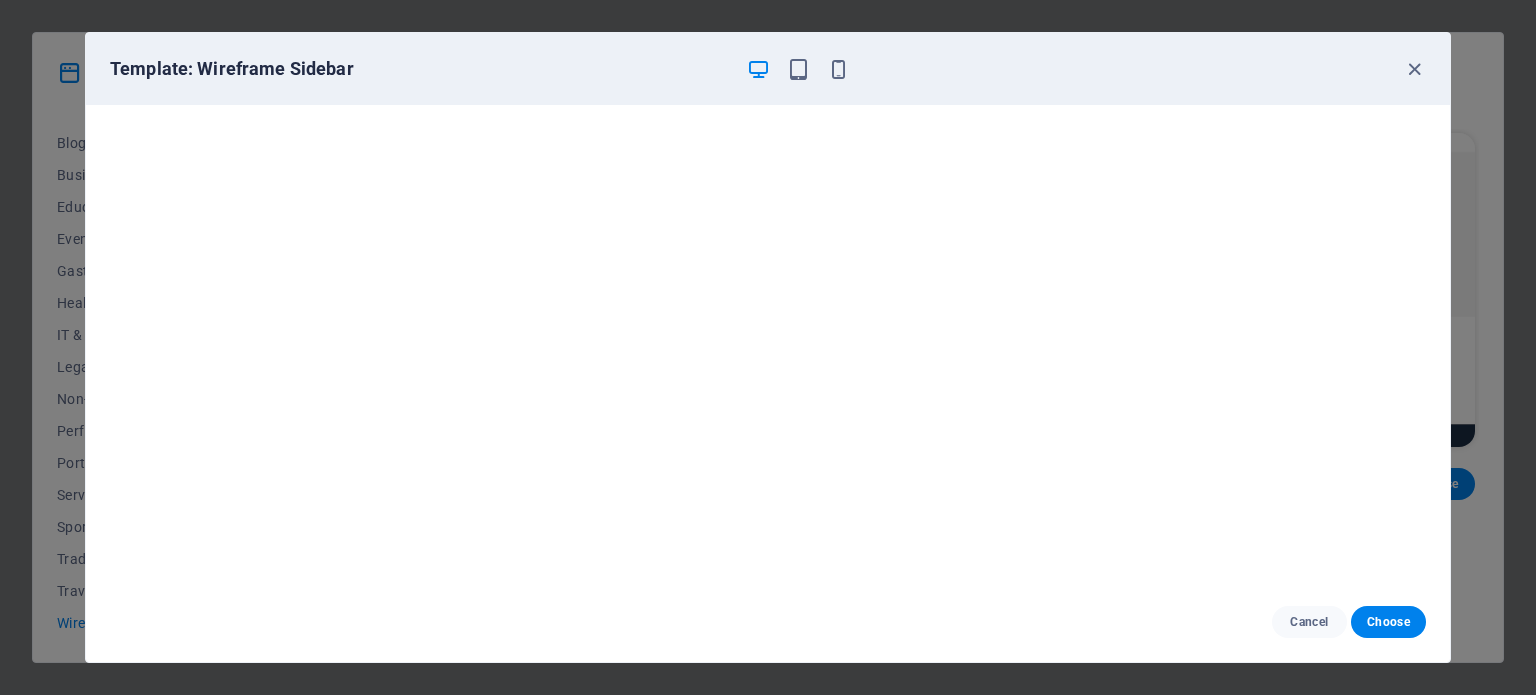 scroll, scrollTop: 5, scrollLeft: 0, axis: vertical 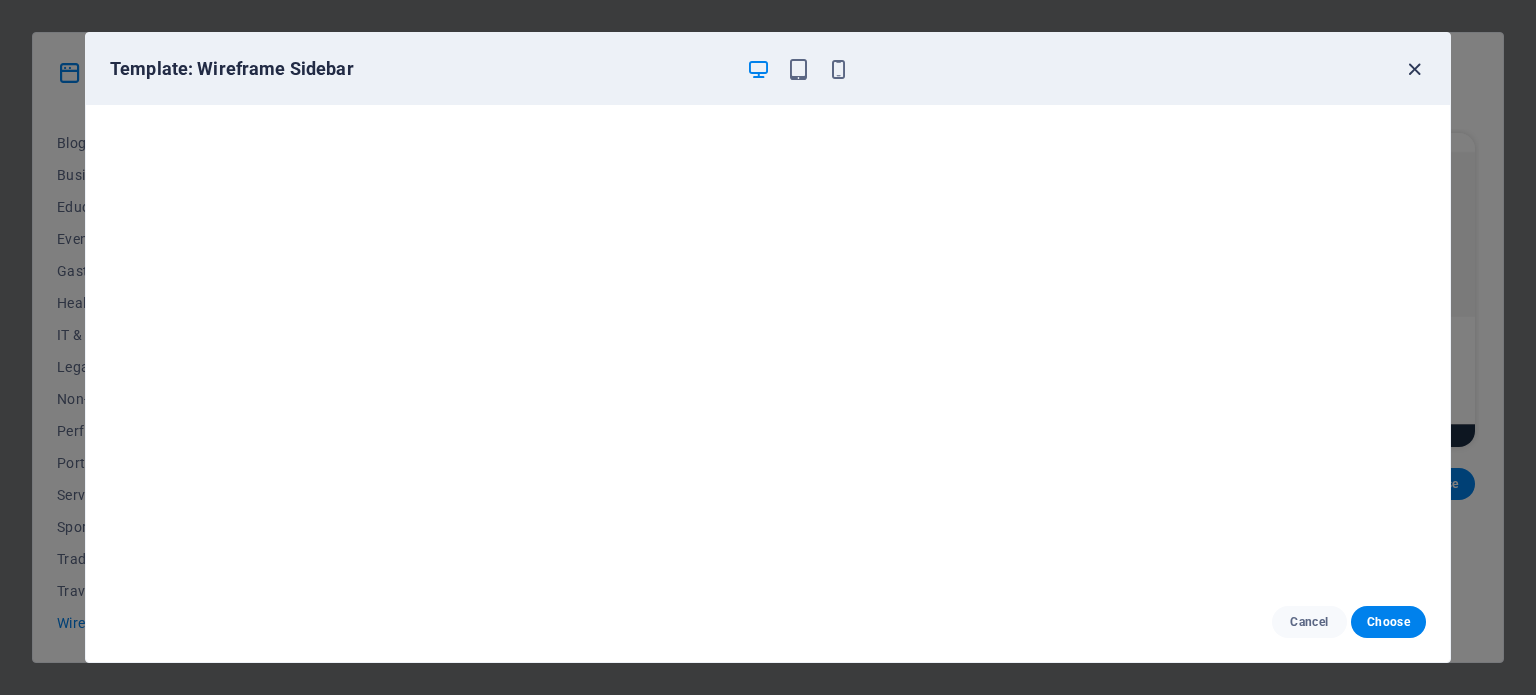 click at bounding box center (1414, 69) 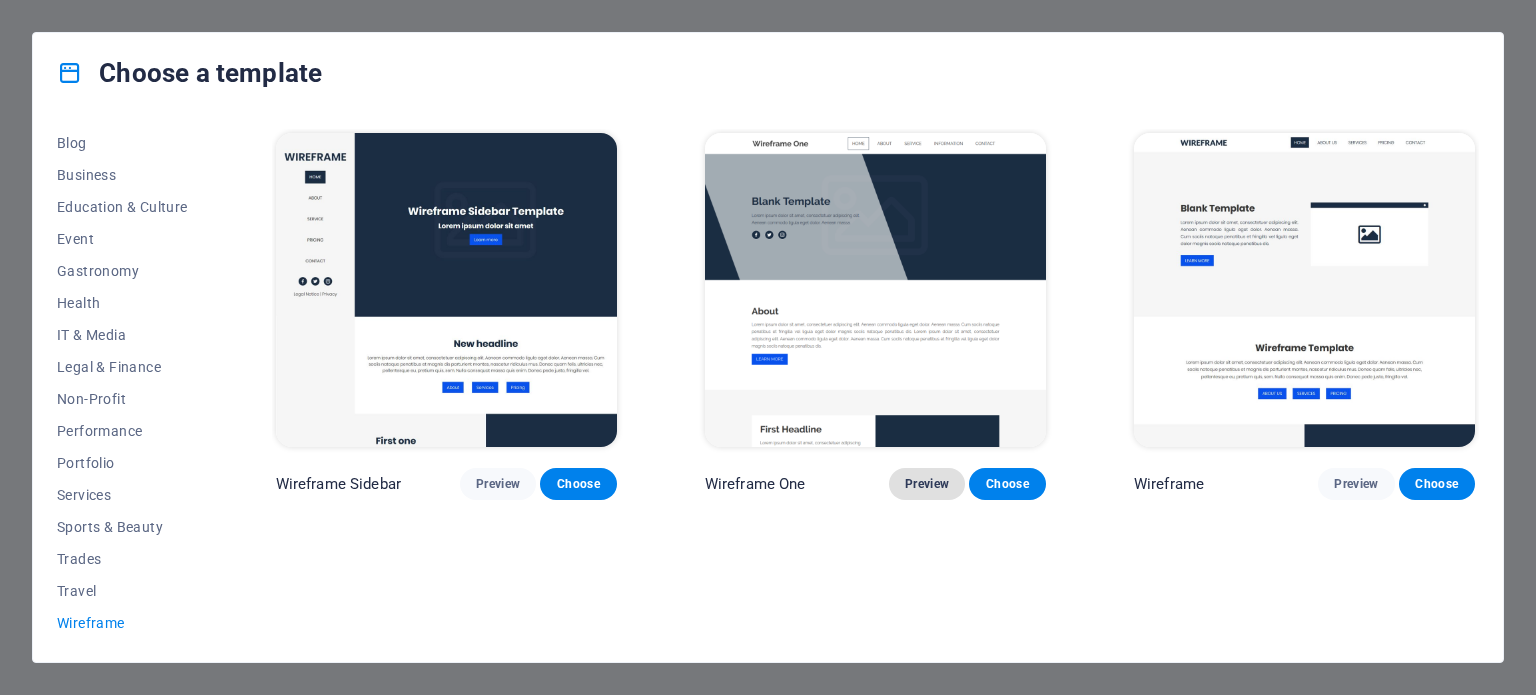 click on "Preview" at bounding box center (927, 484) 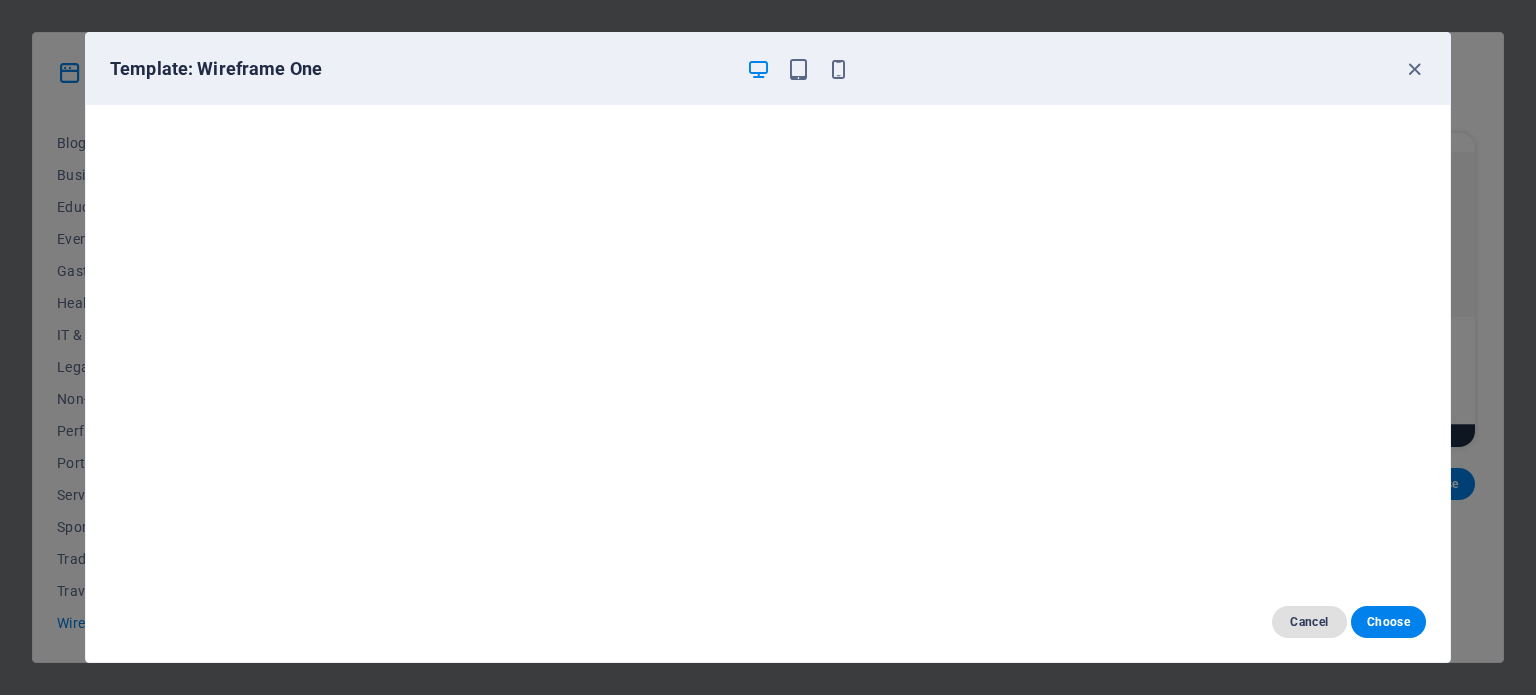 click on "Cancel" at bounding box center [1309, 622] 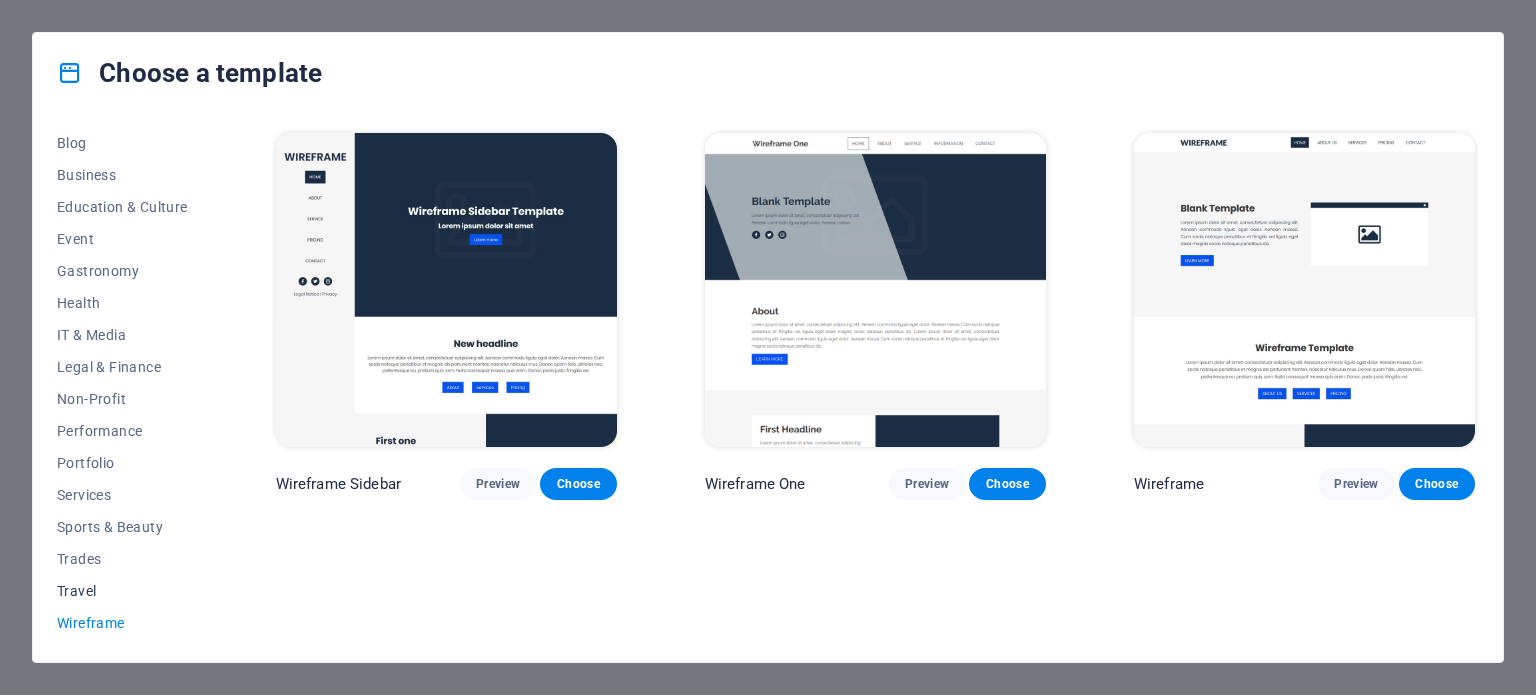click on "Travel" at bounding box center [122, 591] 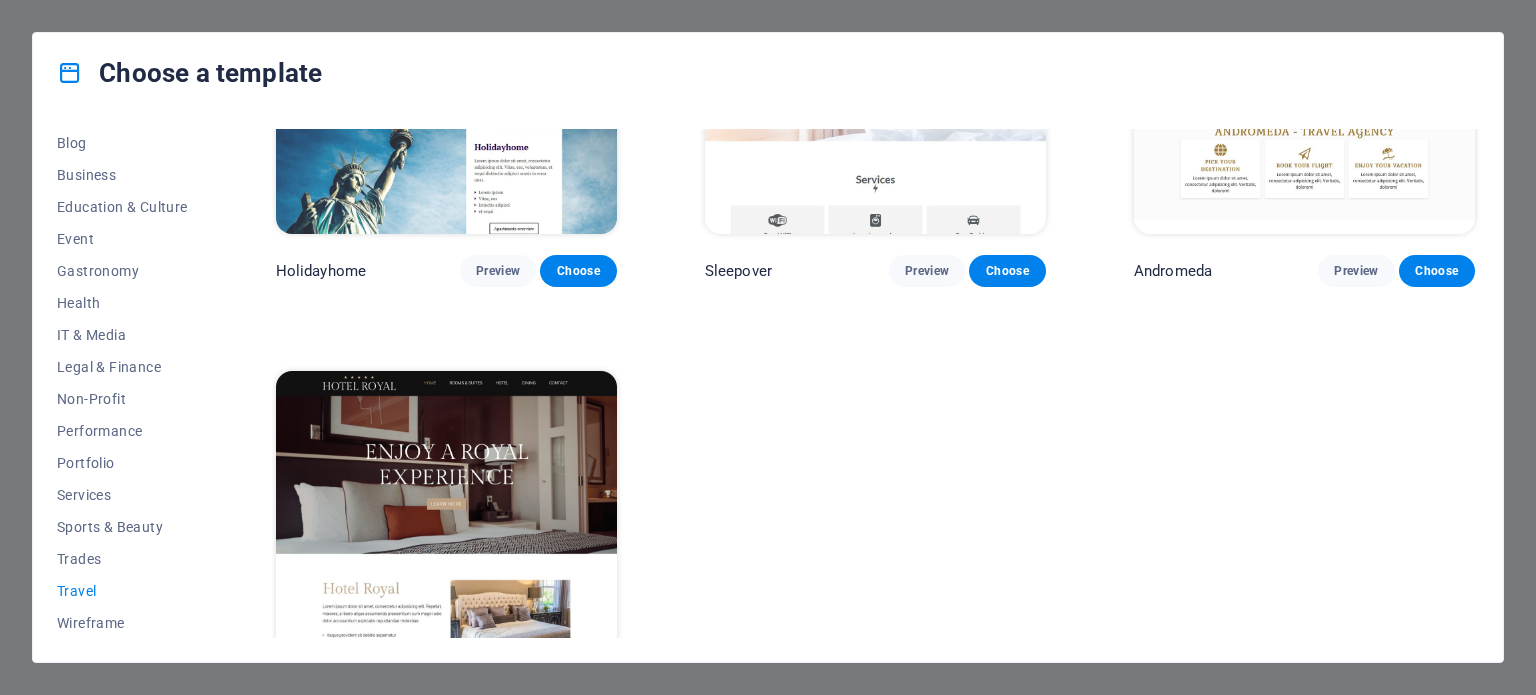 scroll, scrollTop: 558, scrollLeft: 0, axis: vertical 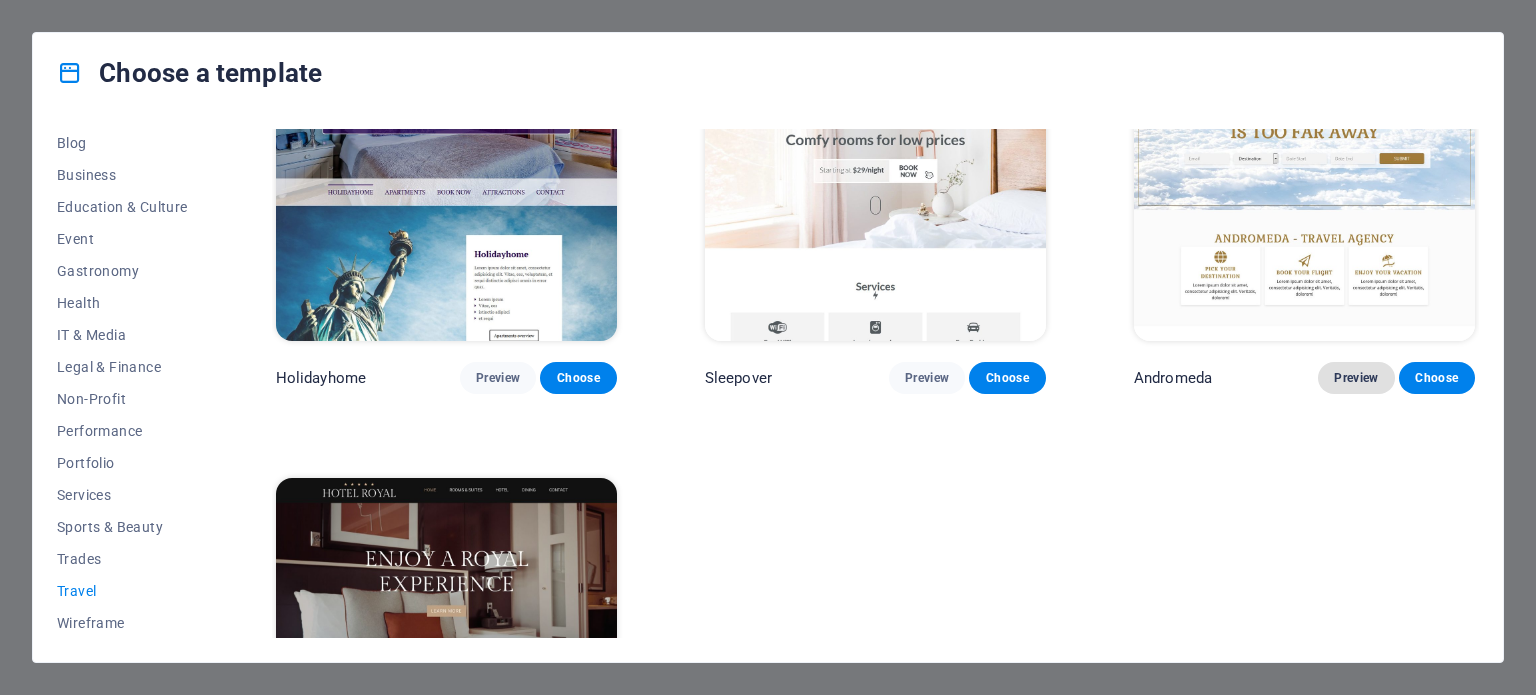 click on "Preview" at bounding box center (1356, 378) 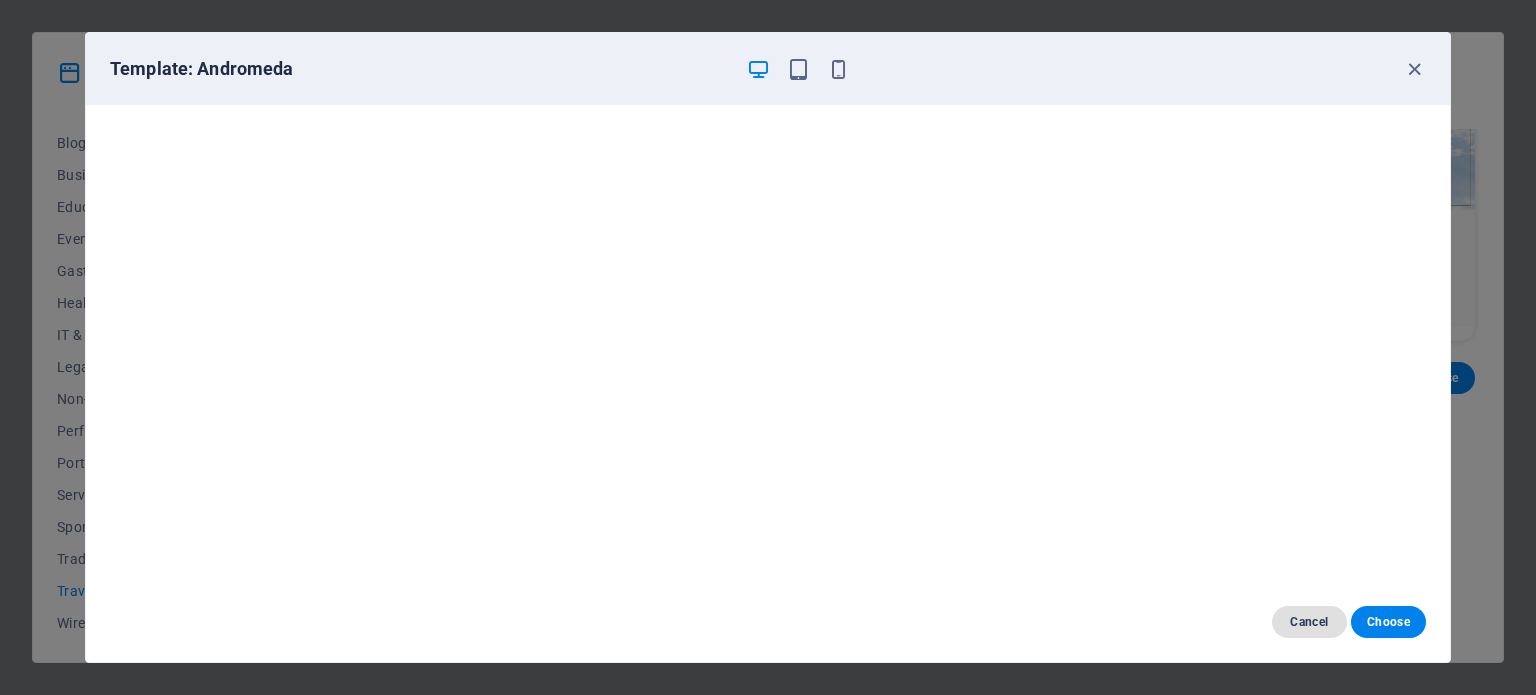 click on "Cancel" at bounding box center [1309, 622] 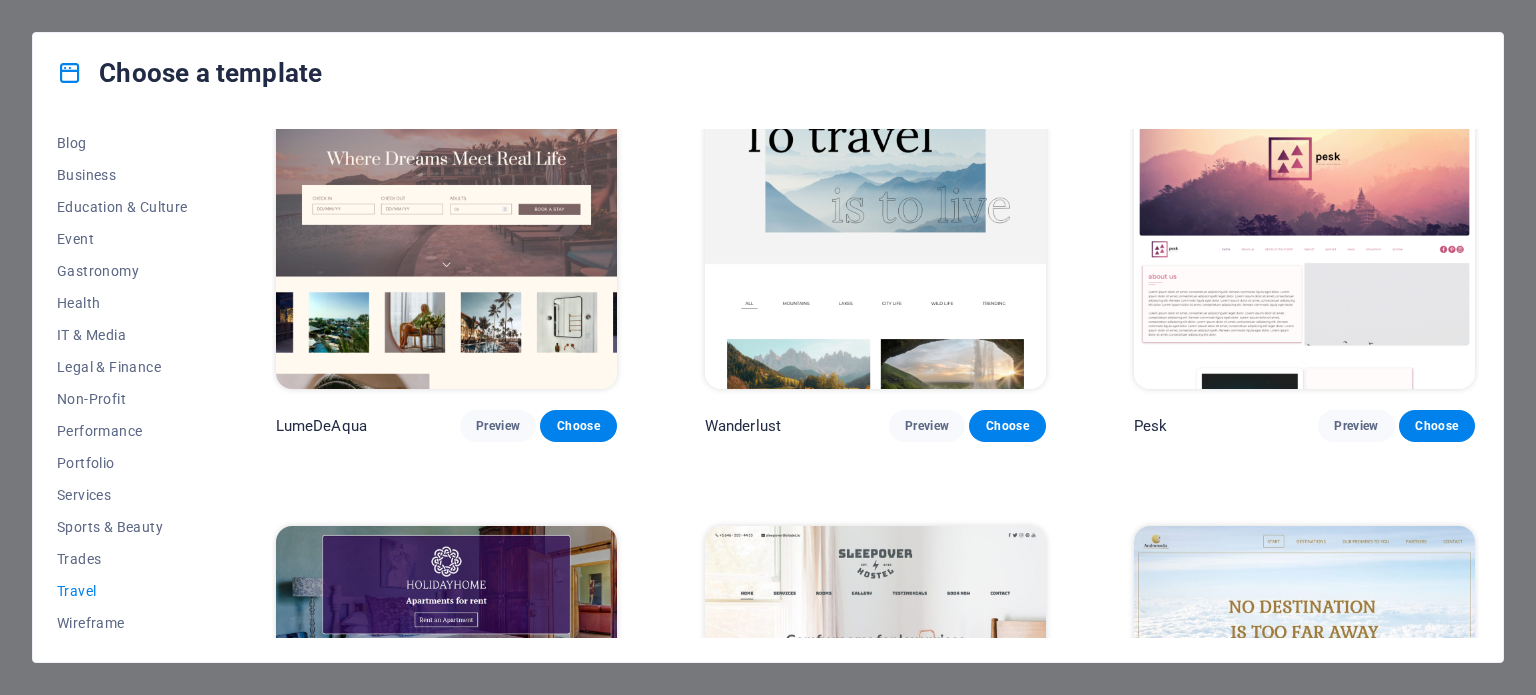scroll, scrollTop: 0, scrollLeft: 0, axis: both 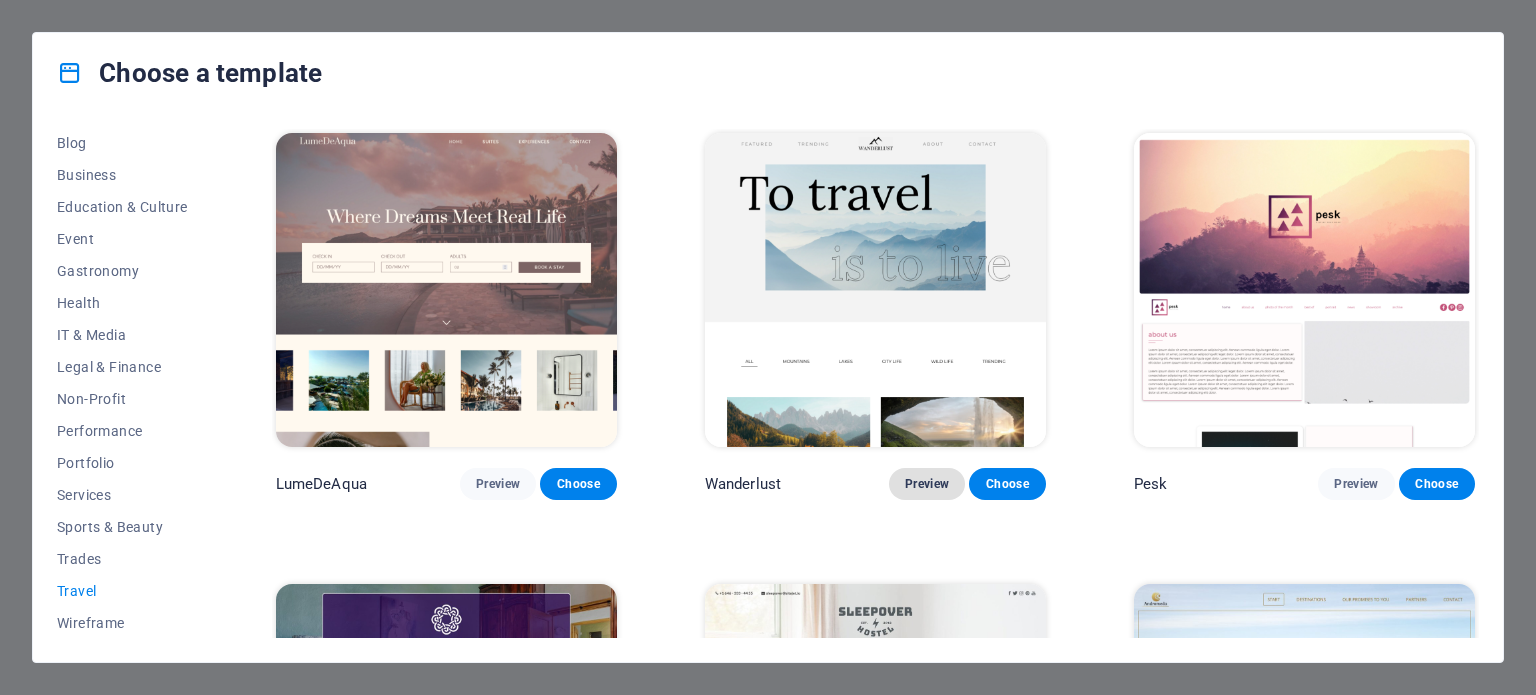 click on "Preview" at bounding box center (927, 484) 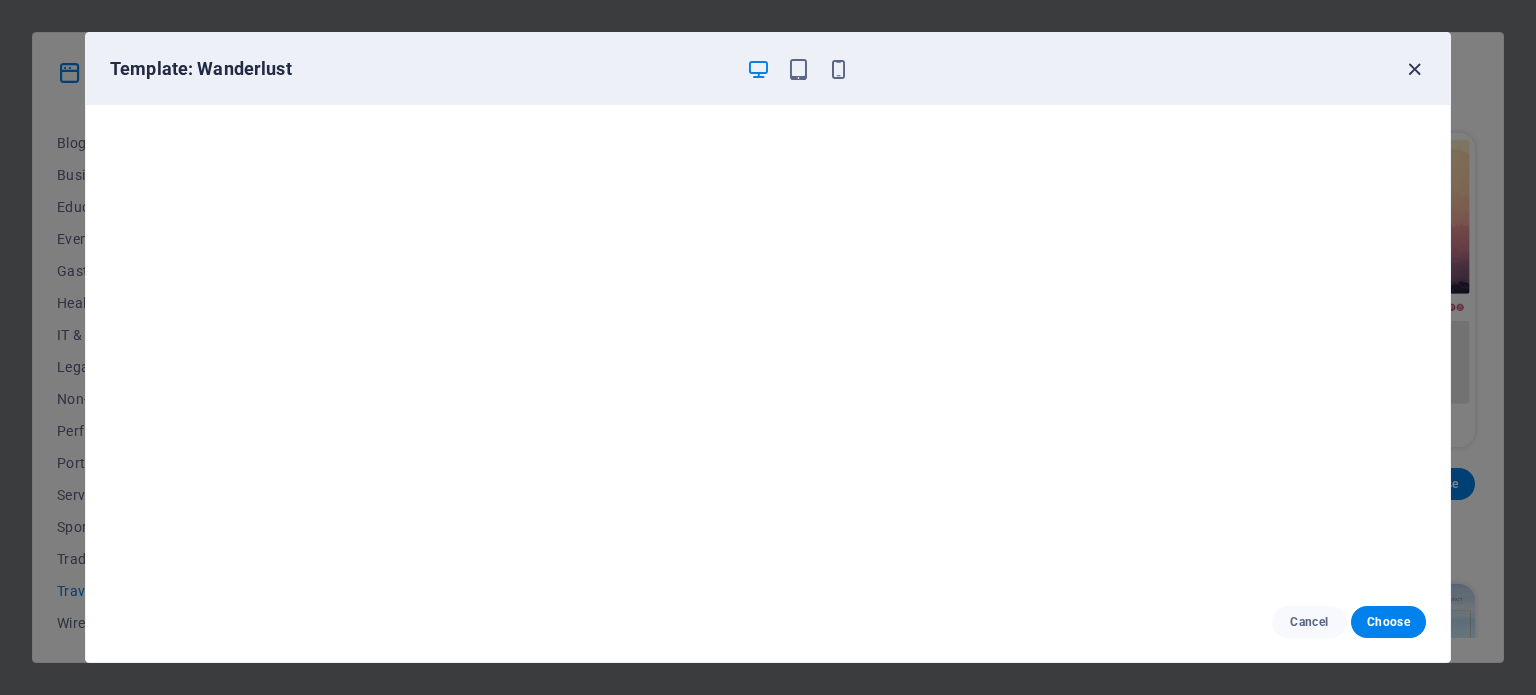 click at bounding box center (1414, 69) 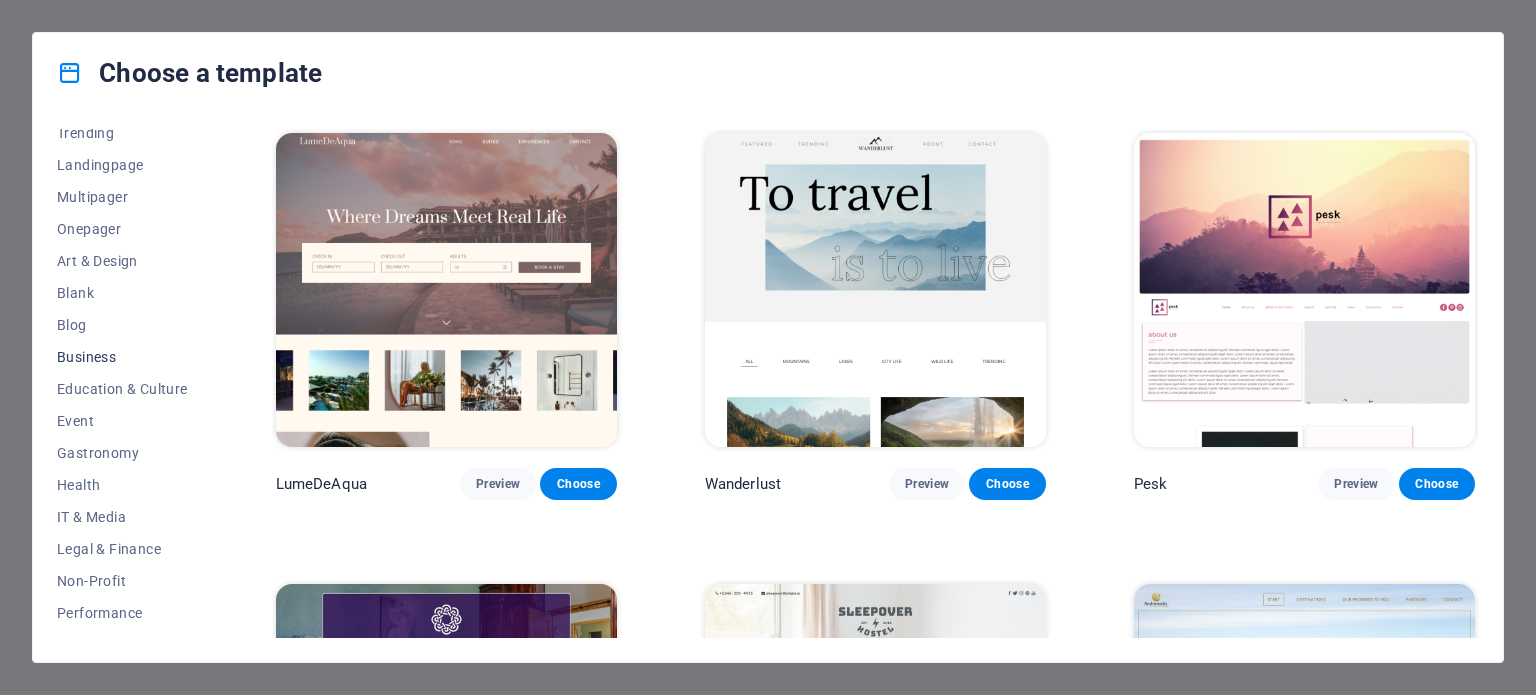 scroll, scrollTop: 0, scrollLeft: 0, axis: both 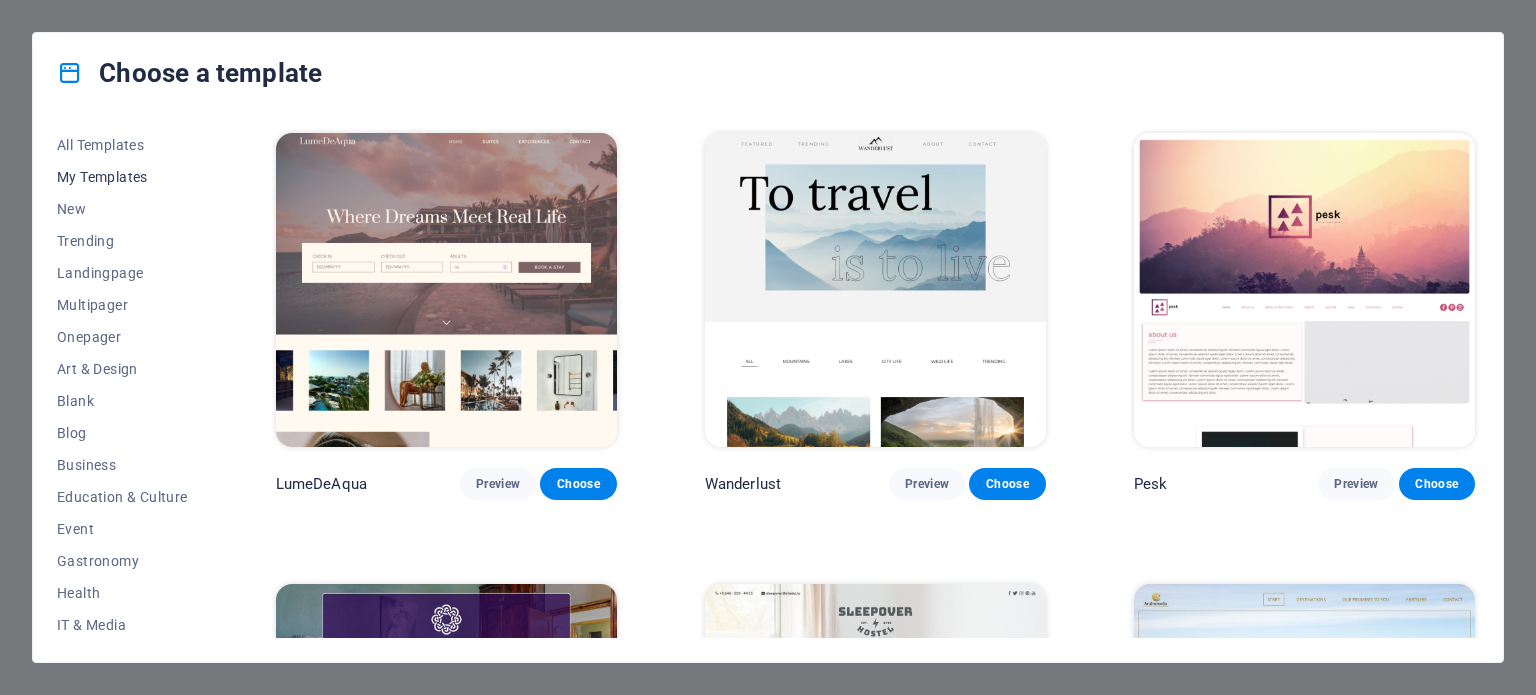 click on "My Templates" at bounding box center (122, 177) 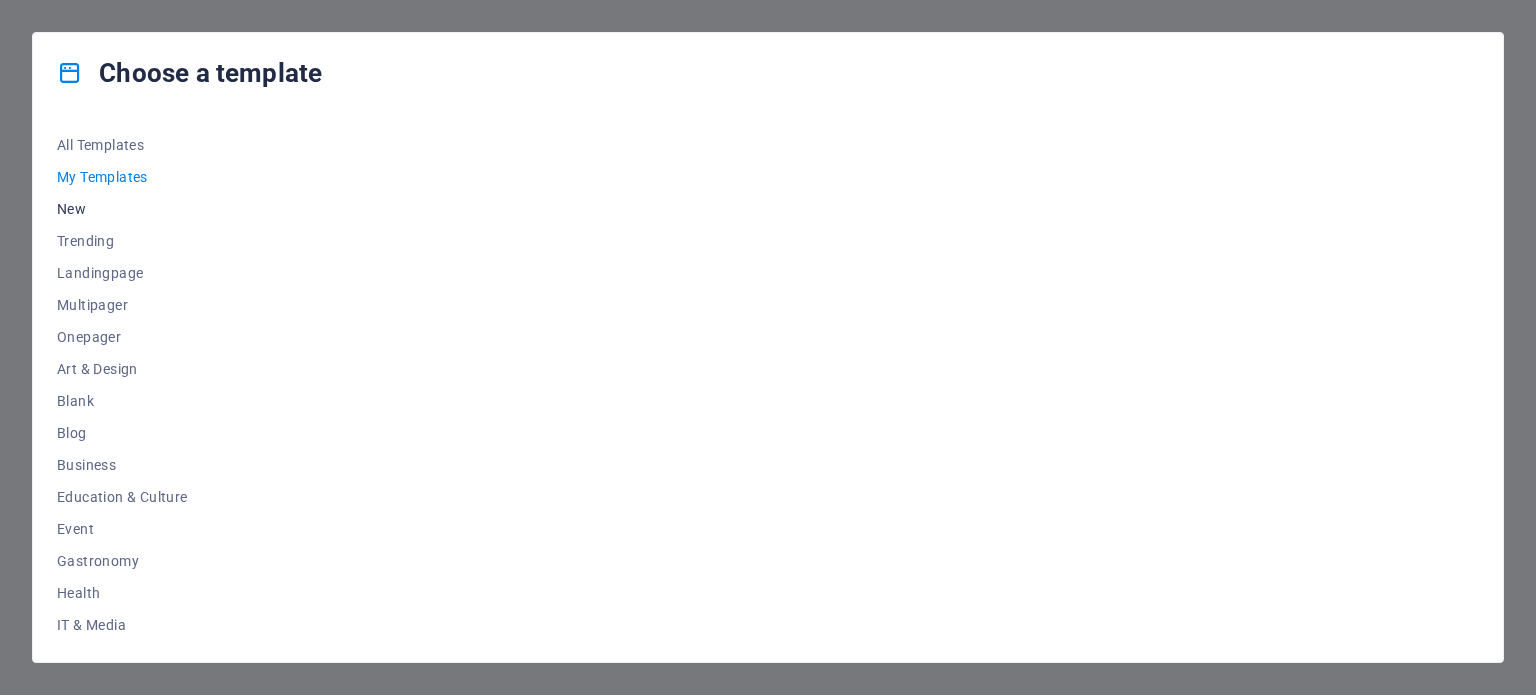 click on "New" at bounding box center [122, 209] 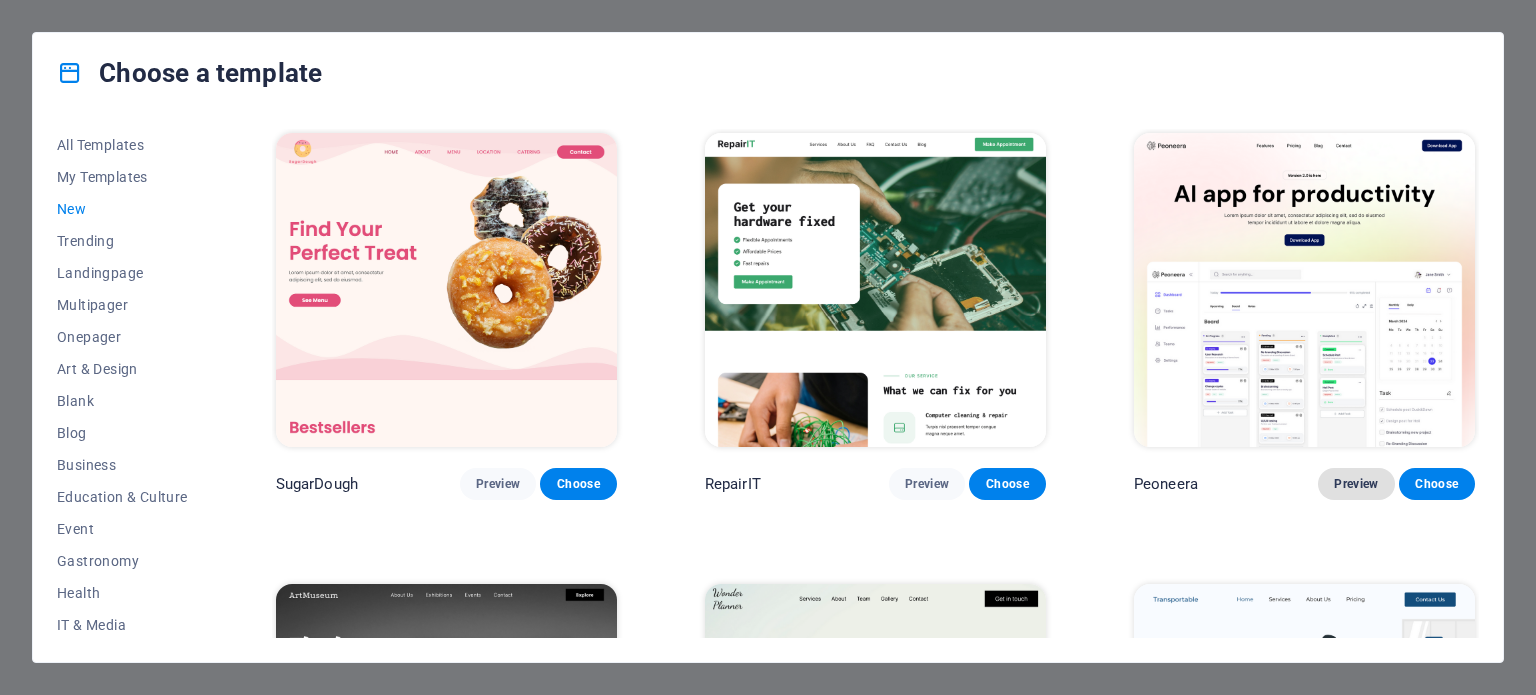 click on "Preview" at bounding box center (1356, 484) 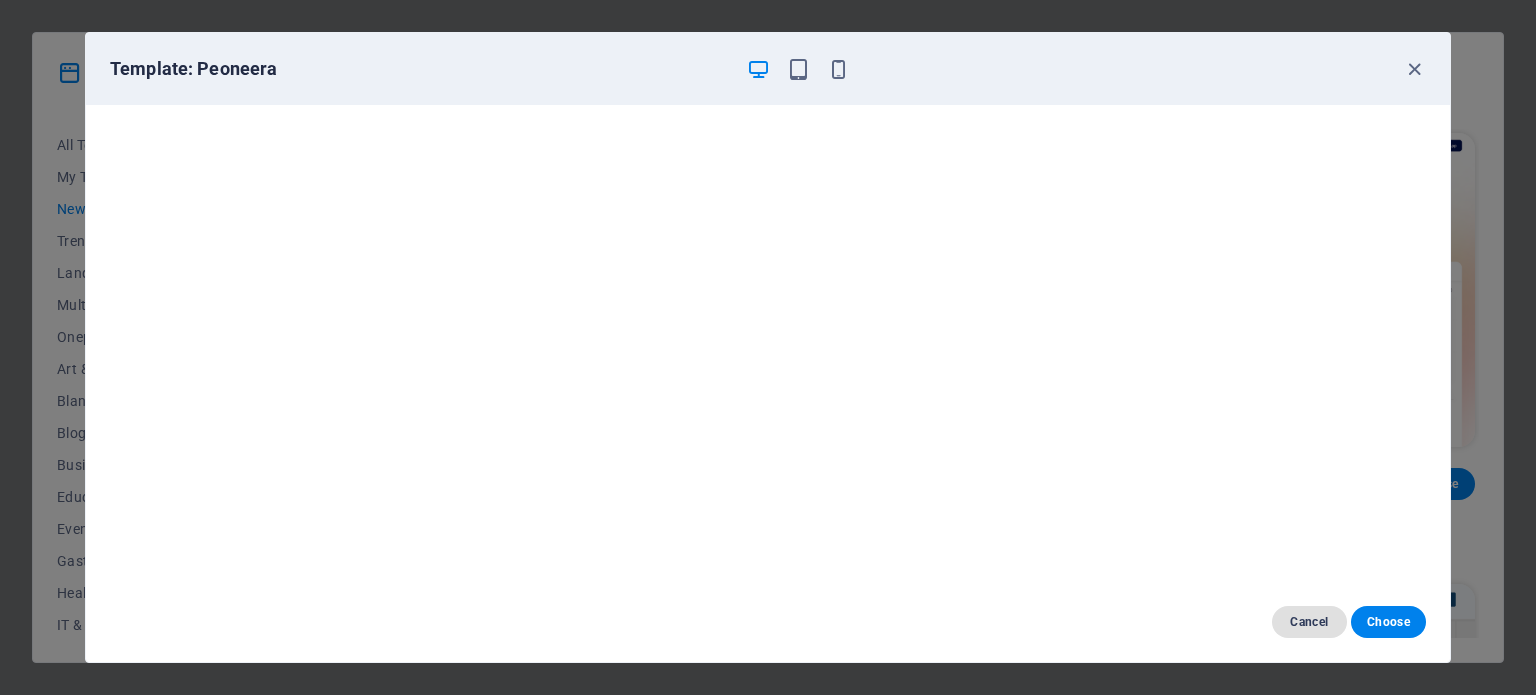 click on "Cancel" at bounding box center (1309, 622) 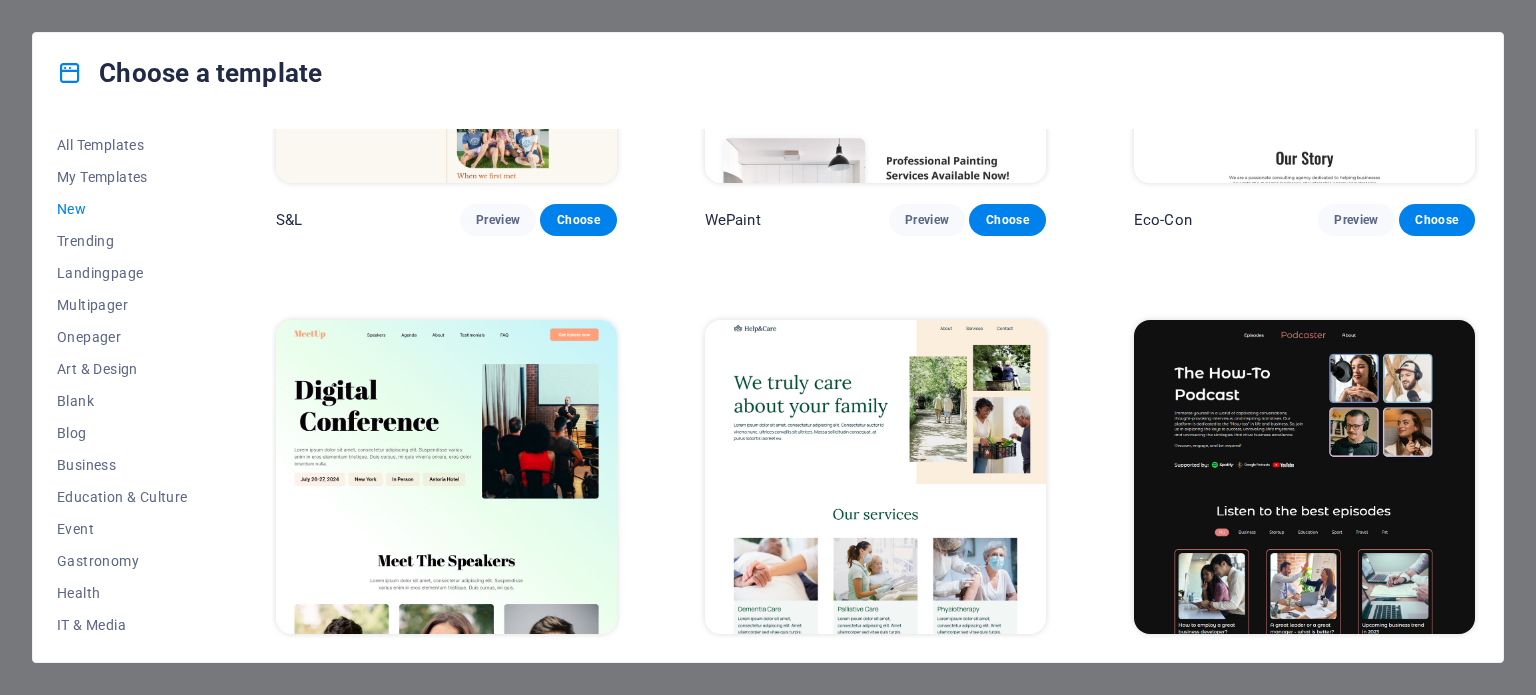 scroll, scrollTop: 1200, scrollLeft: 0, axis: vertical 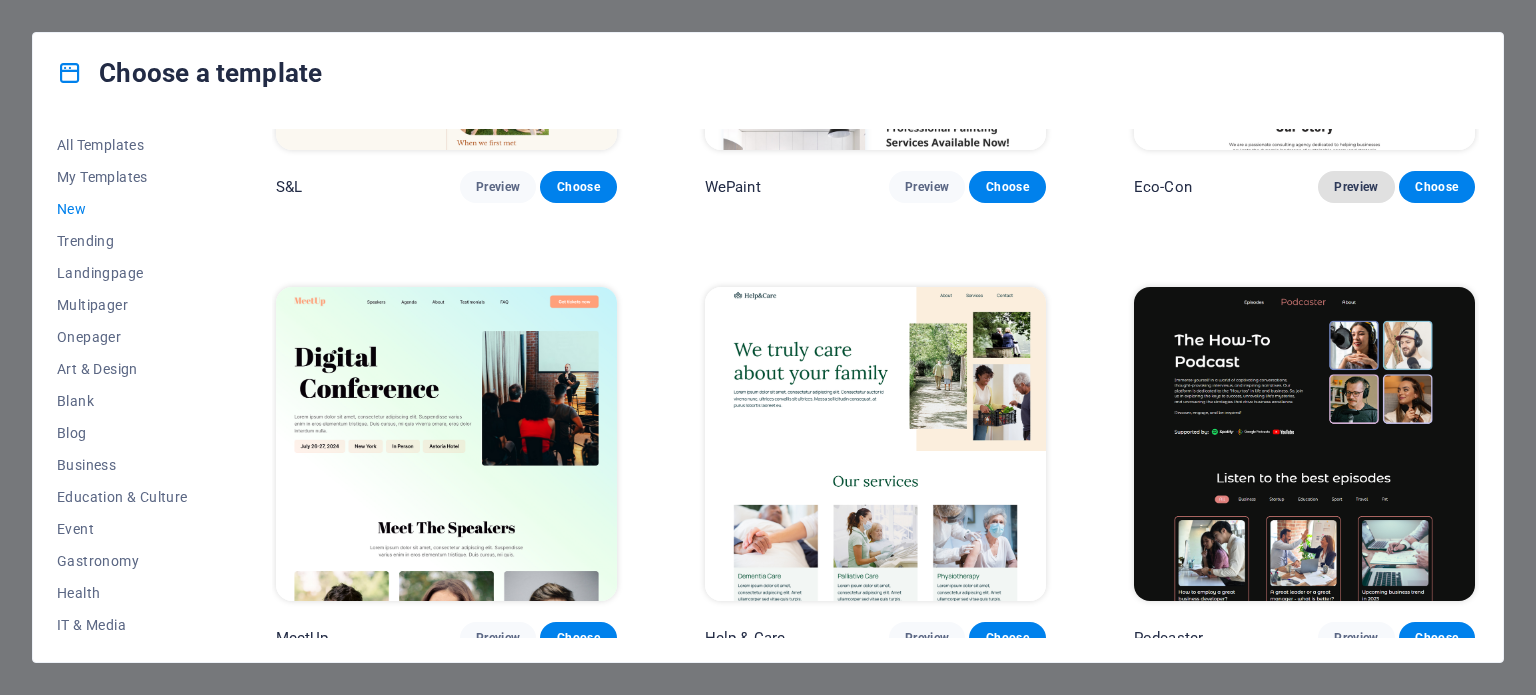 click on "Preview" at bounding box center (1356, 187) 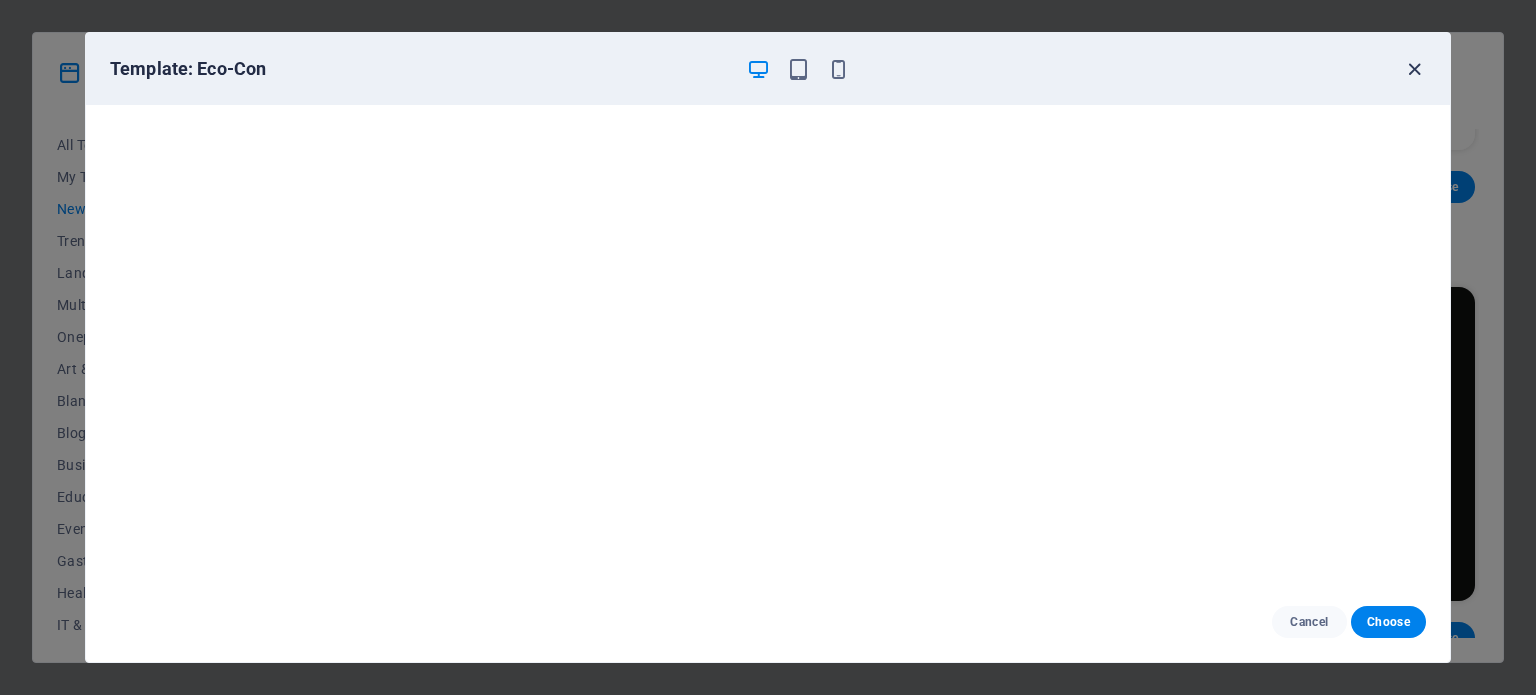 click at bounding box center (1414, 69) 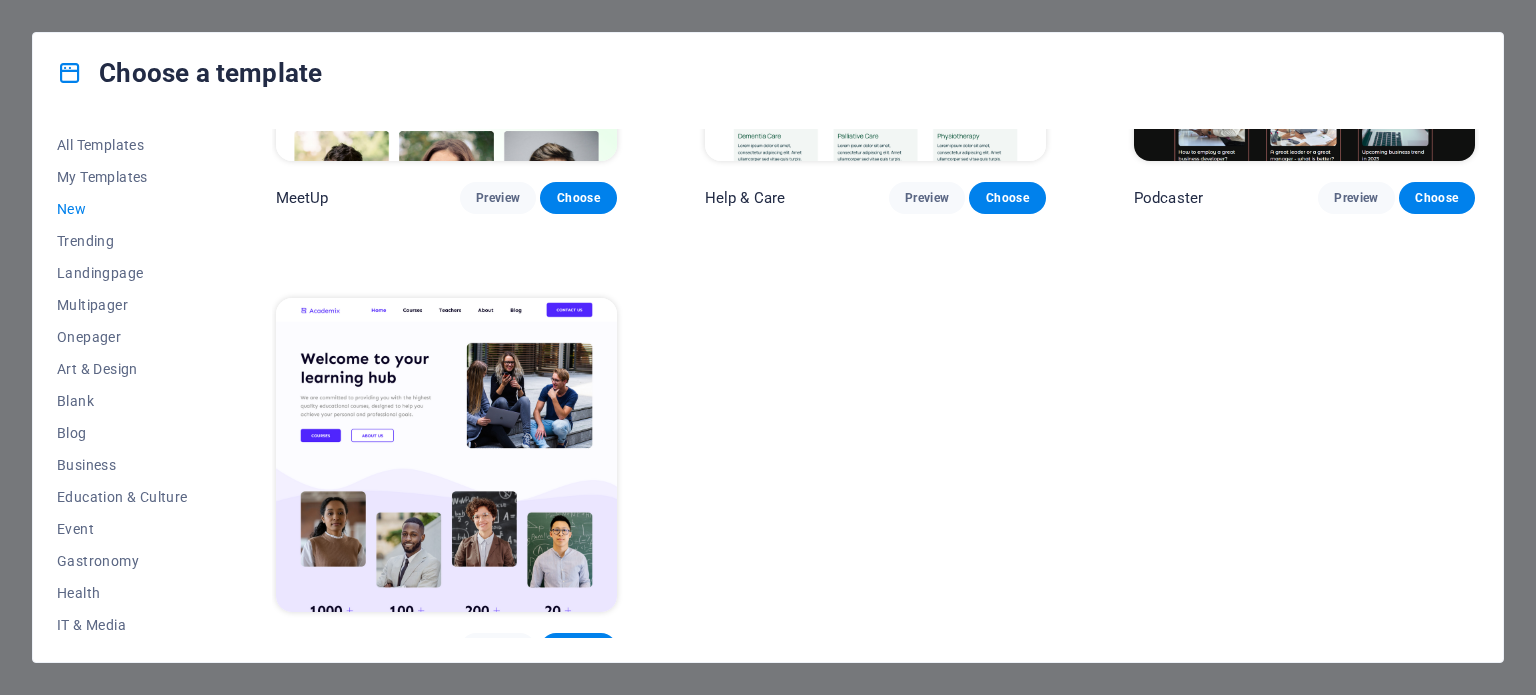 scroll, scrollTop: 1657, scrollLeft: 0, axis: vertical 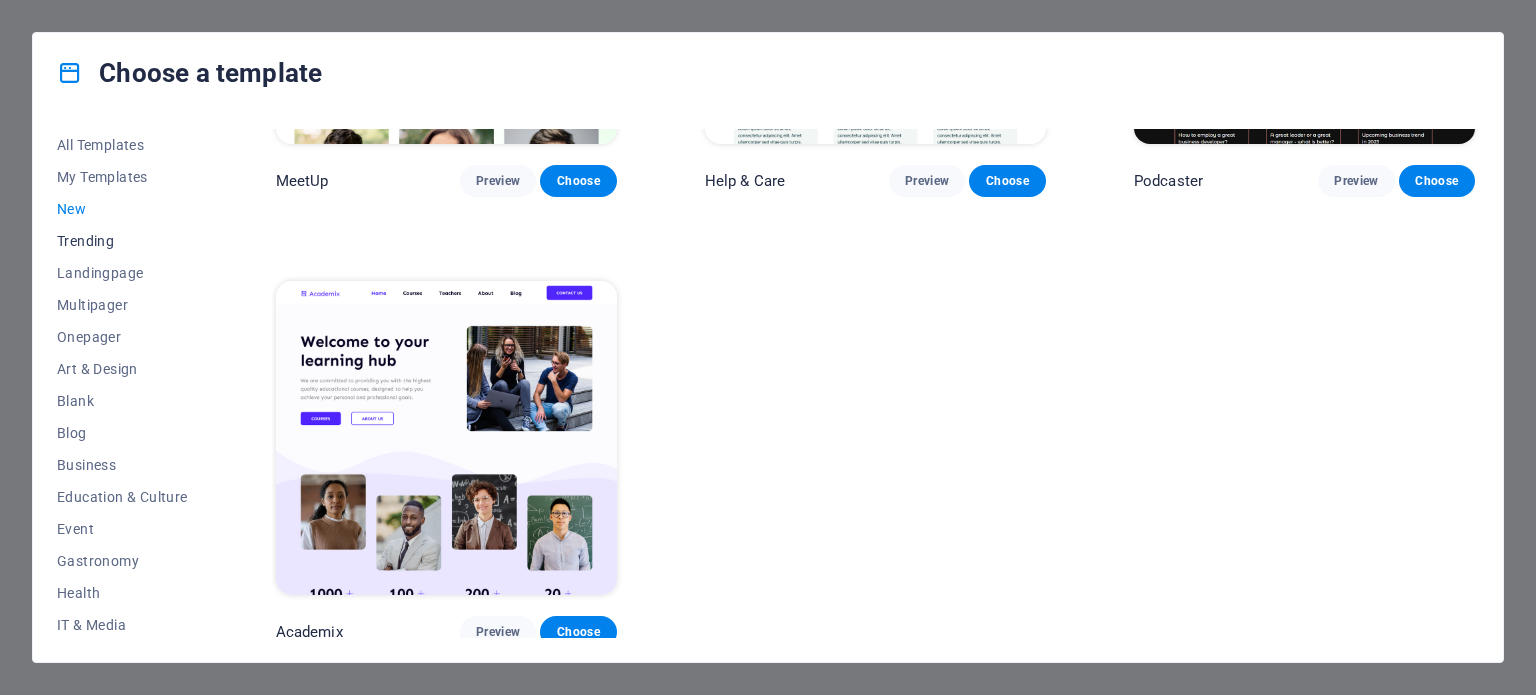 click on "Trending" at bounding box center (122, 241) 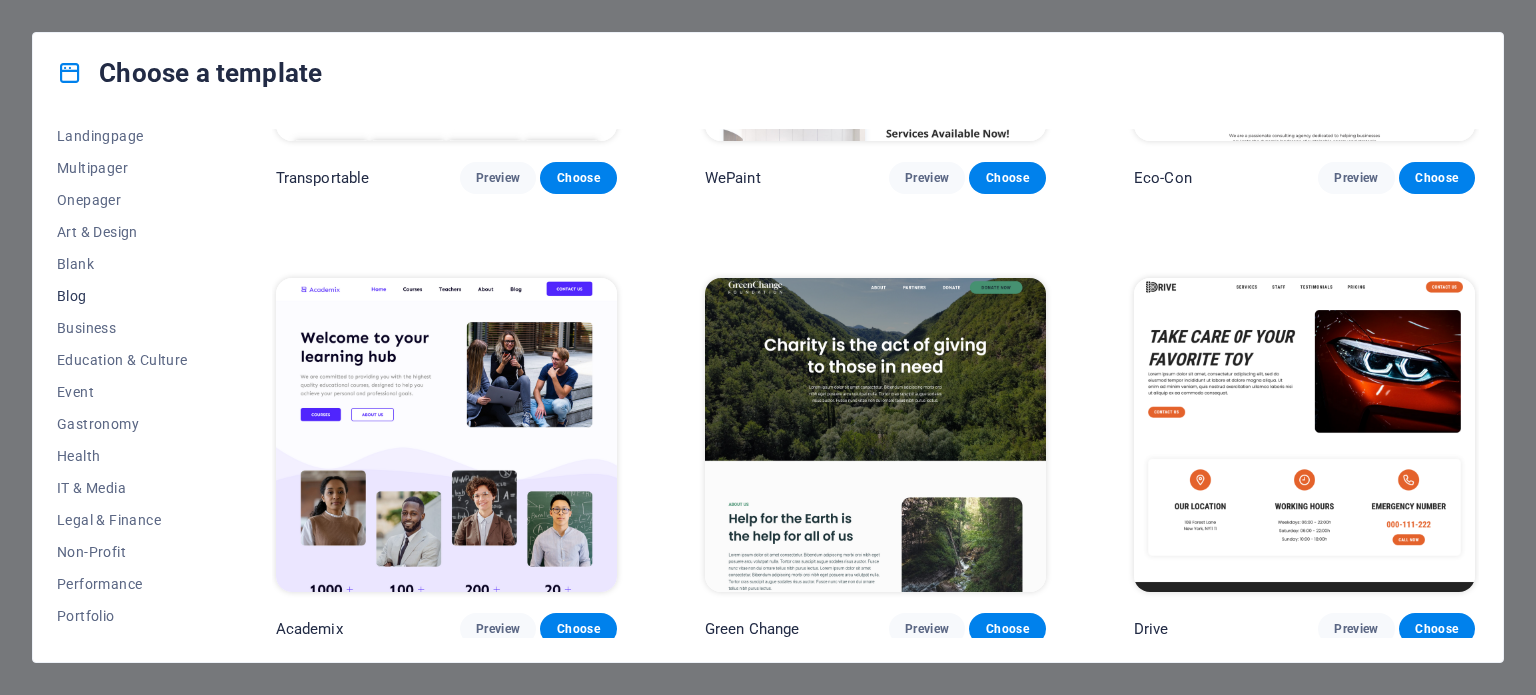 scroll, scrollTop: 200, scrollLeft: 0, axis: vertical 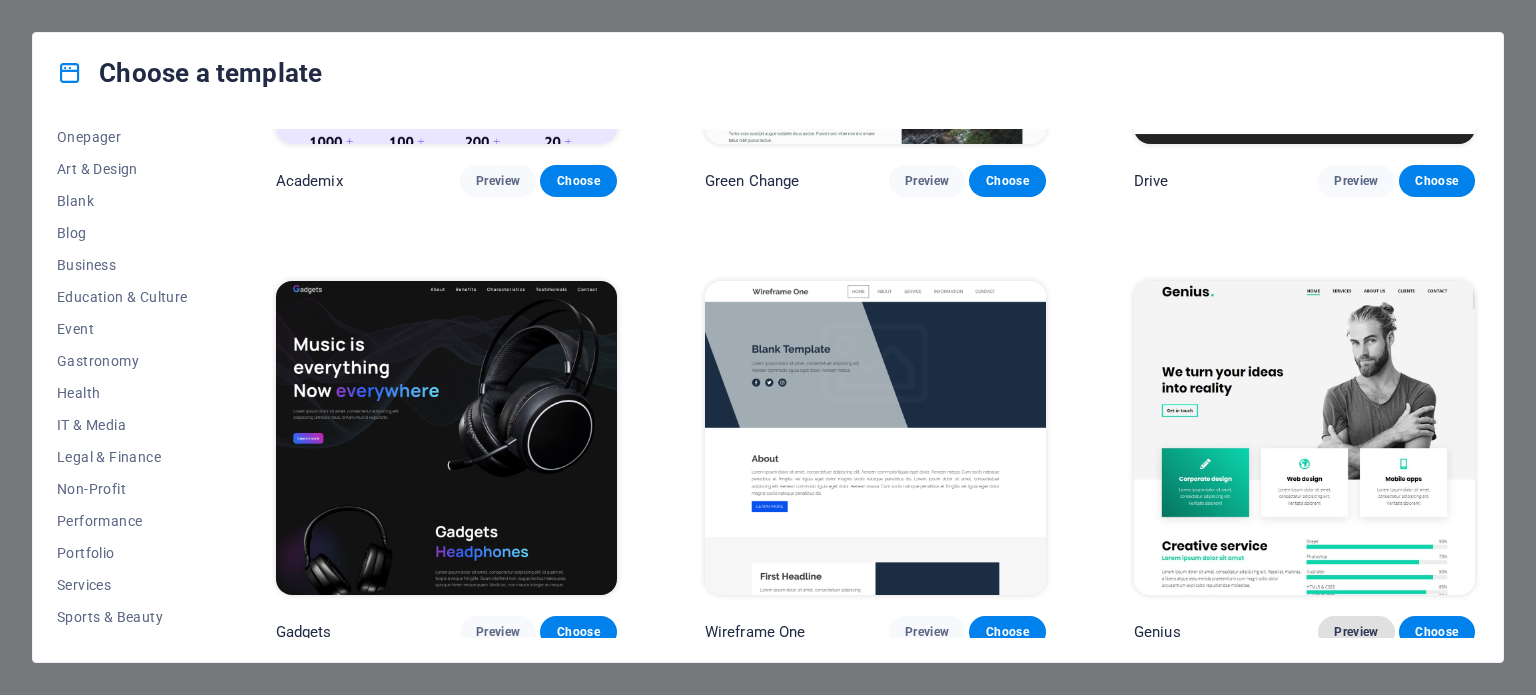click on "Preview" at bounding box center (1356, 632) 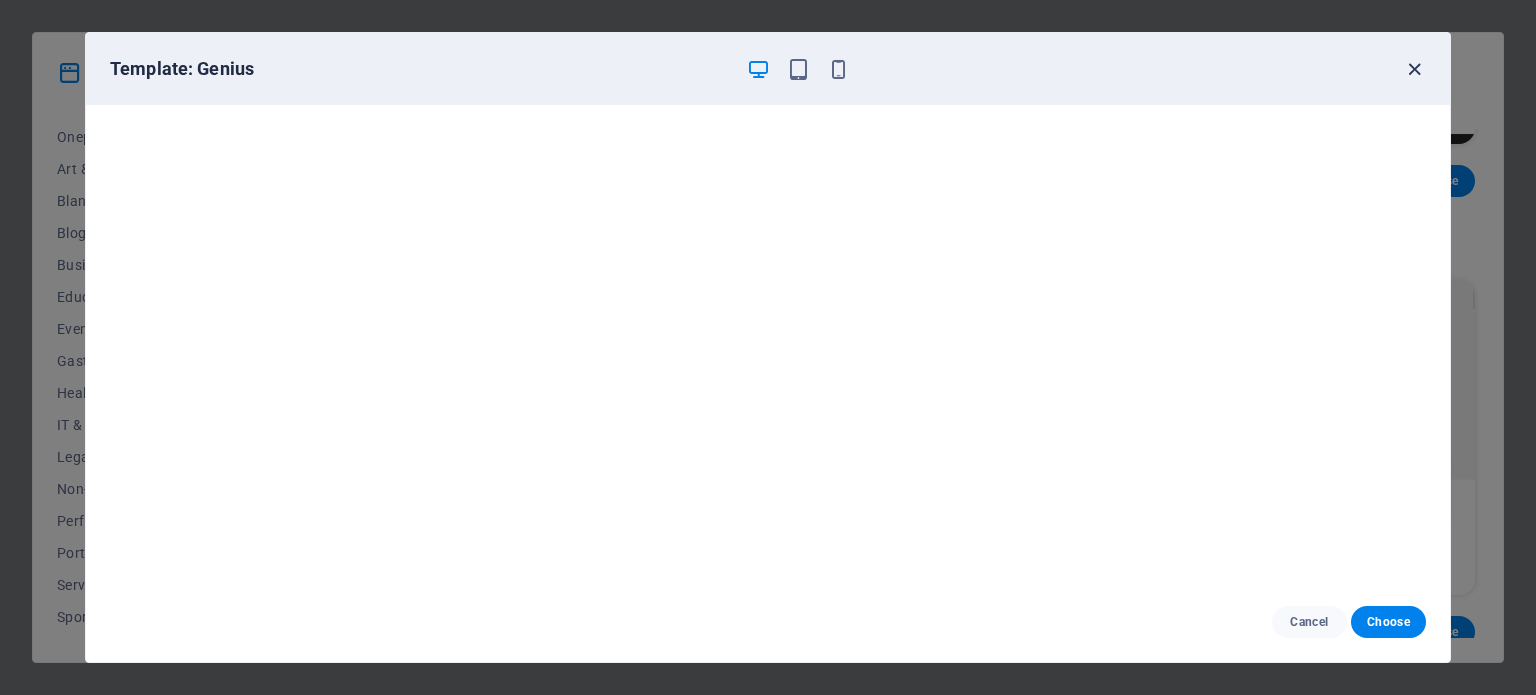 click at bounding box center [1414, 69] 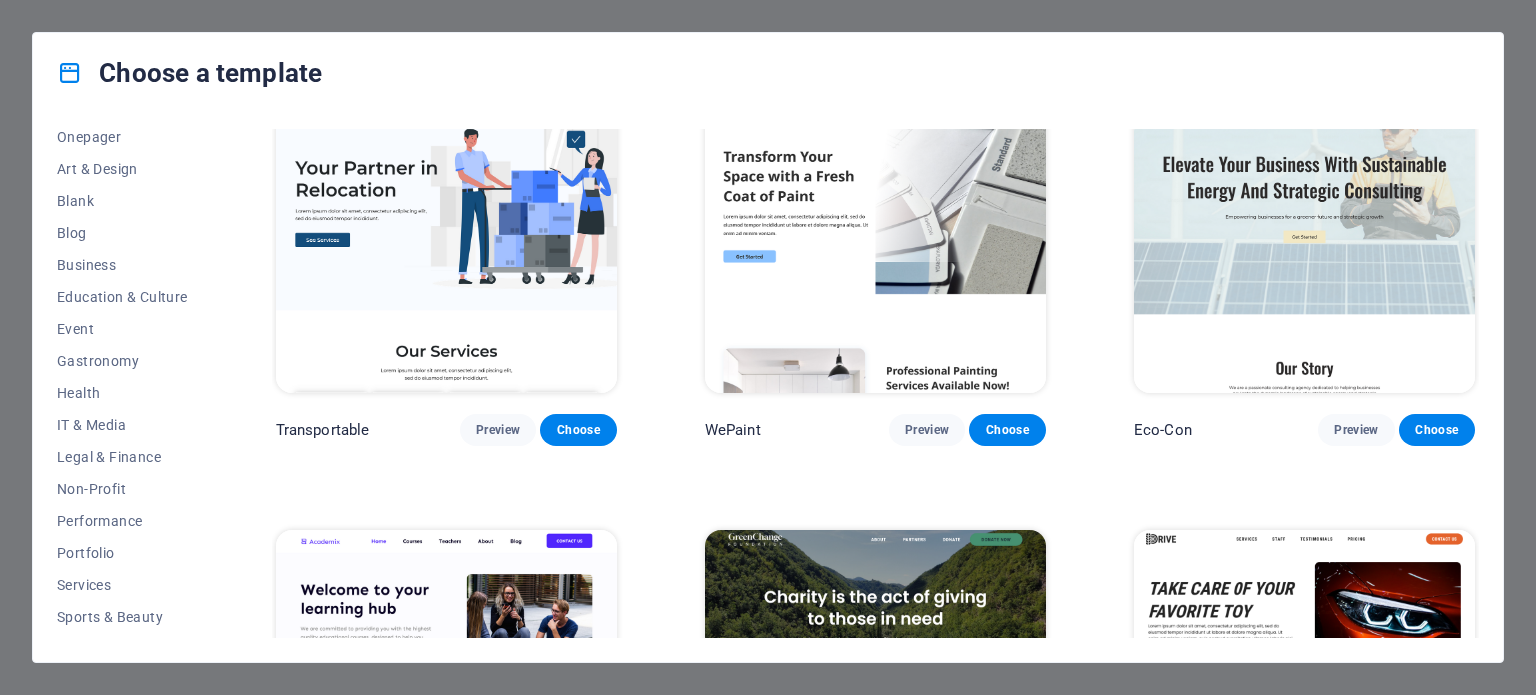 scroll, scrollTop: 0, scrollLeft: 0, axis: both 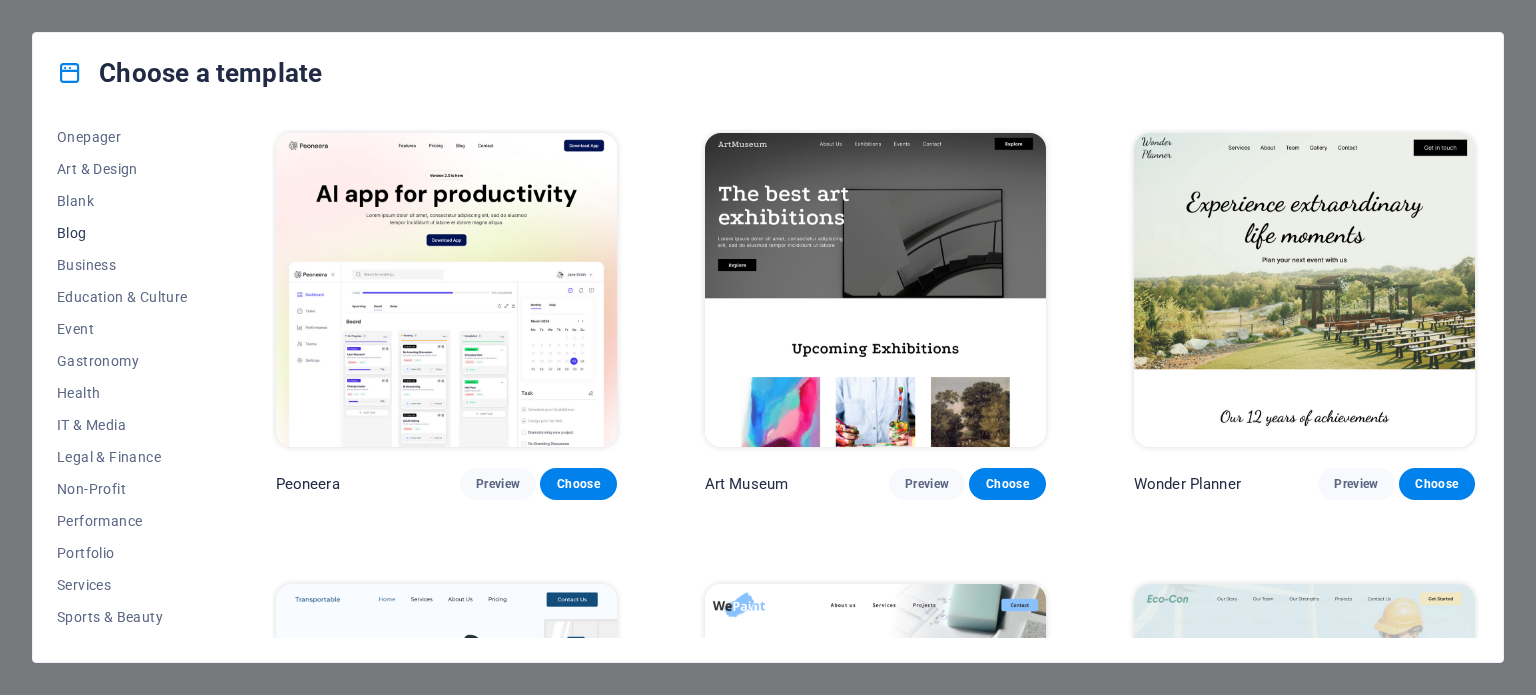 click on "Blog" at bounding box center (122, 233) 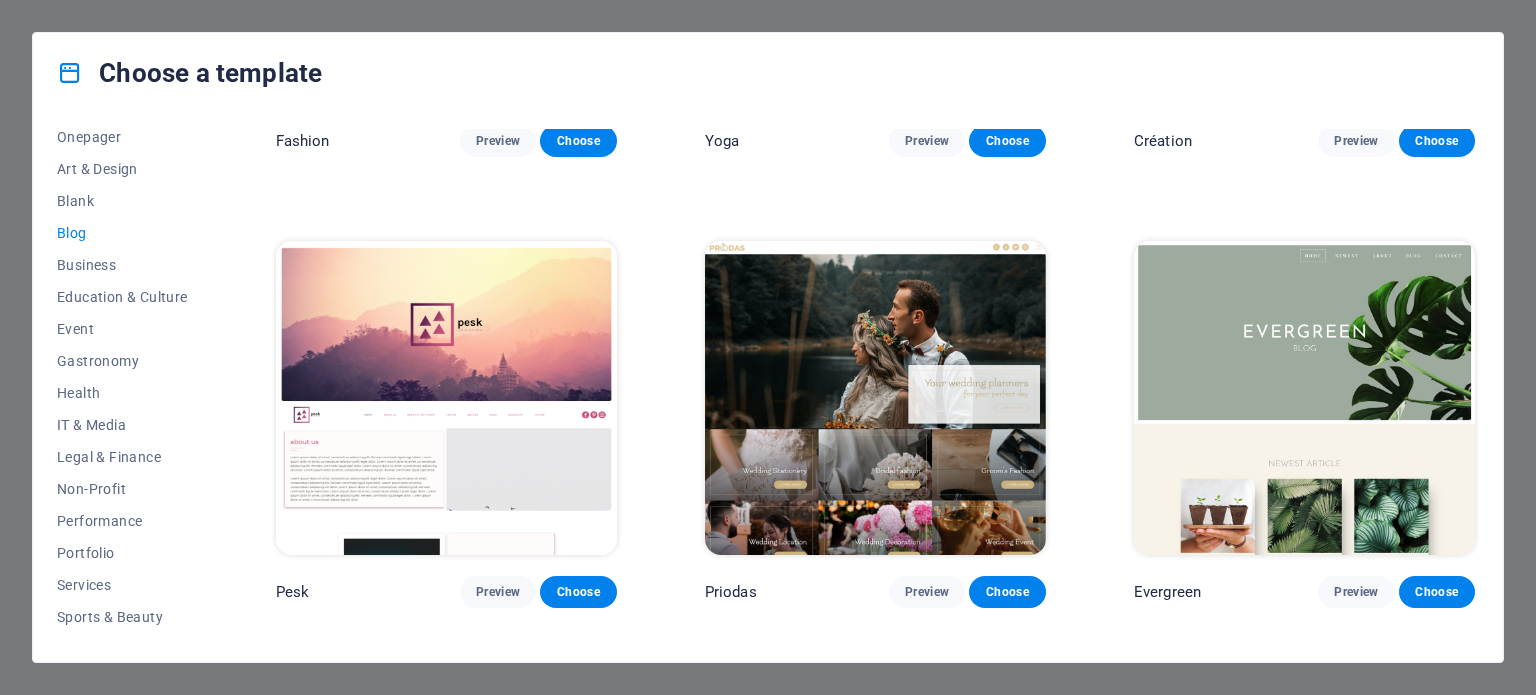 scroll, scrollTop: 2700, scrollLeft: 0, axis: vertical 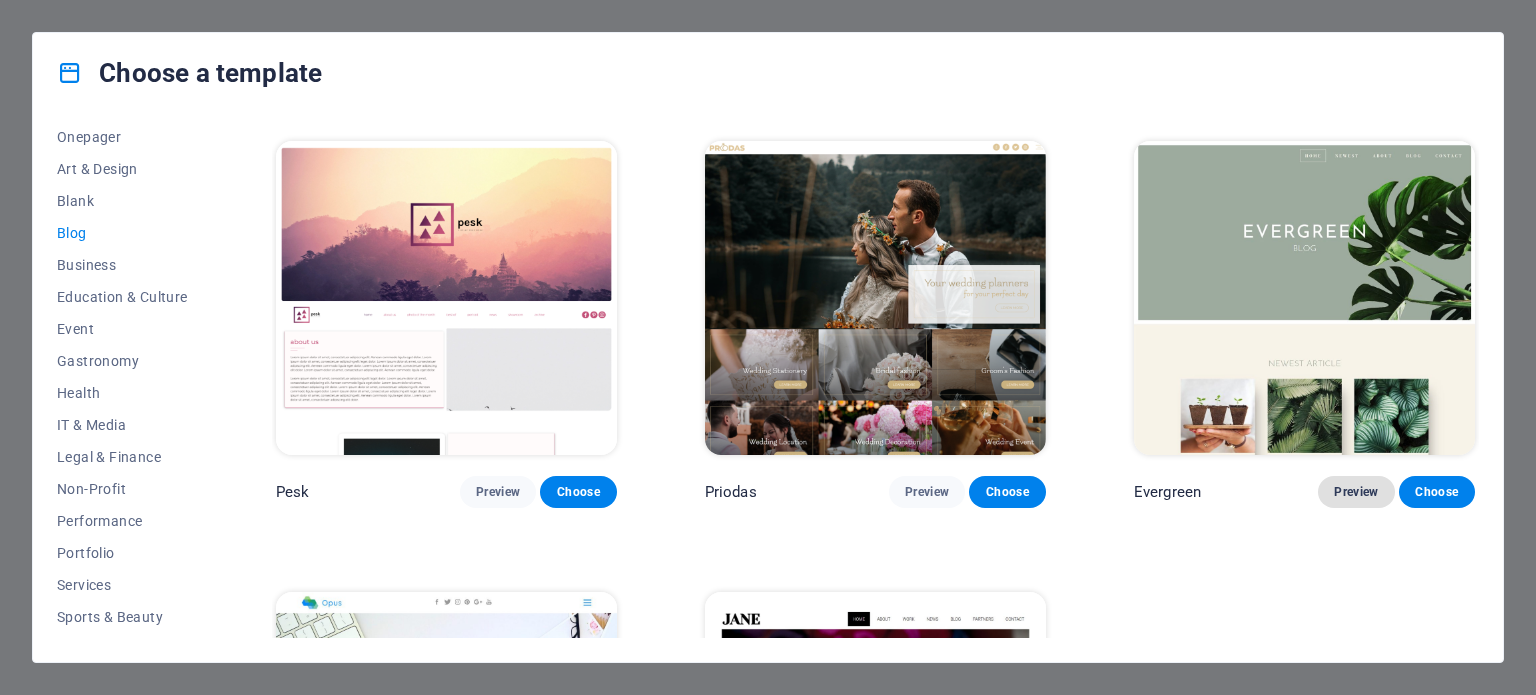 click on "Preview" at bounding box center [1356, 492] 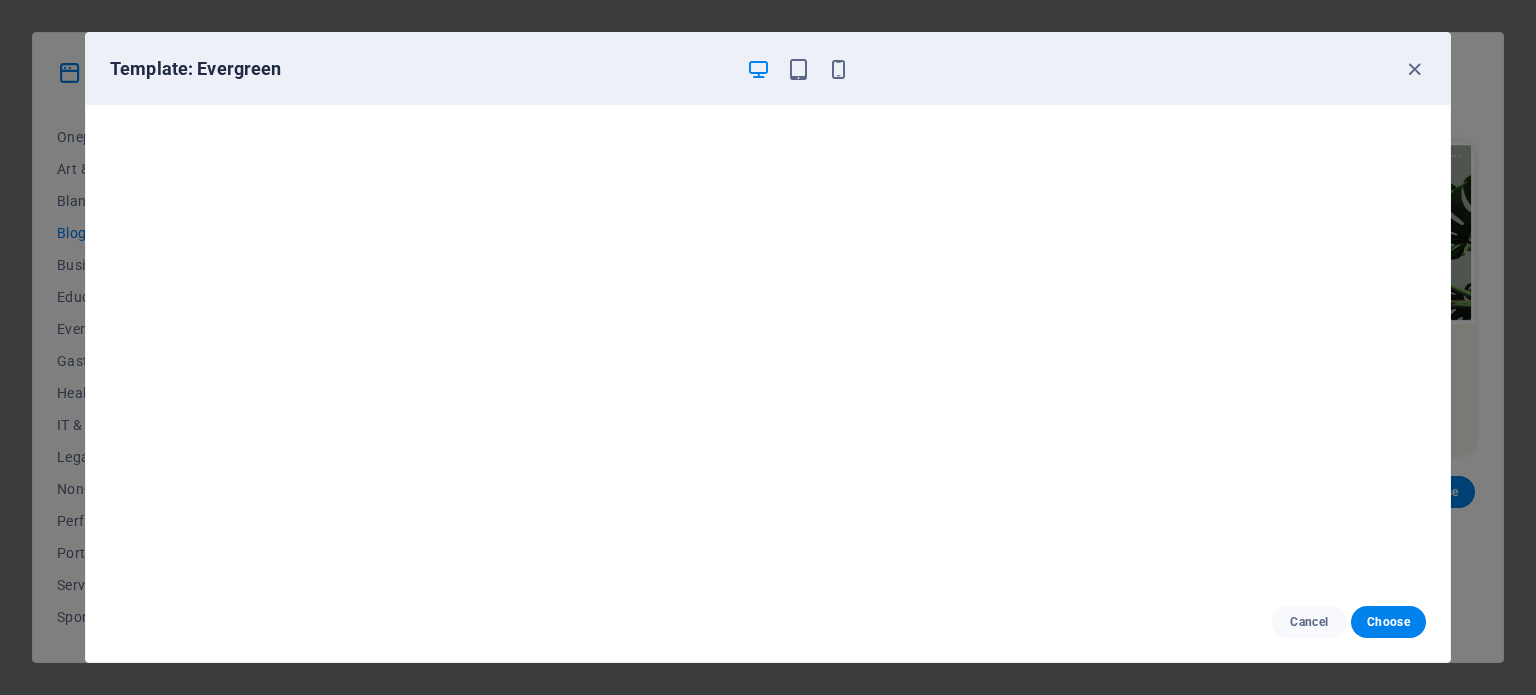 scroll, scrollTop: 5, scrollLeft: 0, axis: vertical 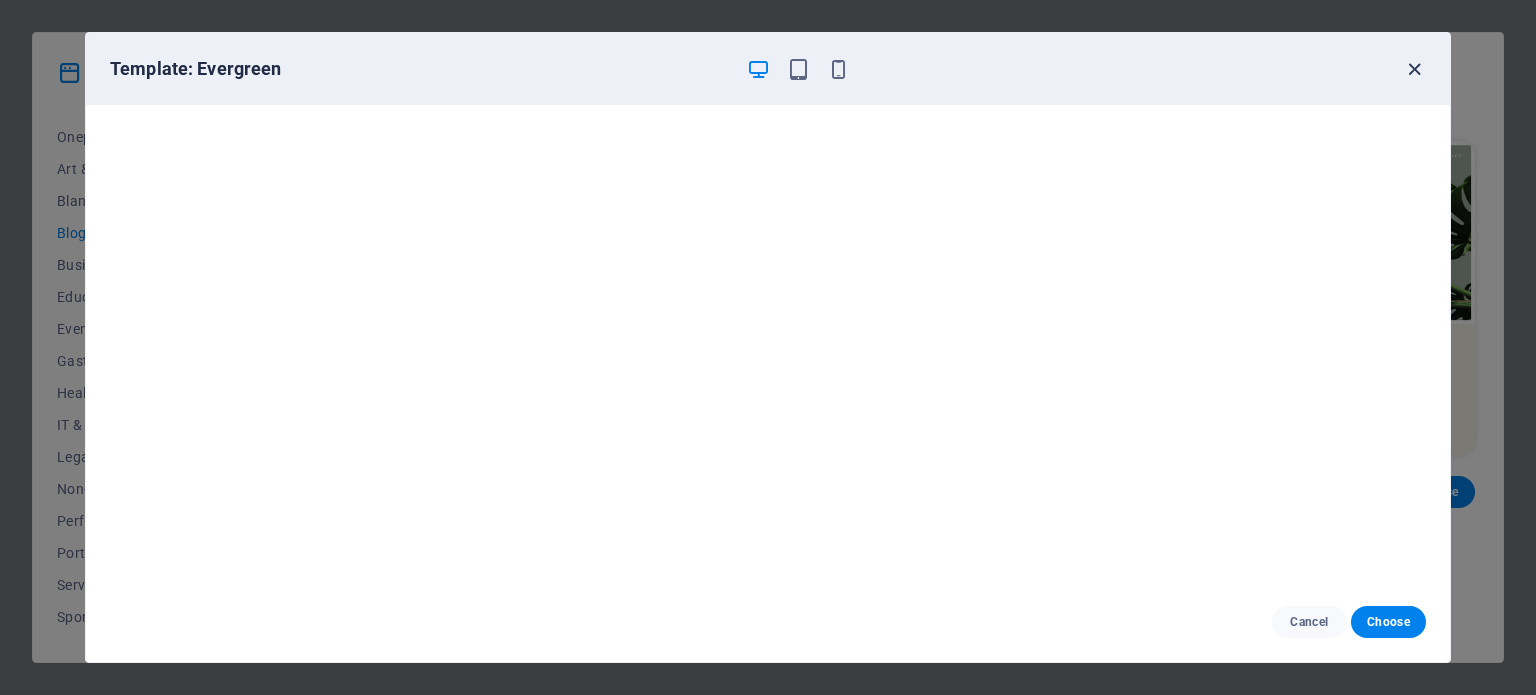 click at bounding box center [1414, 69] 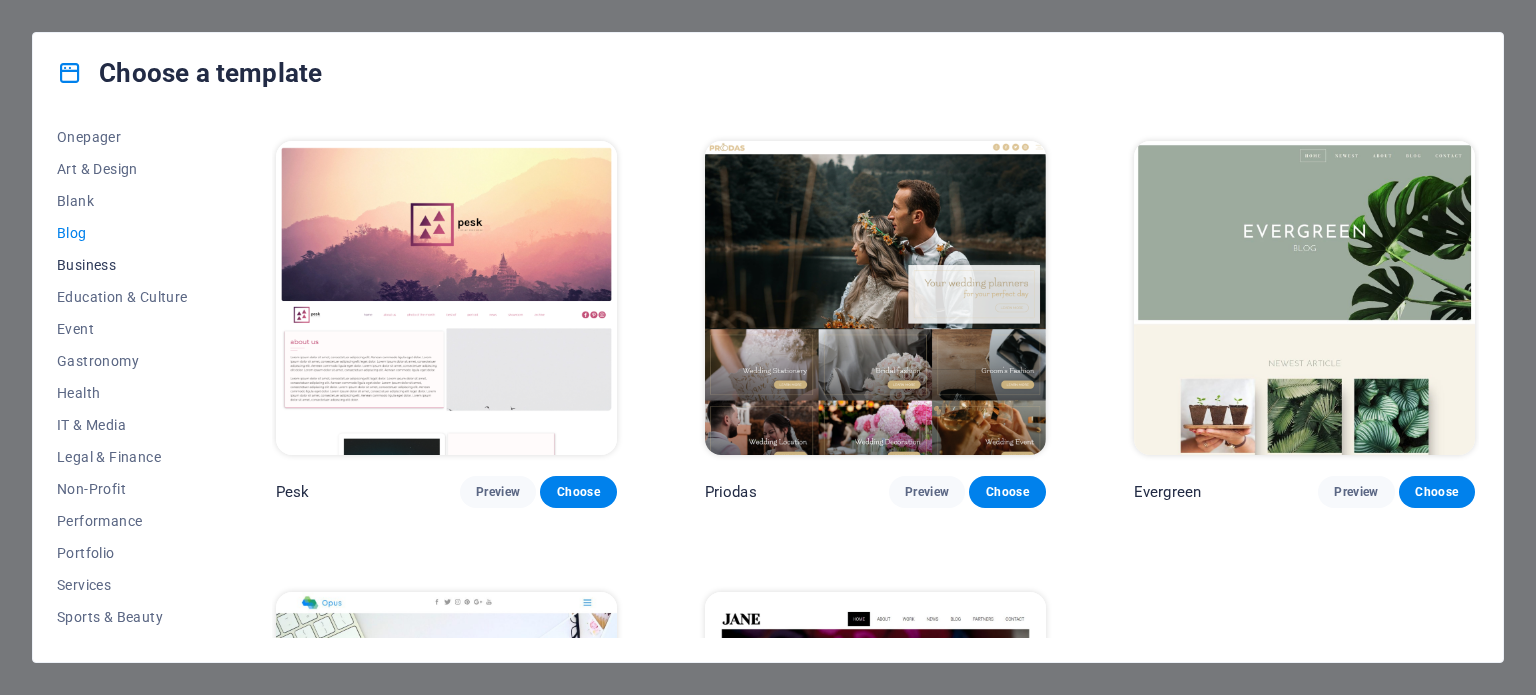 click on "Business" at bounding box center (122, 265) 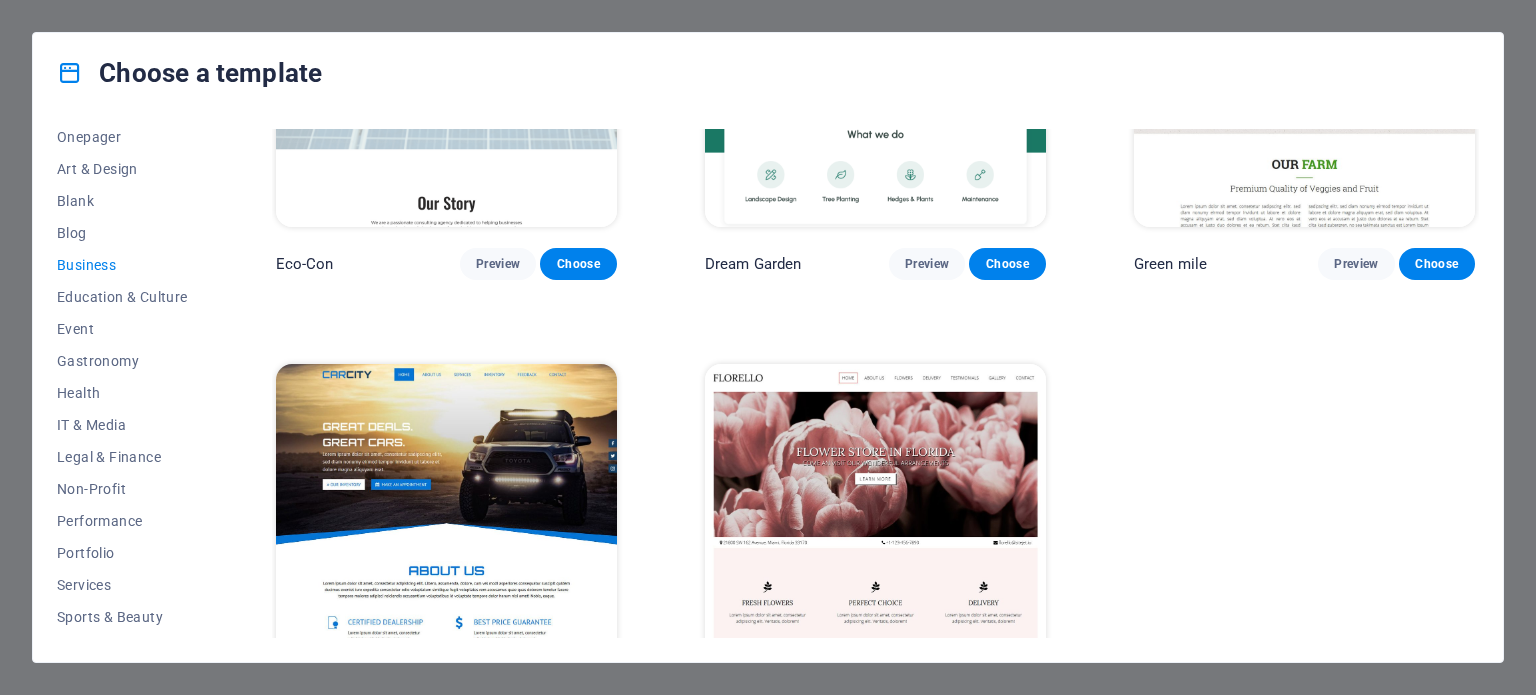 scroll, scrollTop: 308, scrollLeft: 0, axis: vertical 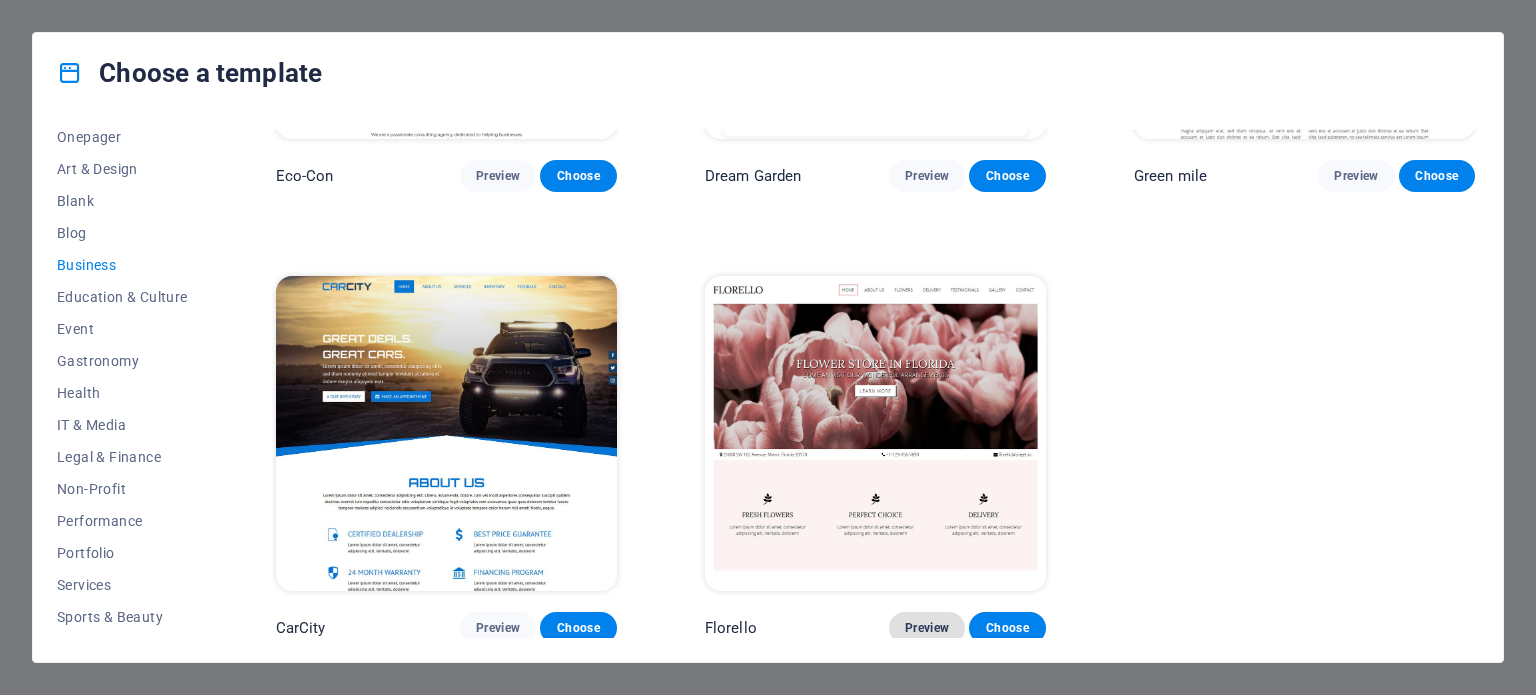 click on "Preview" at bounding box center [927, 628] 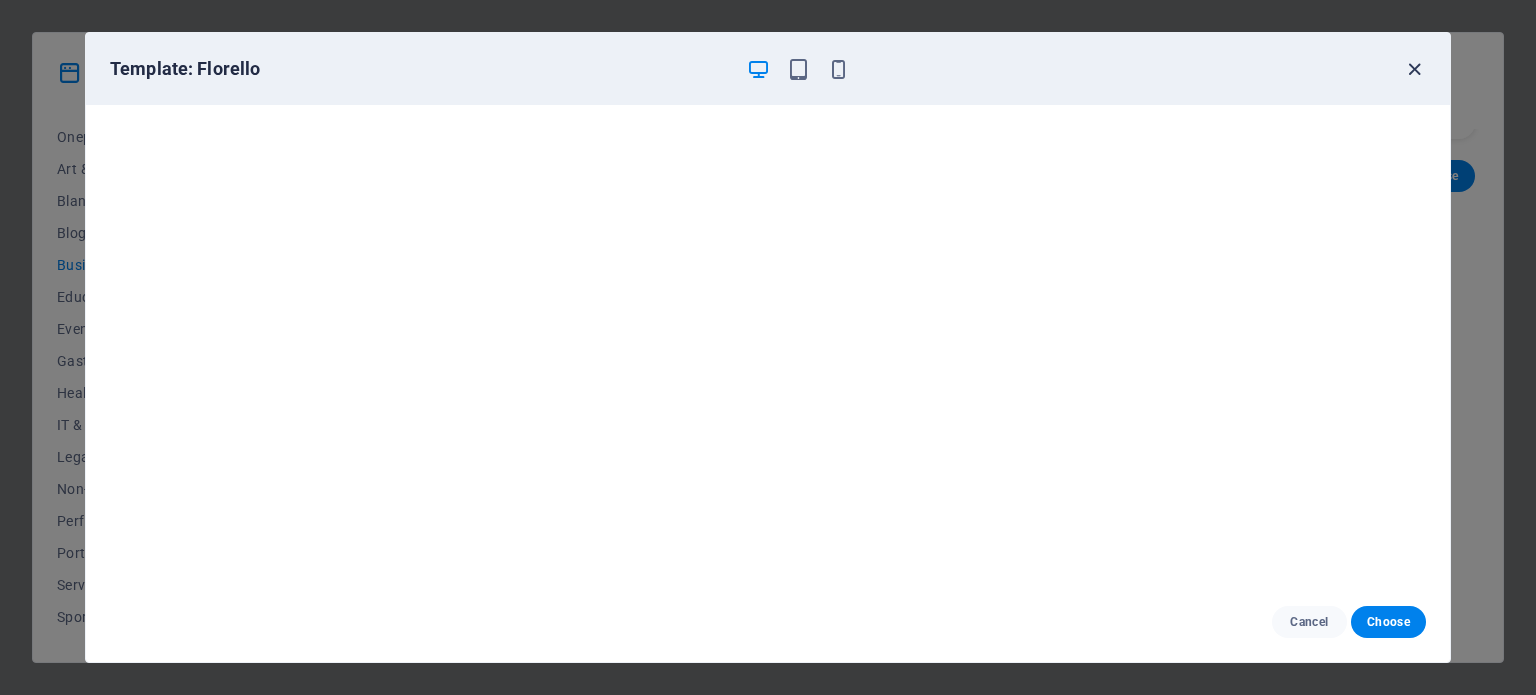 click at bounding box center (1414, 69) 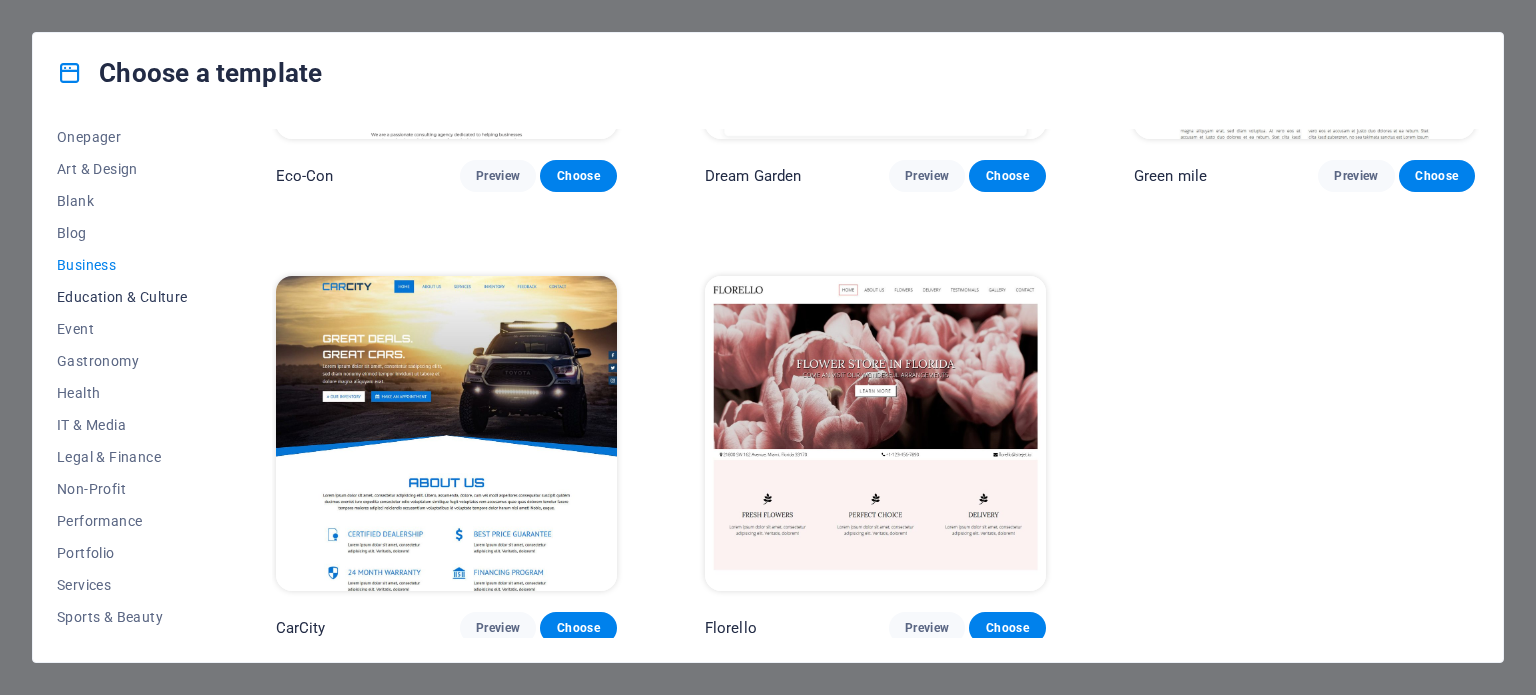 click on "Education & Culture" at bounding box center [122, 297] 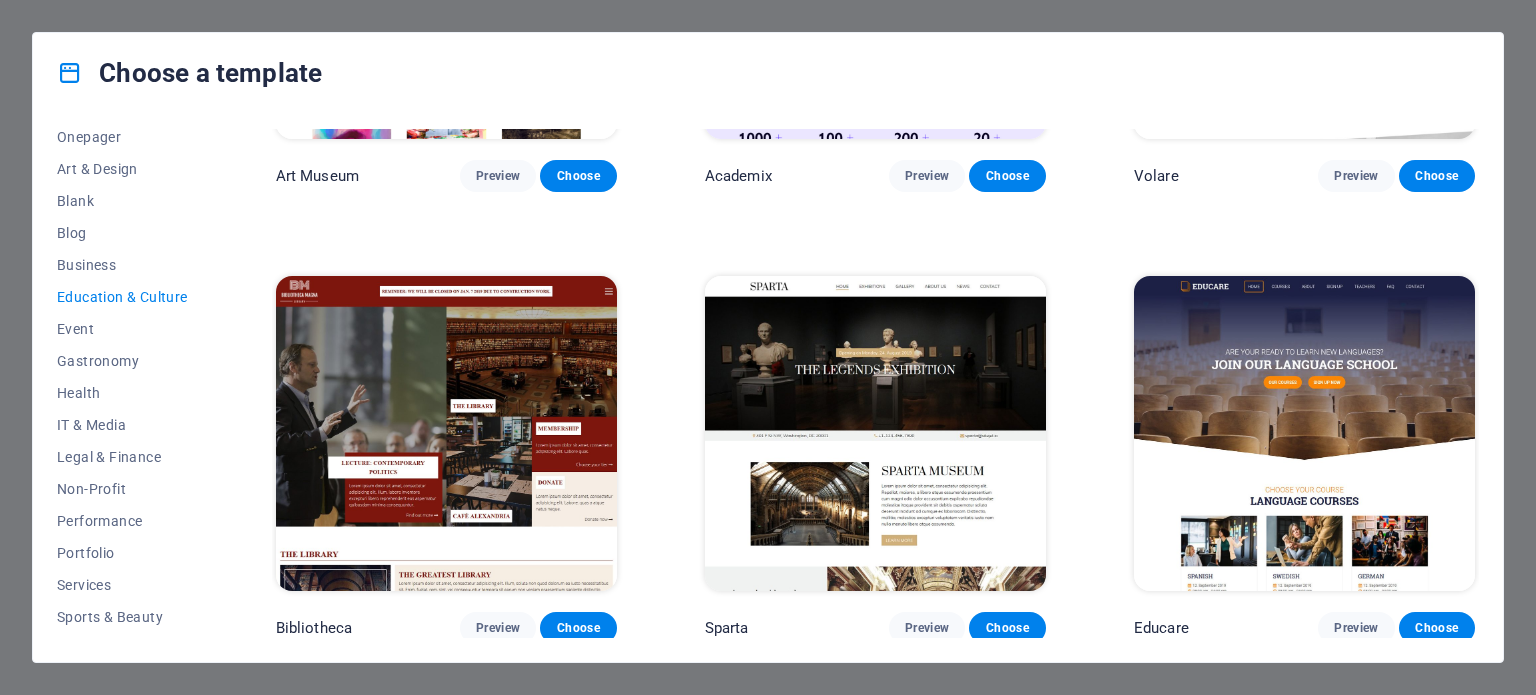 scroll, scrollTop: 0, scrollLeft: 0, axis: both 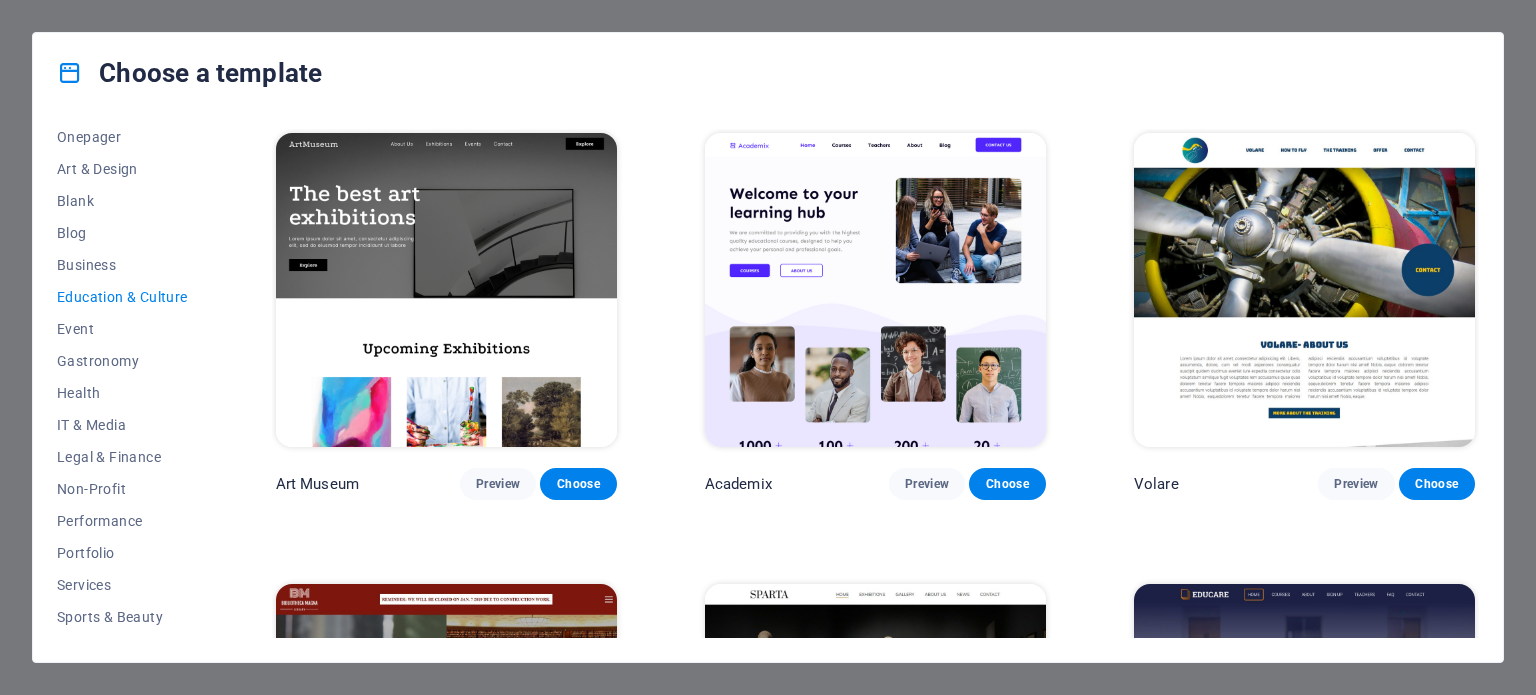 click on "Art Museum Preview Choose Academix Preview Choose Volare Preview Choose Bibliotheca Preview Choose Sparta Preview Choose Educare Preview Choose Smiile Preview Choose uDrive Preview Choose" at bounding box center (875, 766) 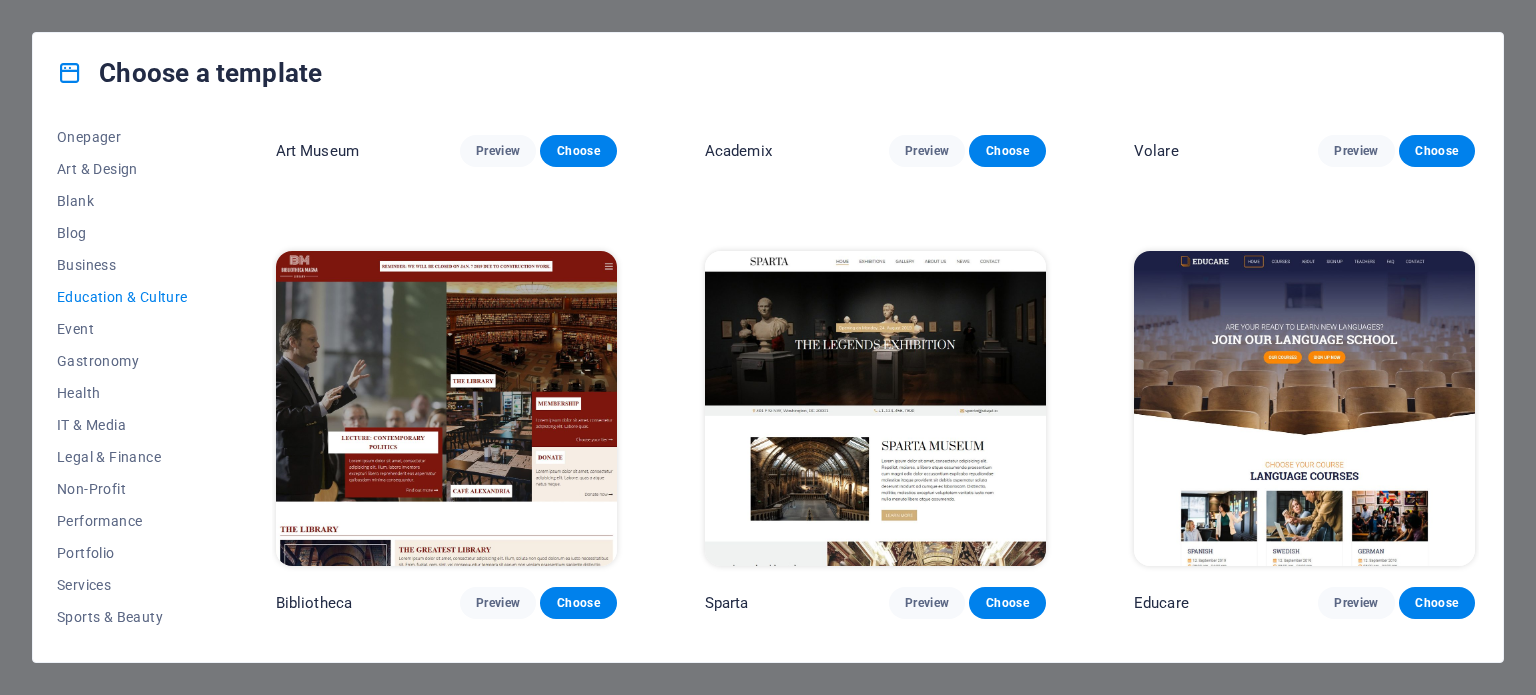 scroll, scrollTop: 358, scrollLeft: 0, axis: vertical 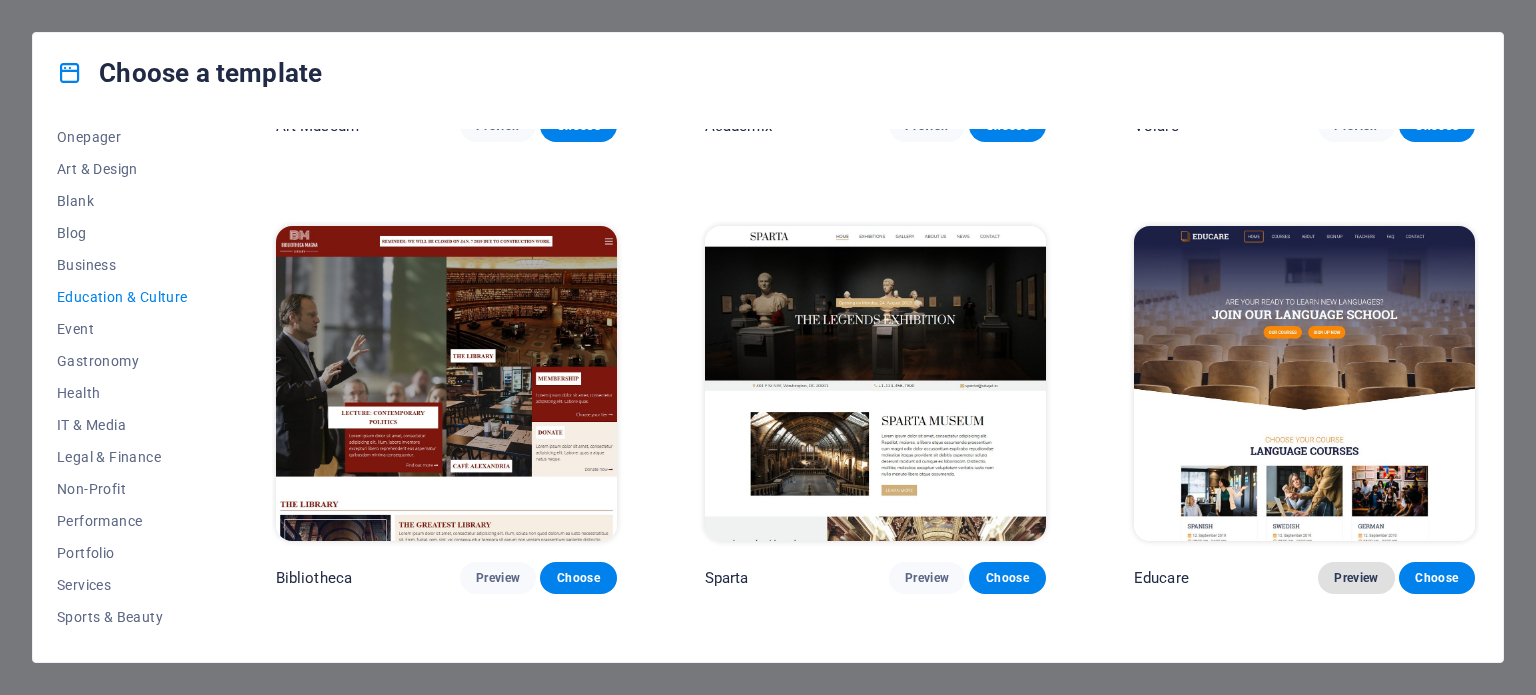 click on "Preview" at bounding box center [1356, 578] 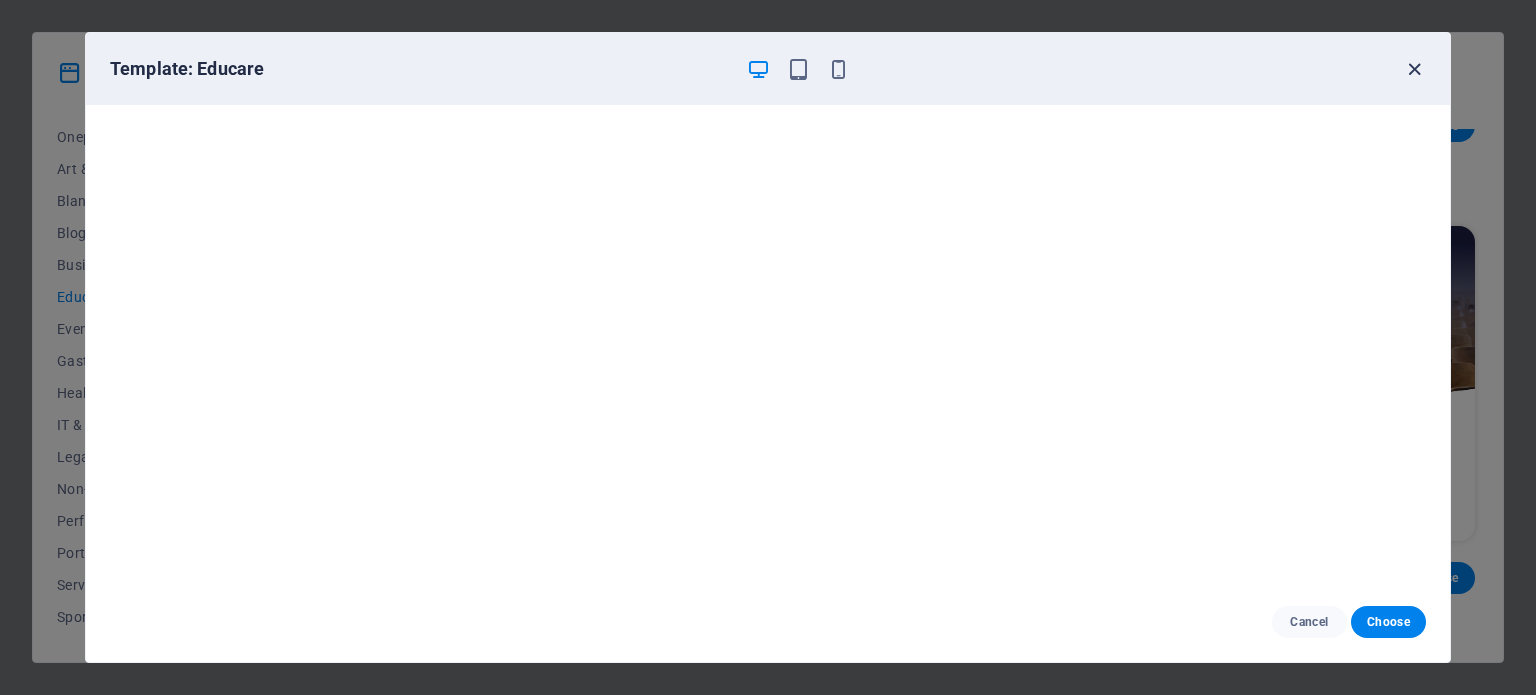 click at bounding box center (1414, 69) 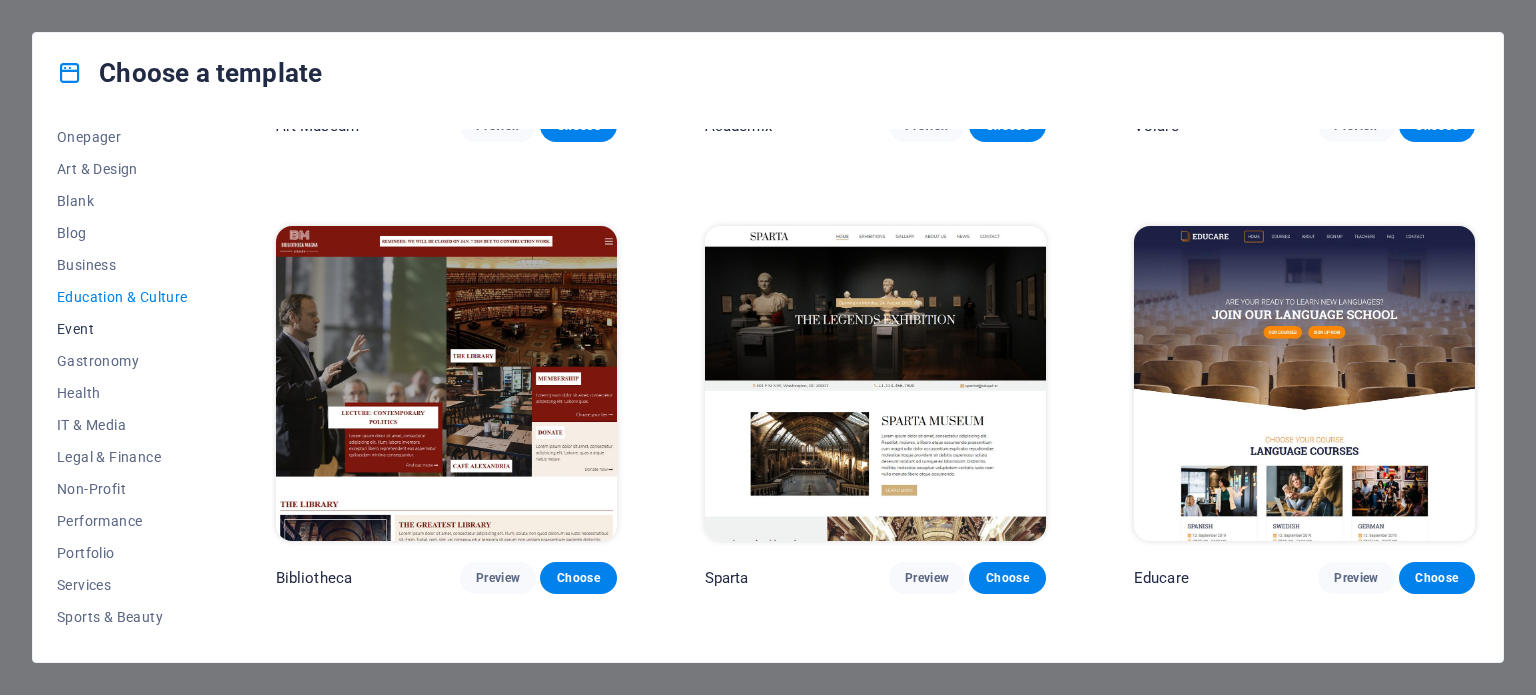 click on "Event" at bounding box center [122, 329] 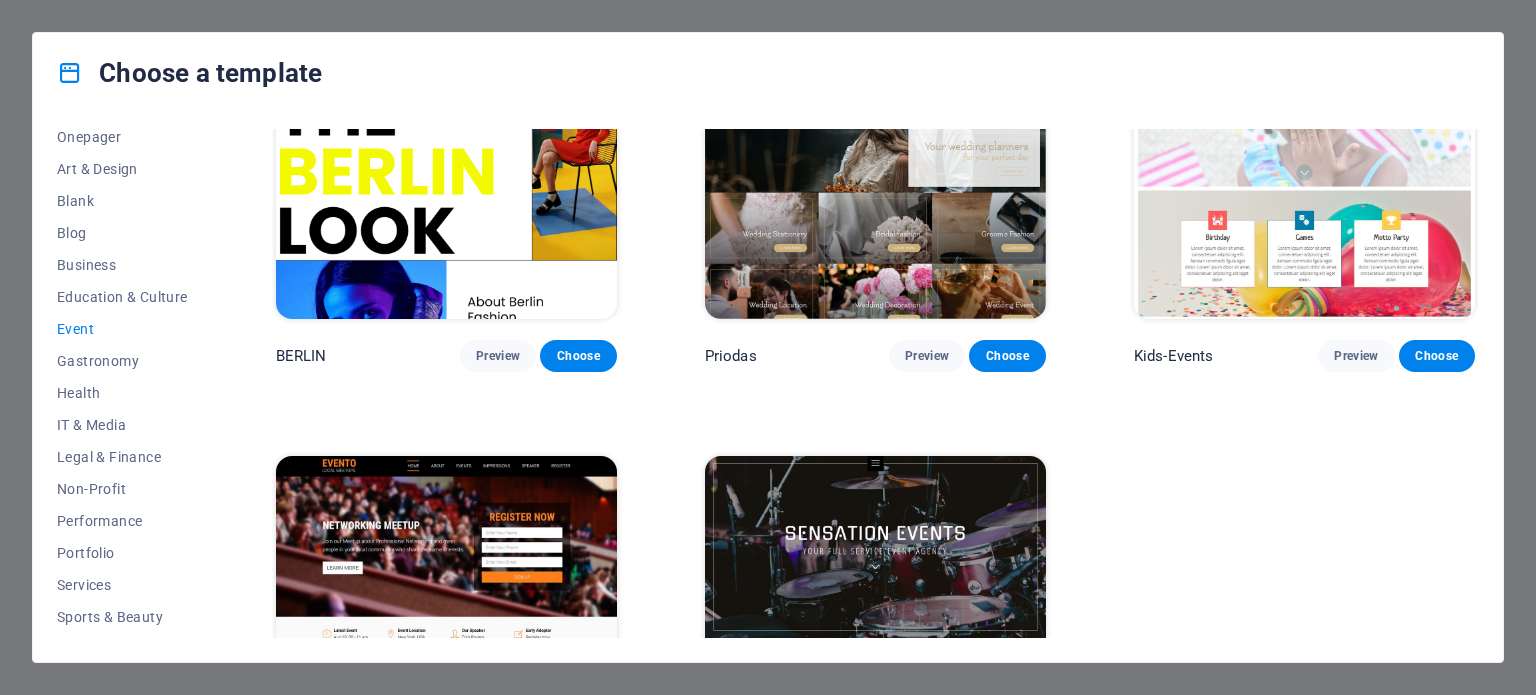 scroll, scrollTop: 758, scrollLeft: 0, axis: vertical 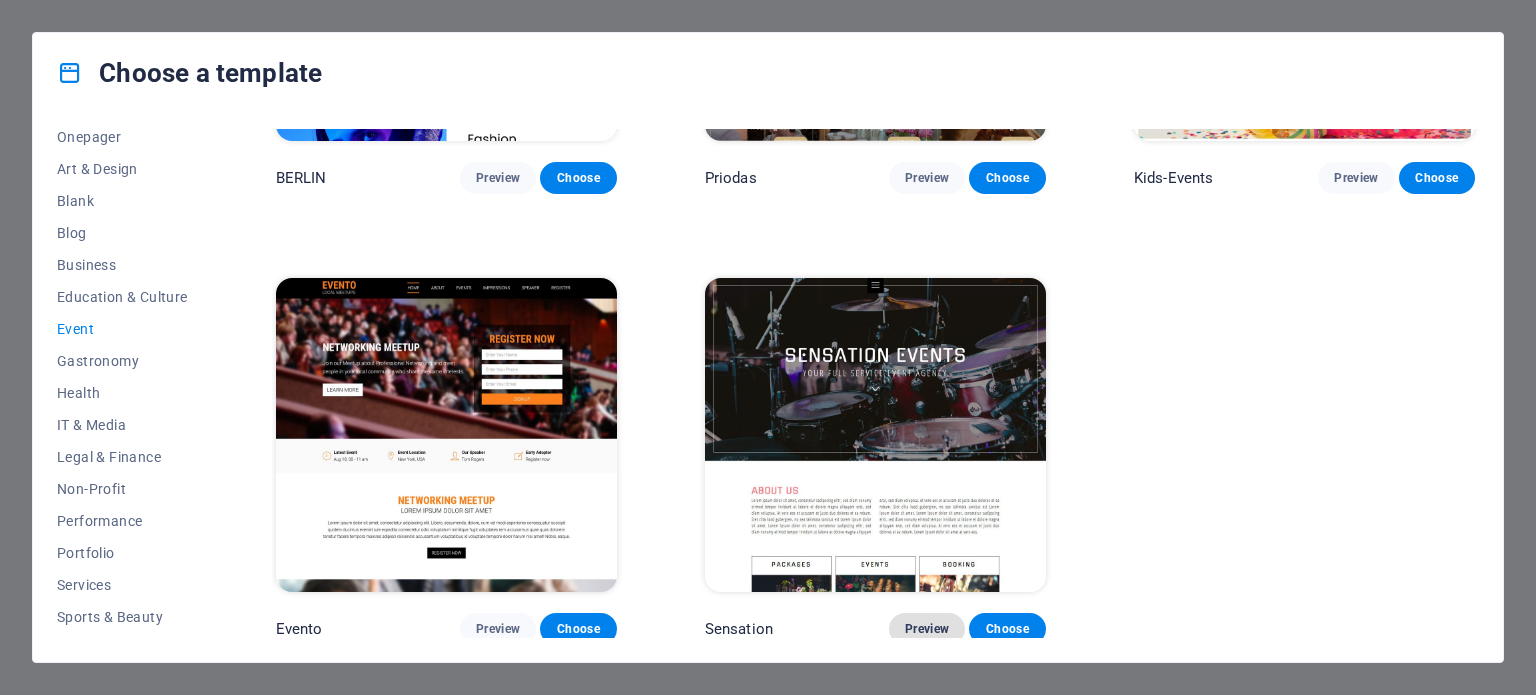 click on "Preview" at bounding box center (927, 629) 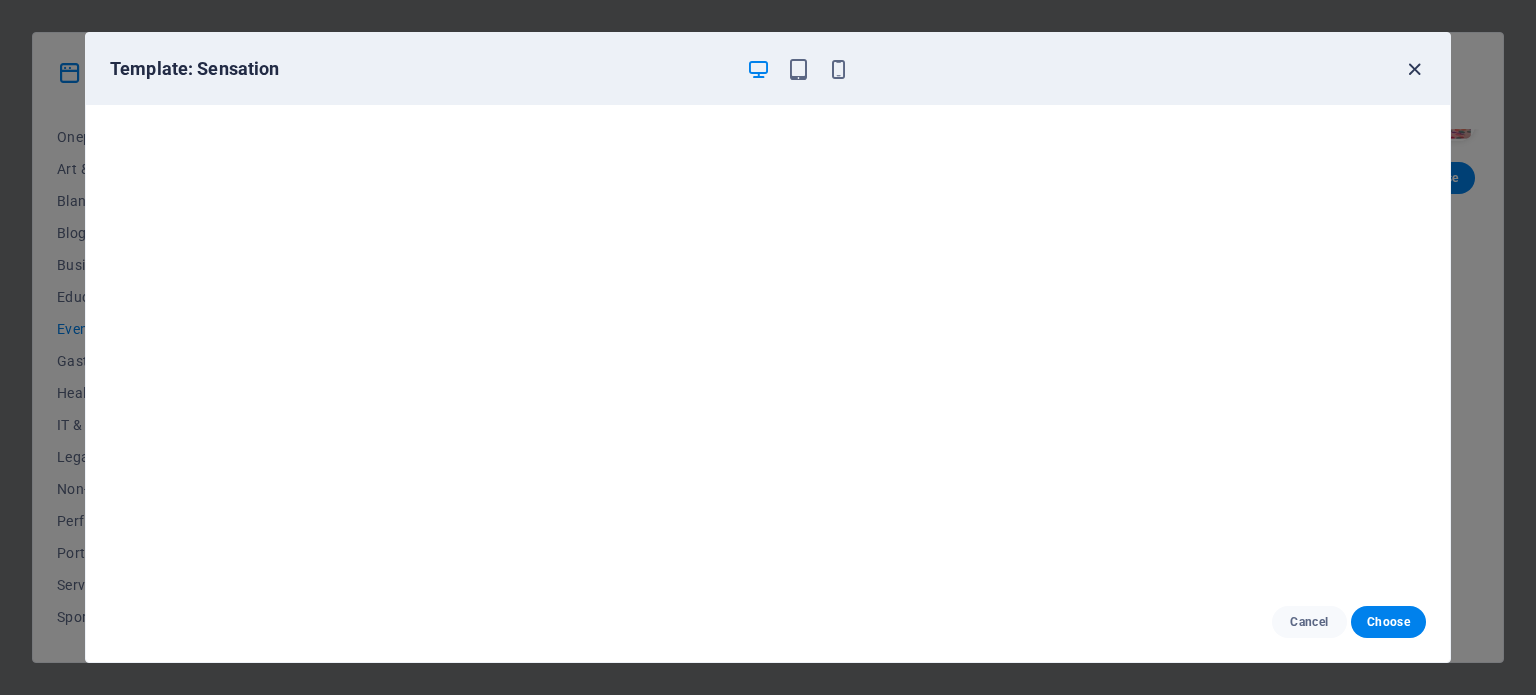 click at bounding box center [1414, 69] 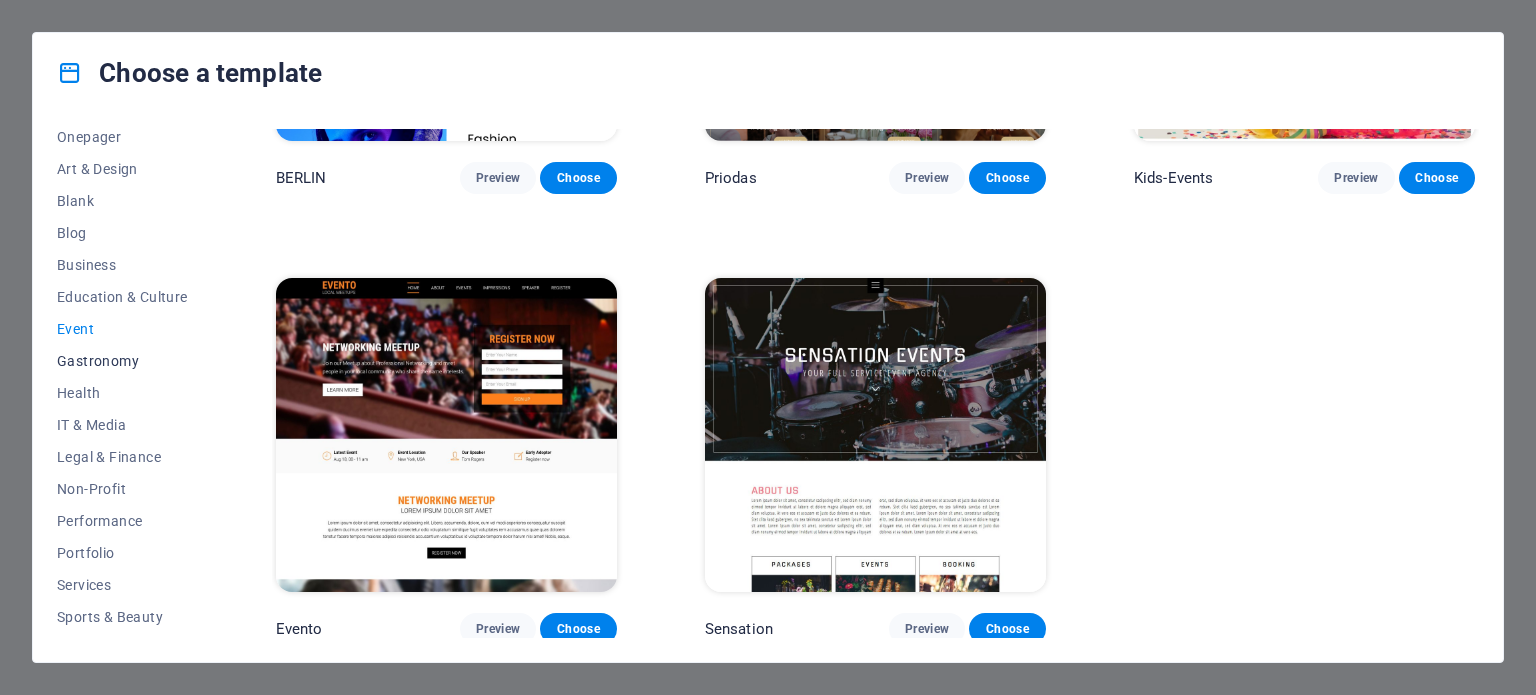 click on "Gastronomy" at bounding box center (122, 361) 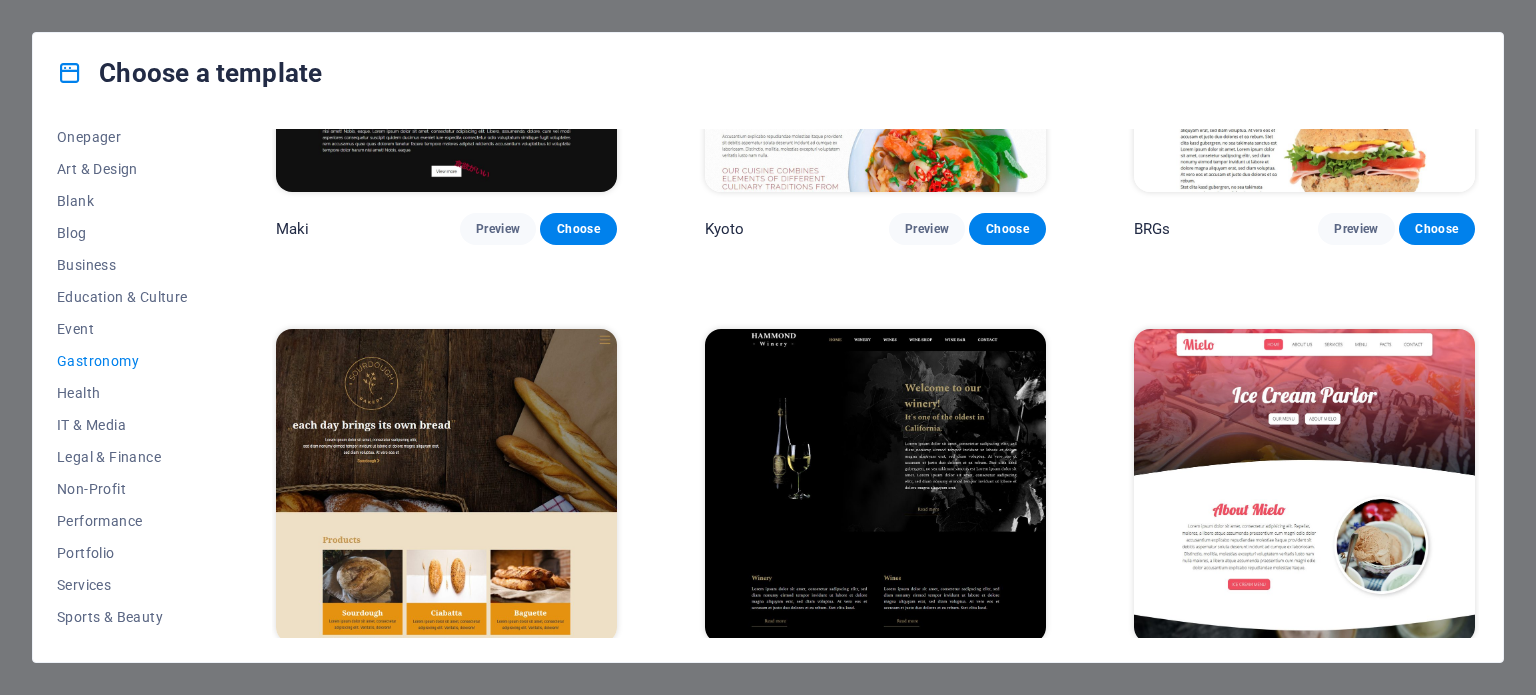 scroll, scrollTop: 1258, scrollLeft: 0, axis: vertical 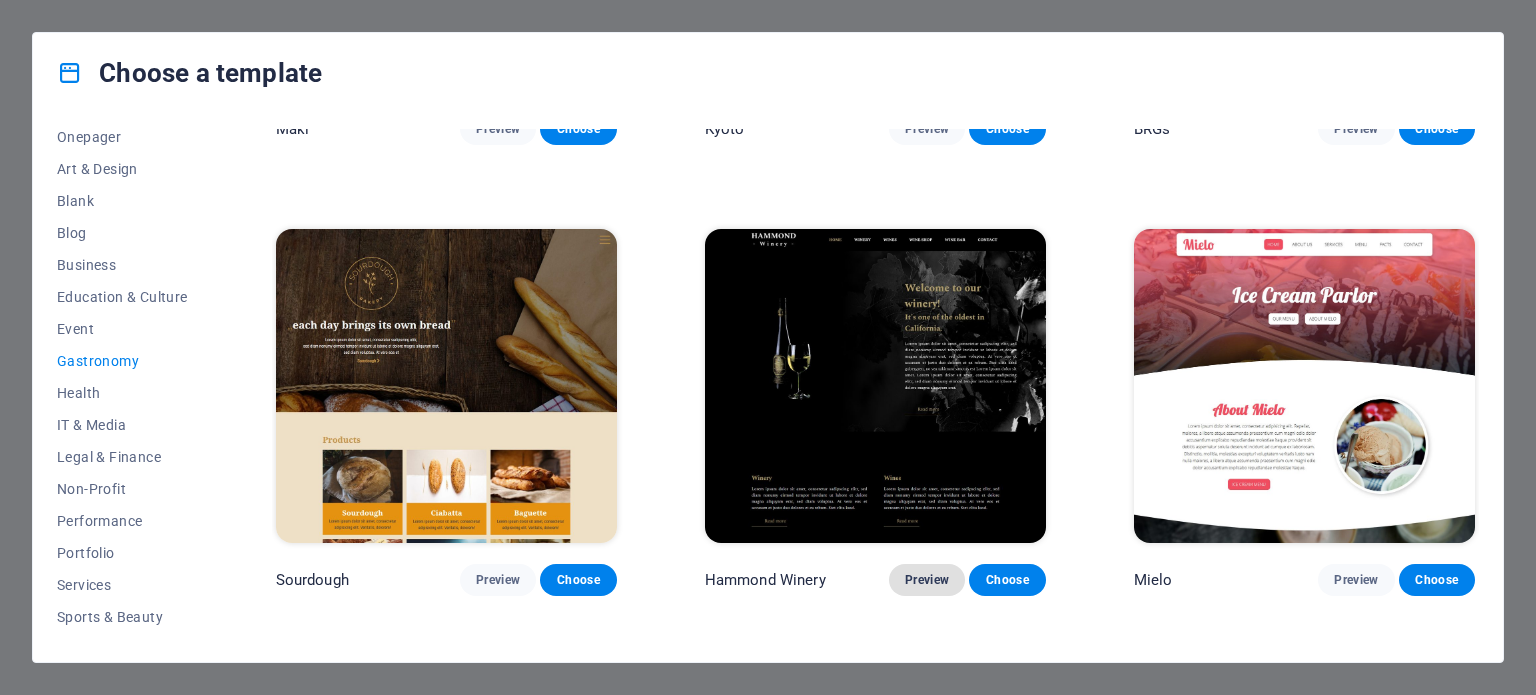 click on "Preview" at bounding box center [927, 580] 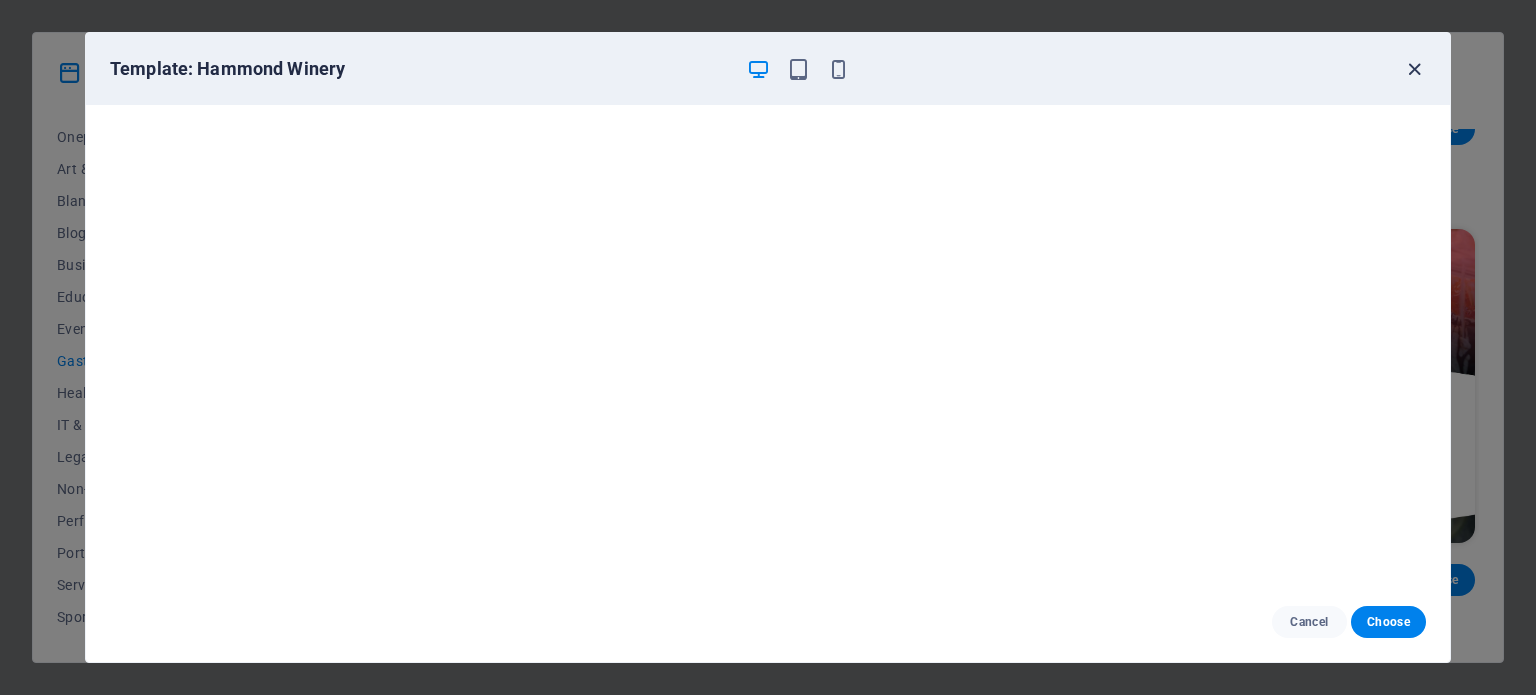 click at bounding box center [1414, 69] 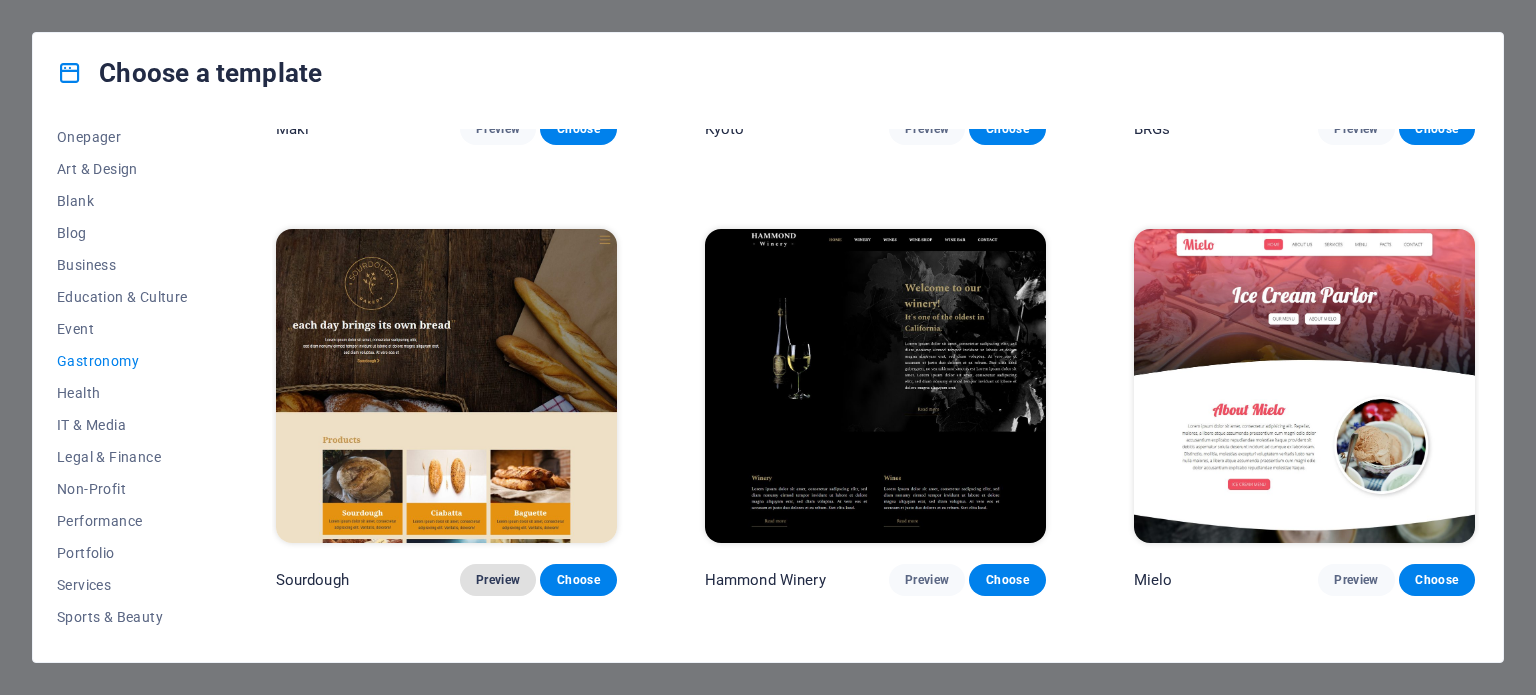 click on "Preview" at bounding box center [498, 580] 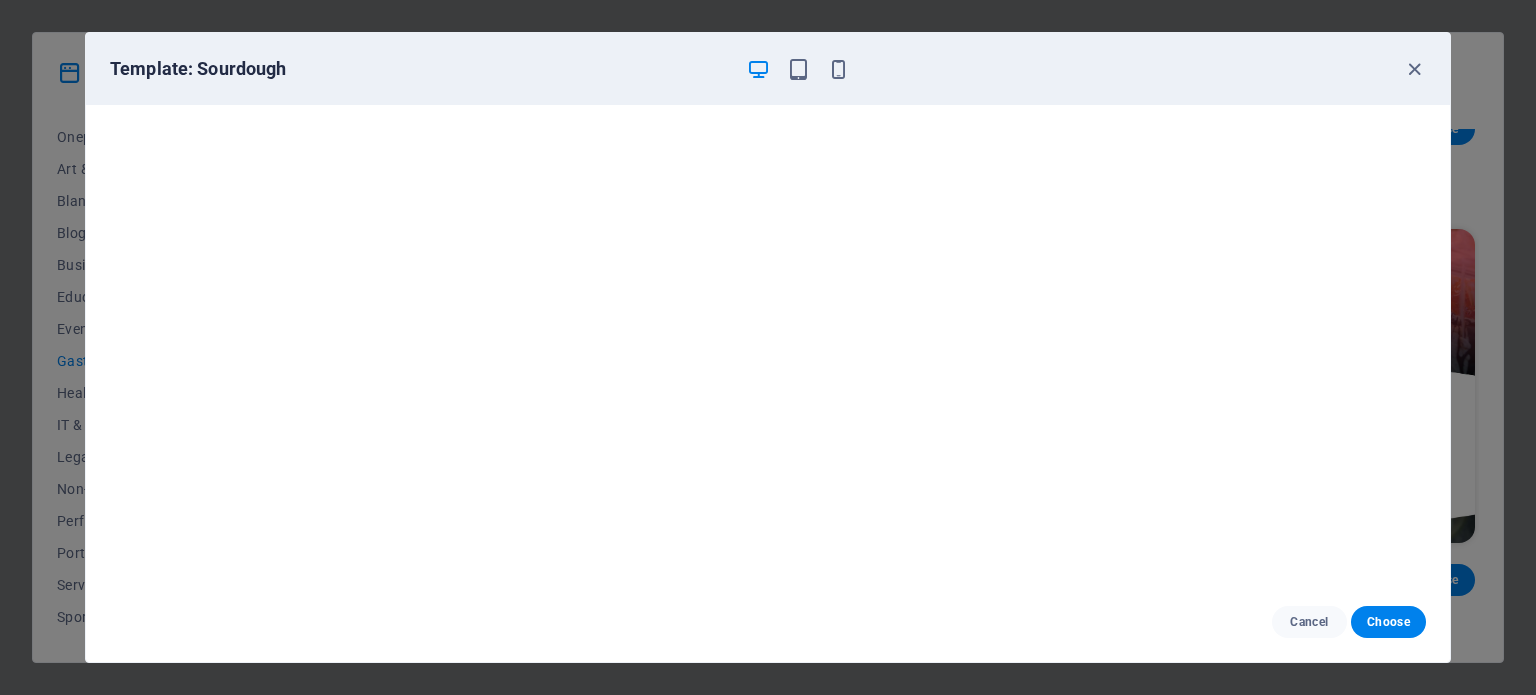 scroll, scrollTop: 5, scrollLeft: 0, axis: vertical 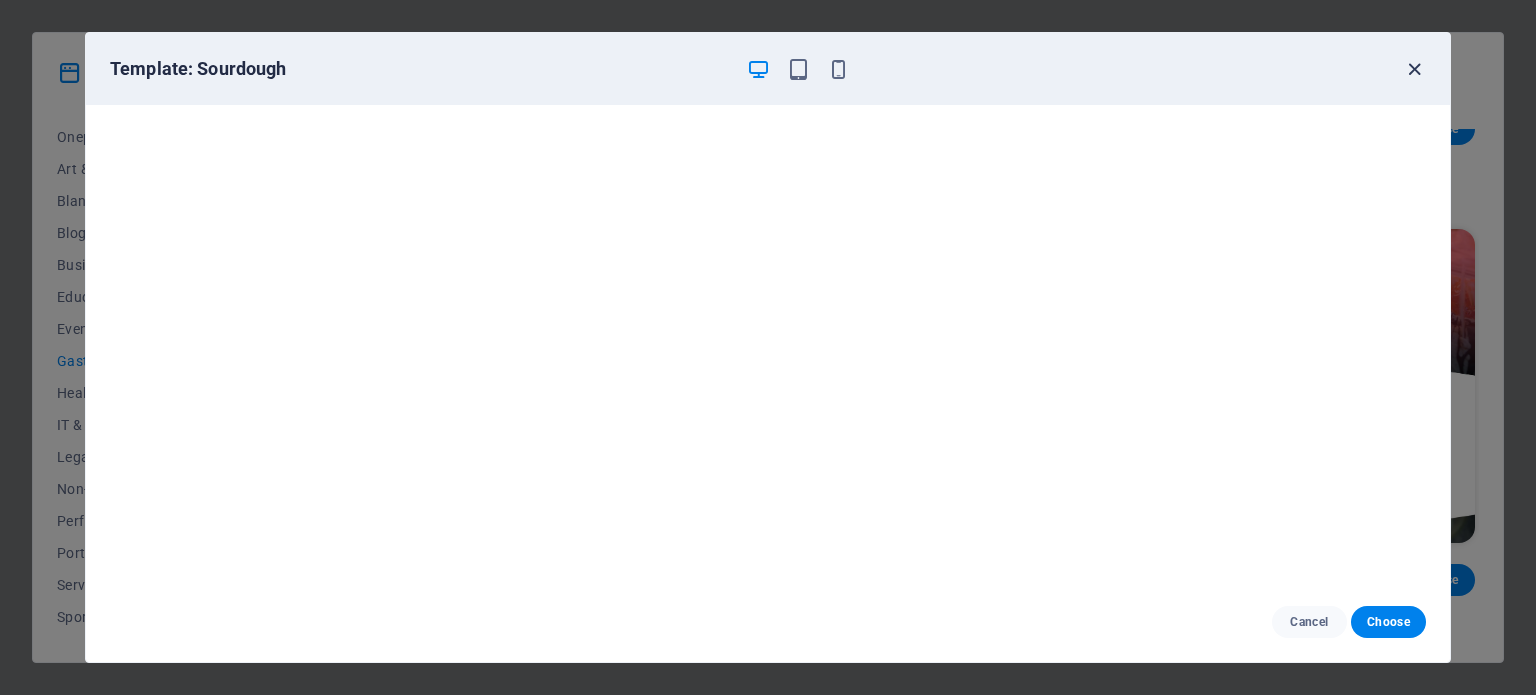 click at bounding box center [1414, 69] 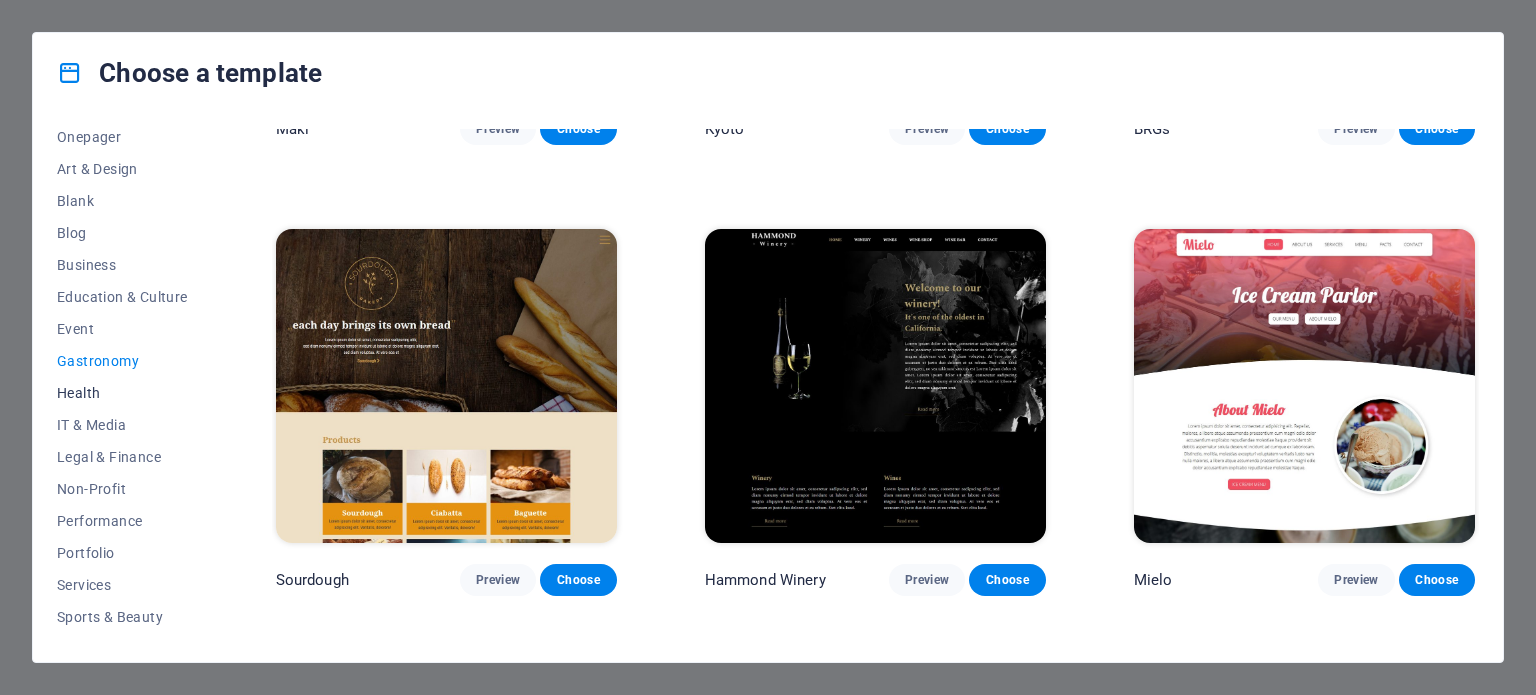 click on "Health" at bounding box center (122, 393) 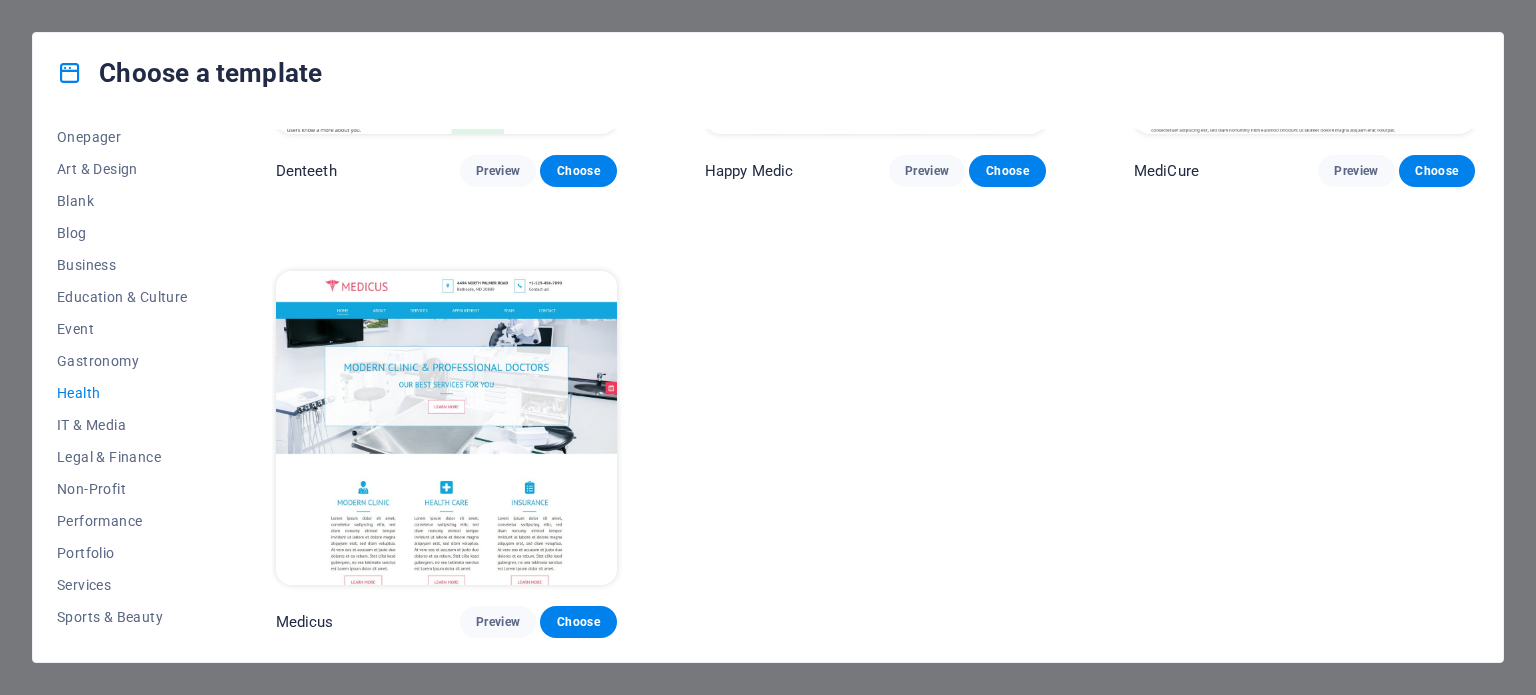 scroll, scrollTop: 0, scrollLeft: 0, axis: both 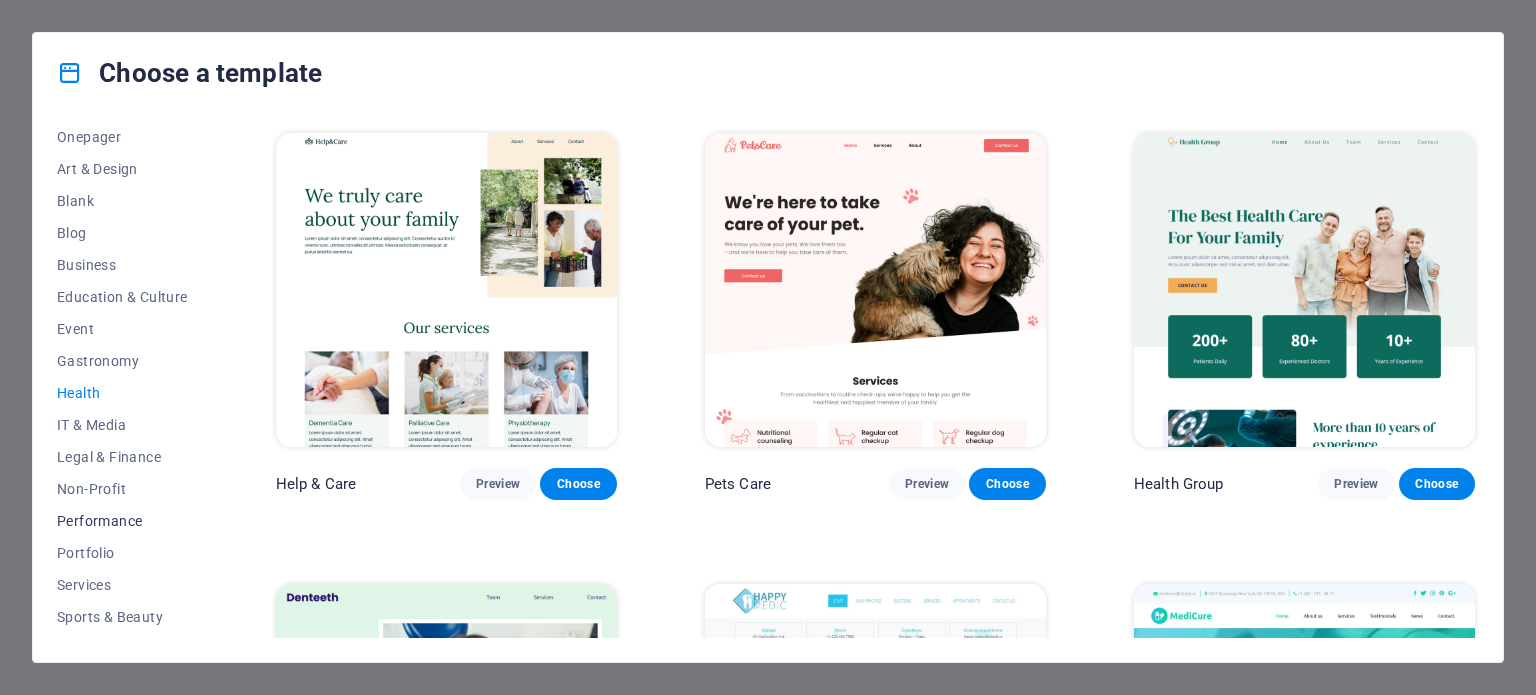 click on "Performance" at bounding box center (122, 521) 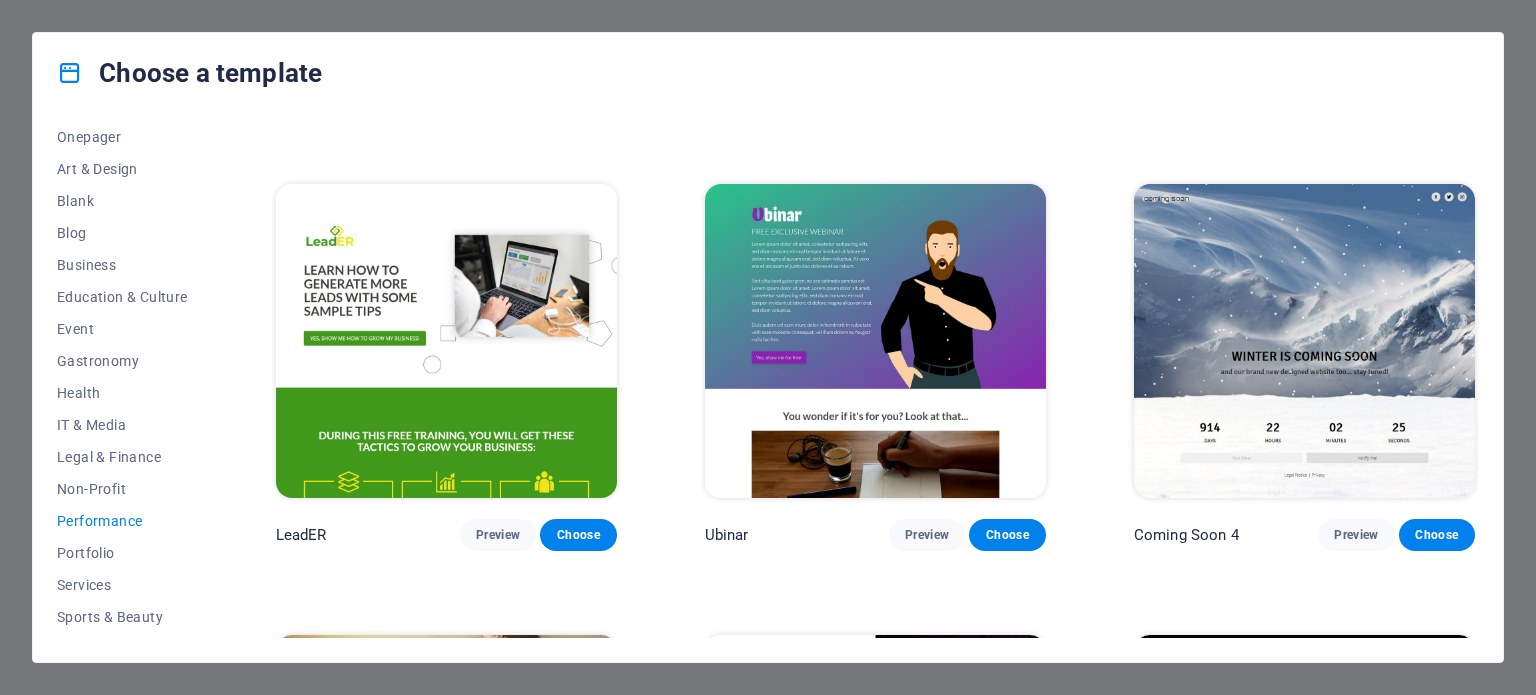 scroll, scrollTop: 1706, scrollLeft: 0, axis: vertical 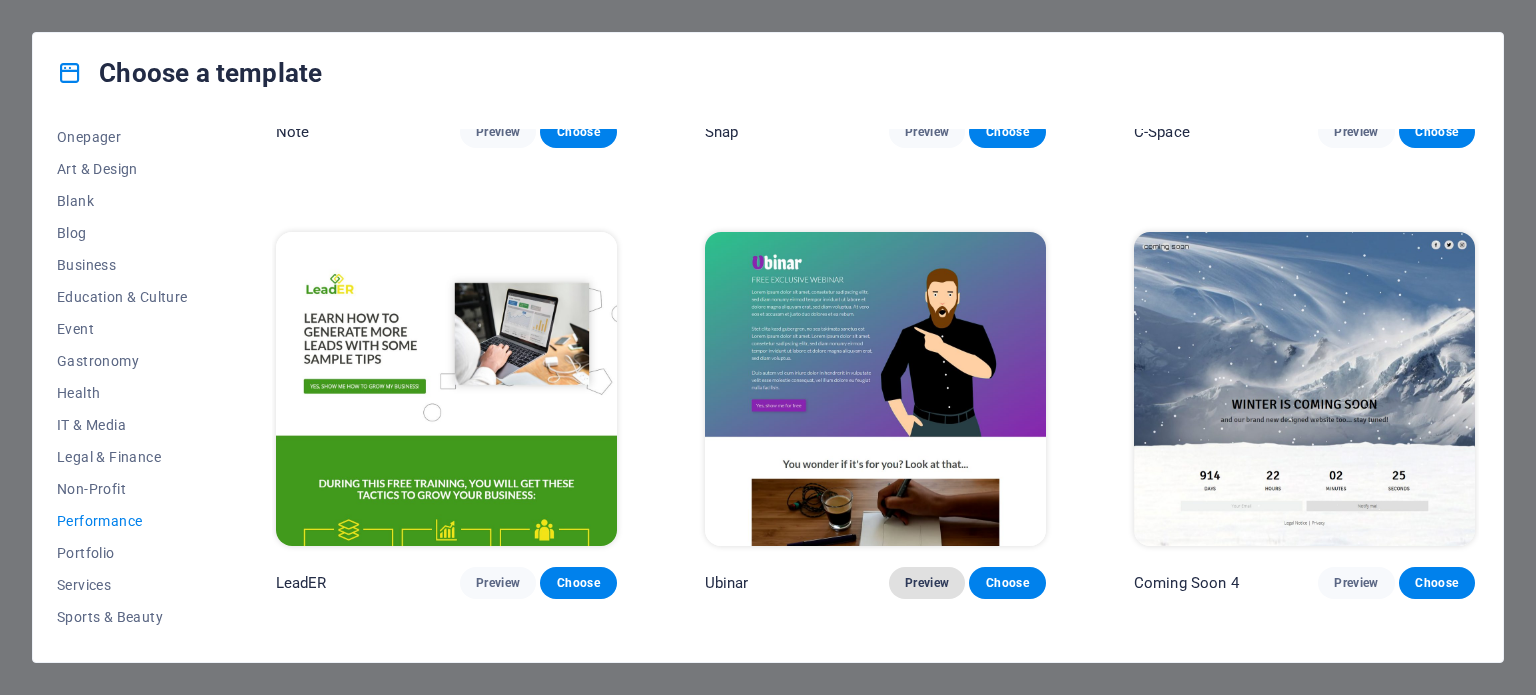 click on "Preview" at bounding box center (927, 583) 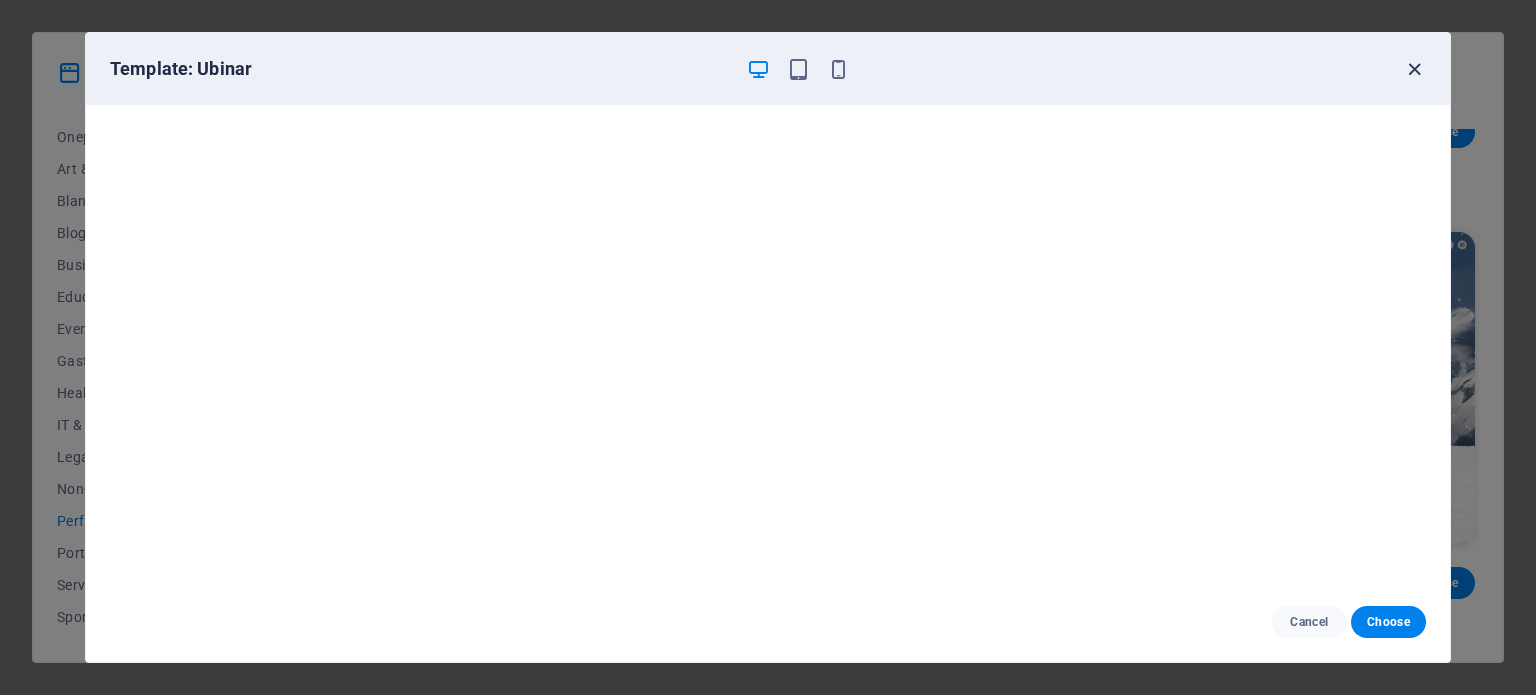 click at bounding box center [1414, 69] 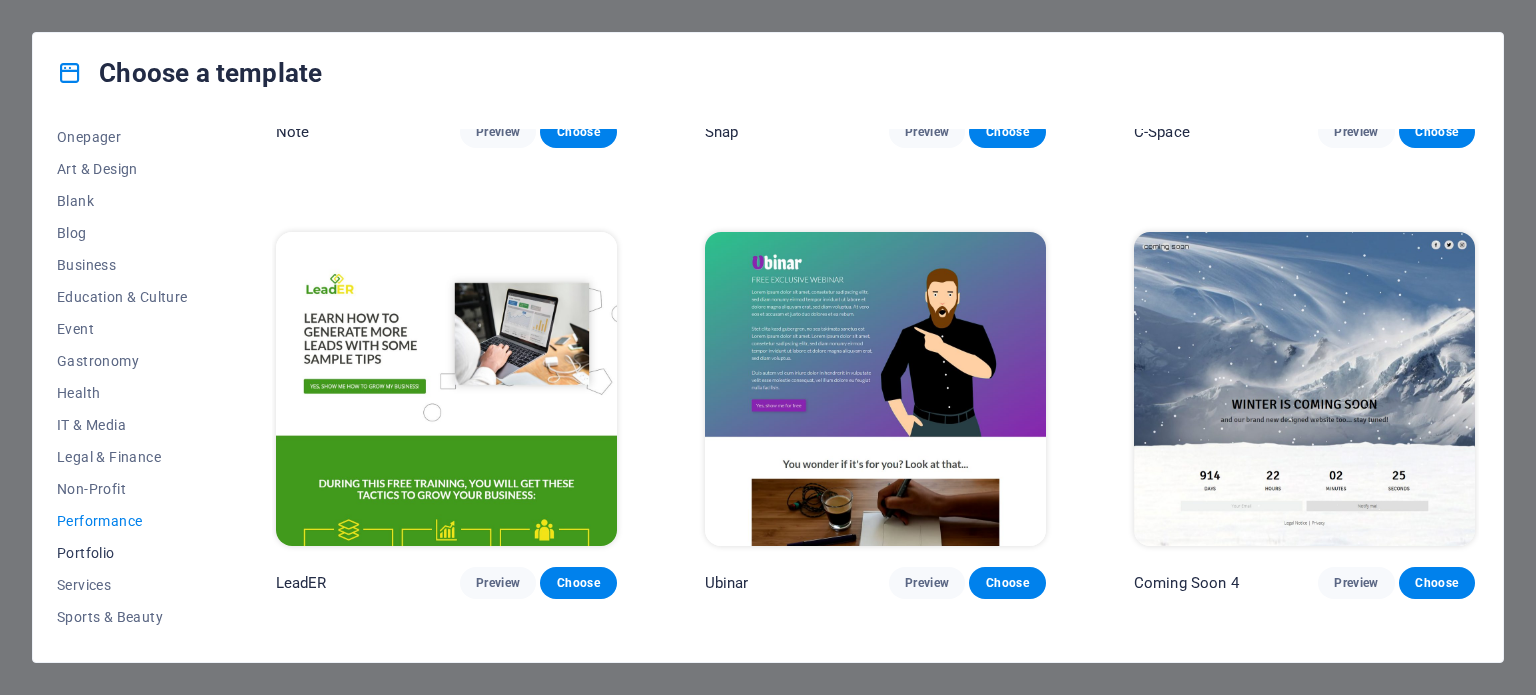 click on "Portfolio" at bounding box center [122, 553] 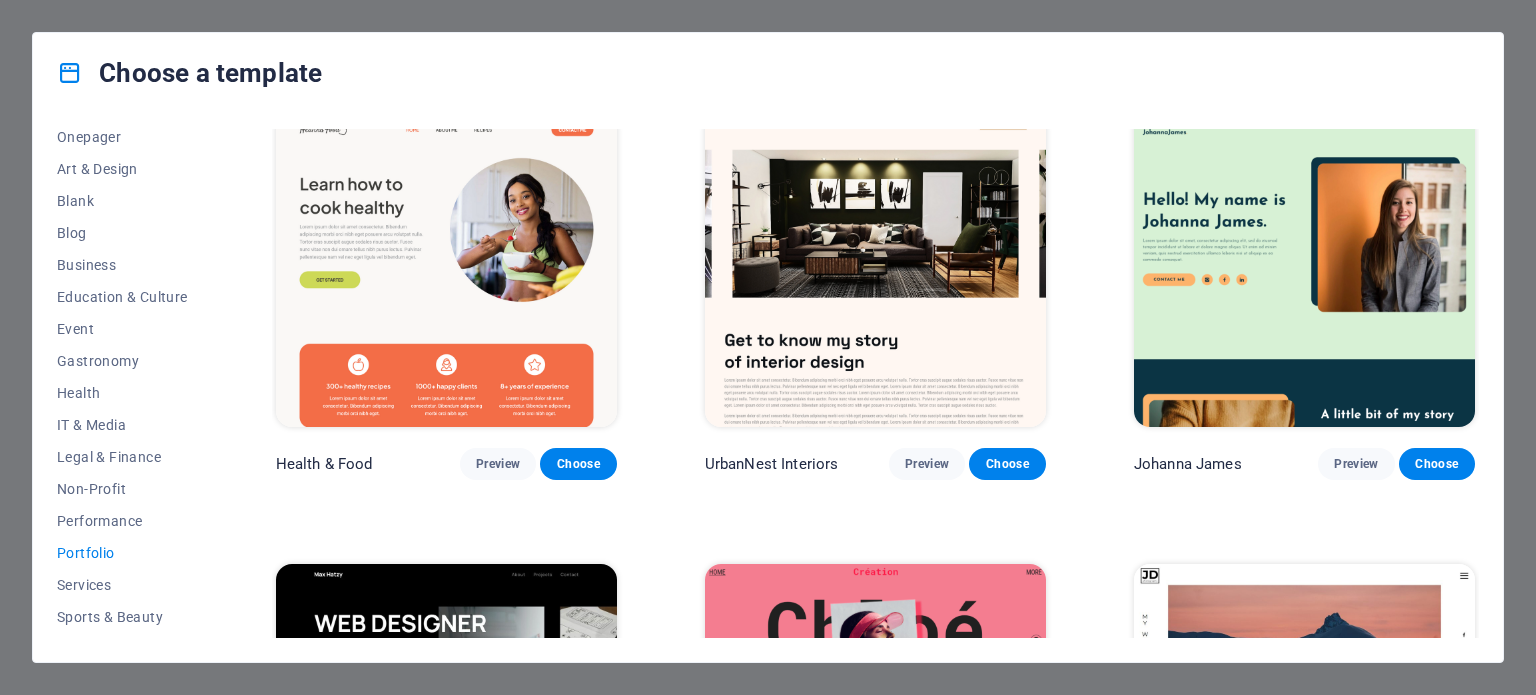 scroll, scrollTop: 0, scrollLeft: 0, axis: both 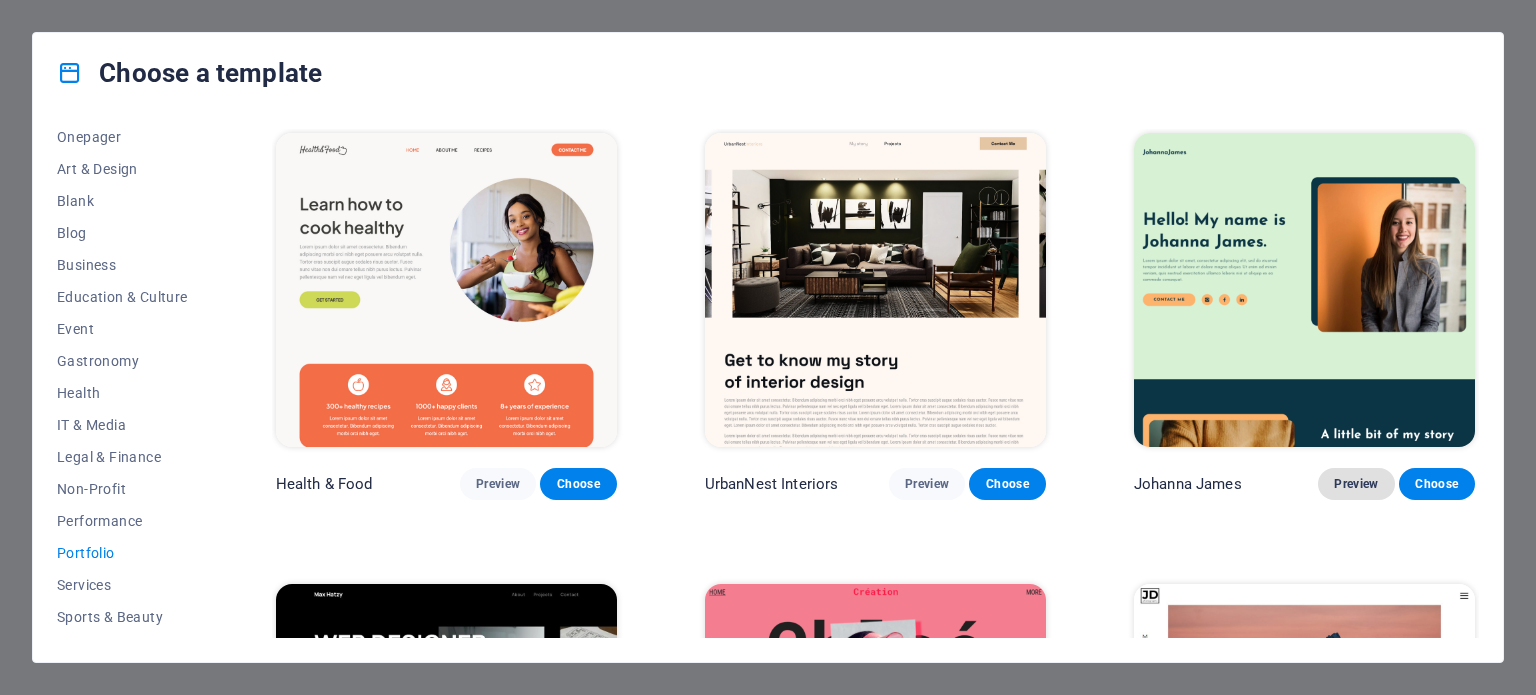click on "Preview" at bounding box center [1356, 484] 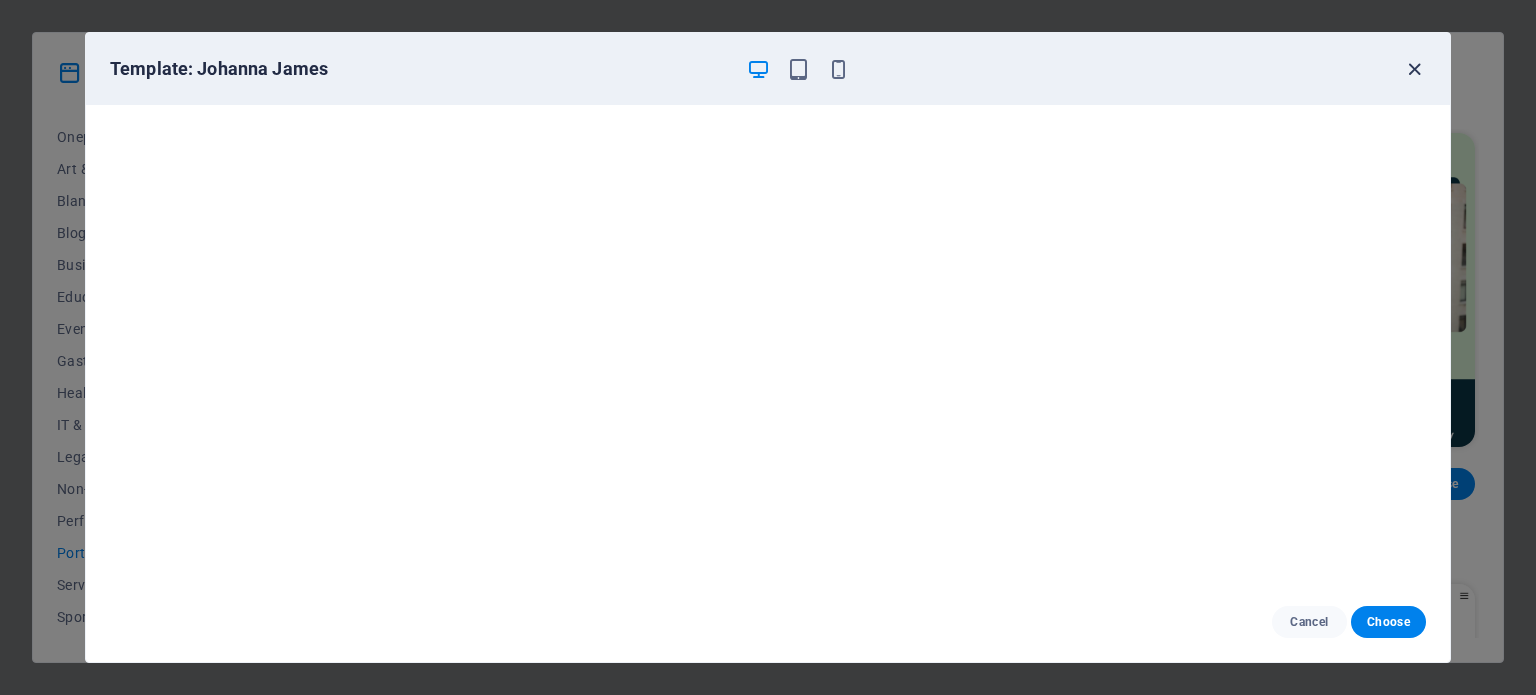 click at bounding box center (1414, 69) 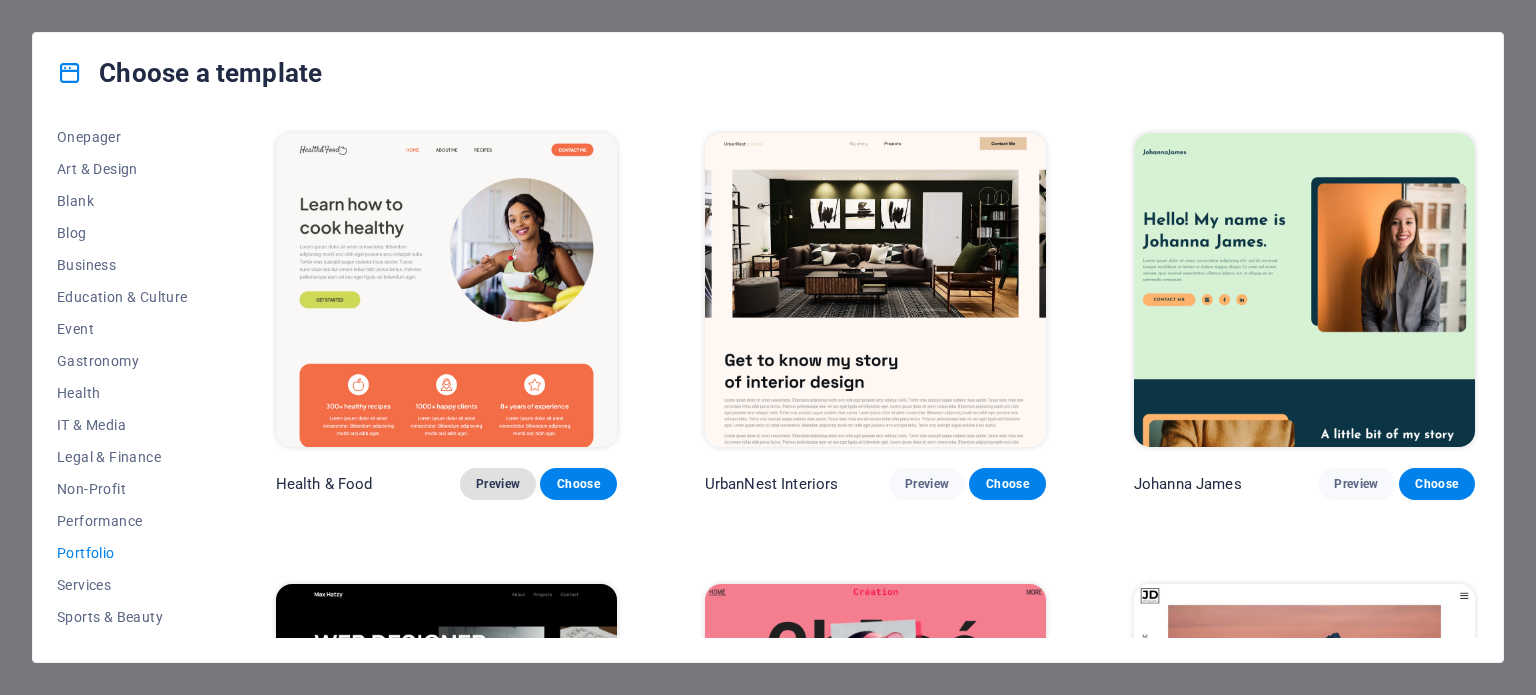 click on "Preview" at bounding box center (498, 484) 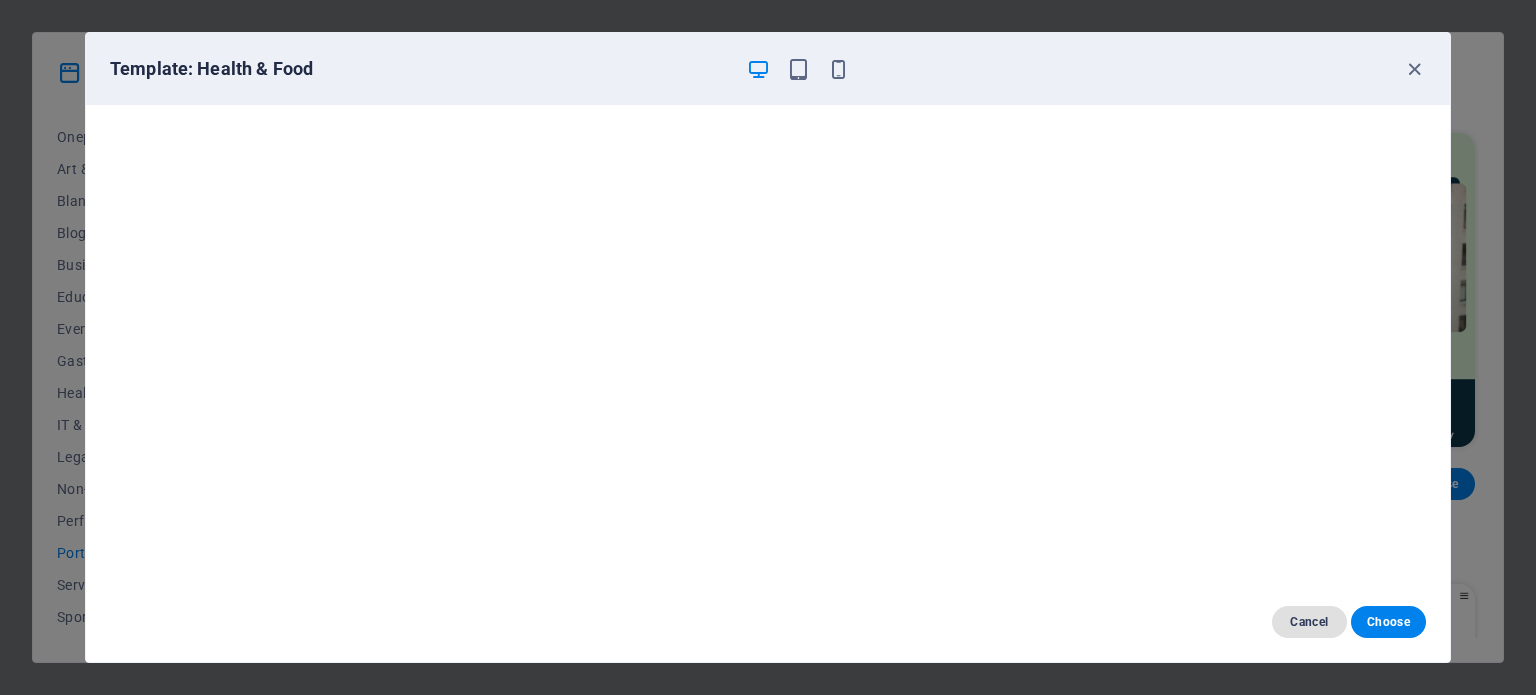 click on "Cancel" at bounding box center [1309, 622] 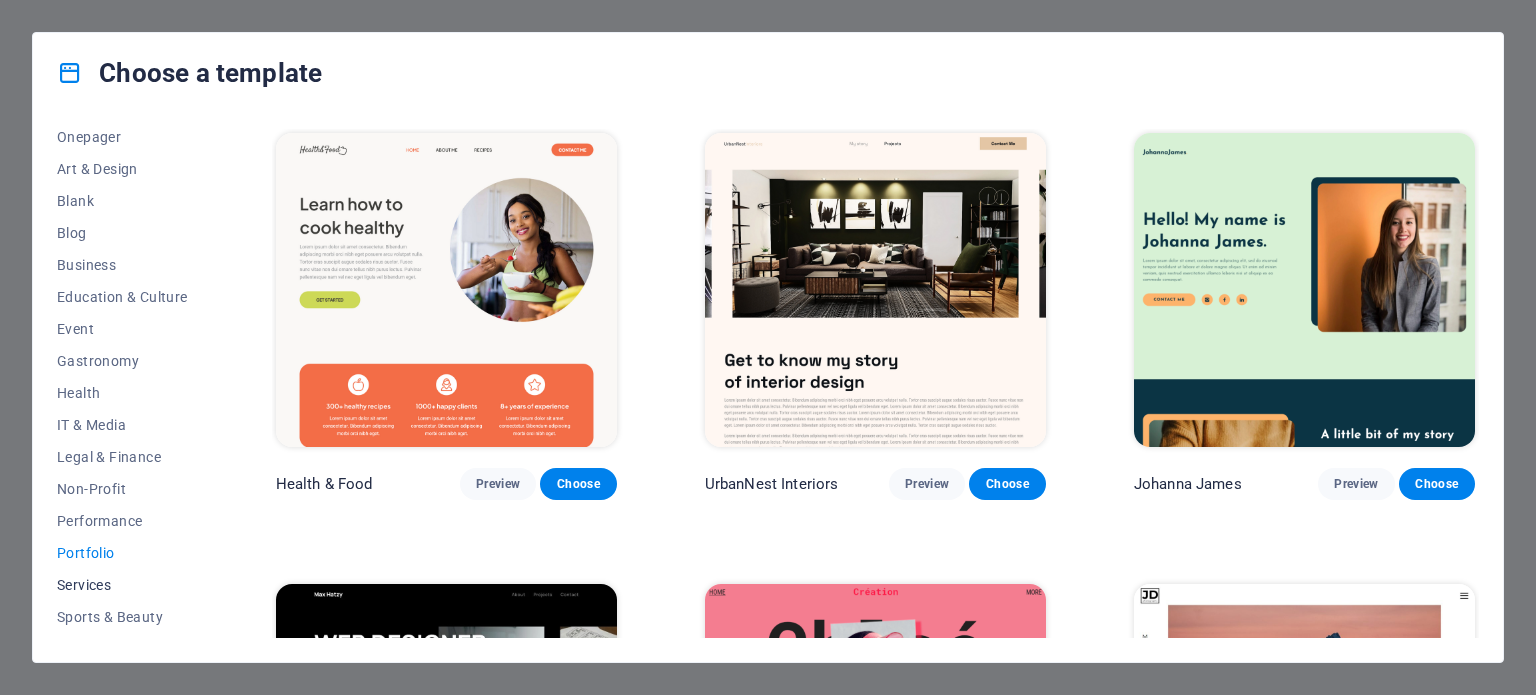 click on "Services" at bounding box center [122, 585] 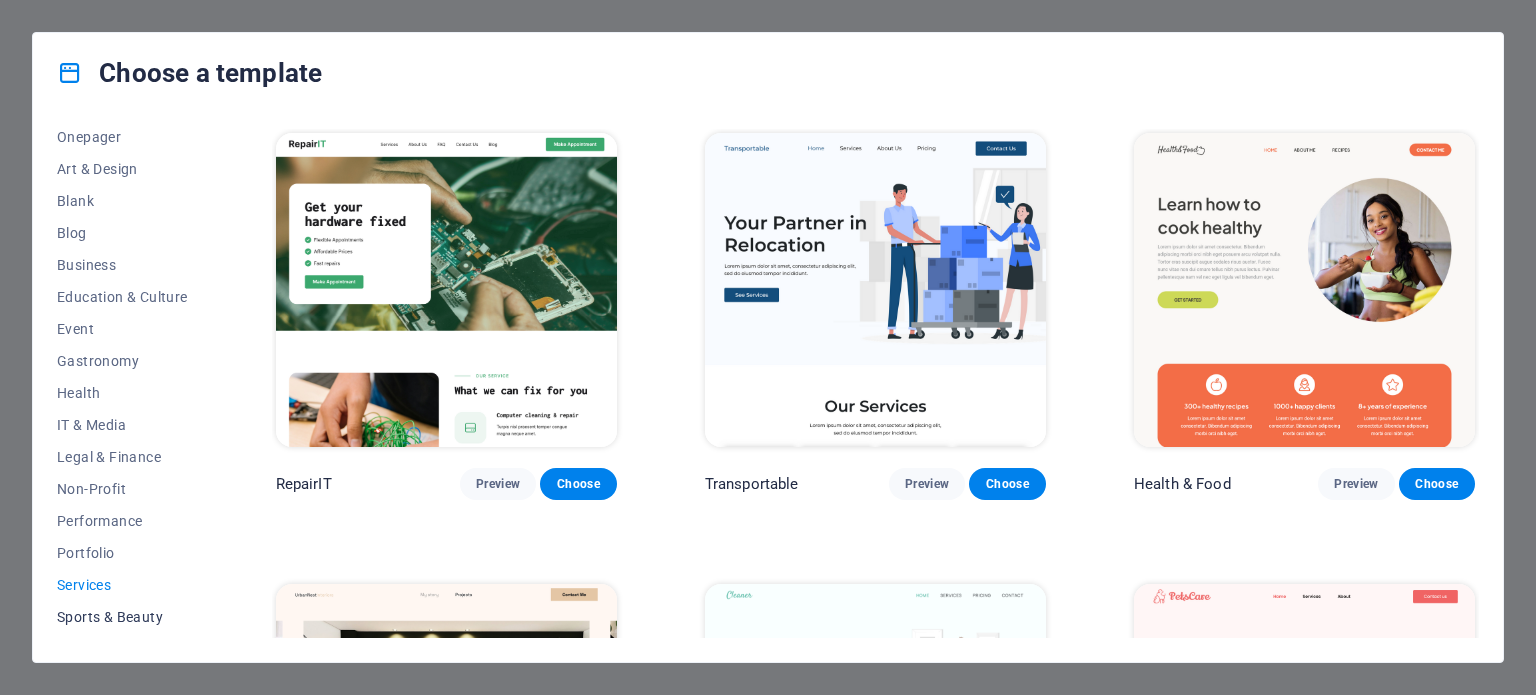 click on "Sports & Beauty" at bounding box center (122, 617) 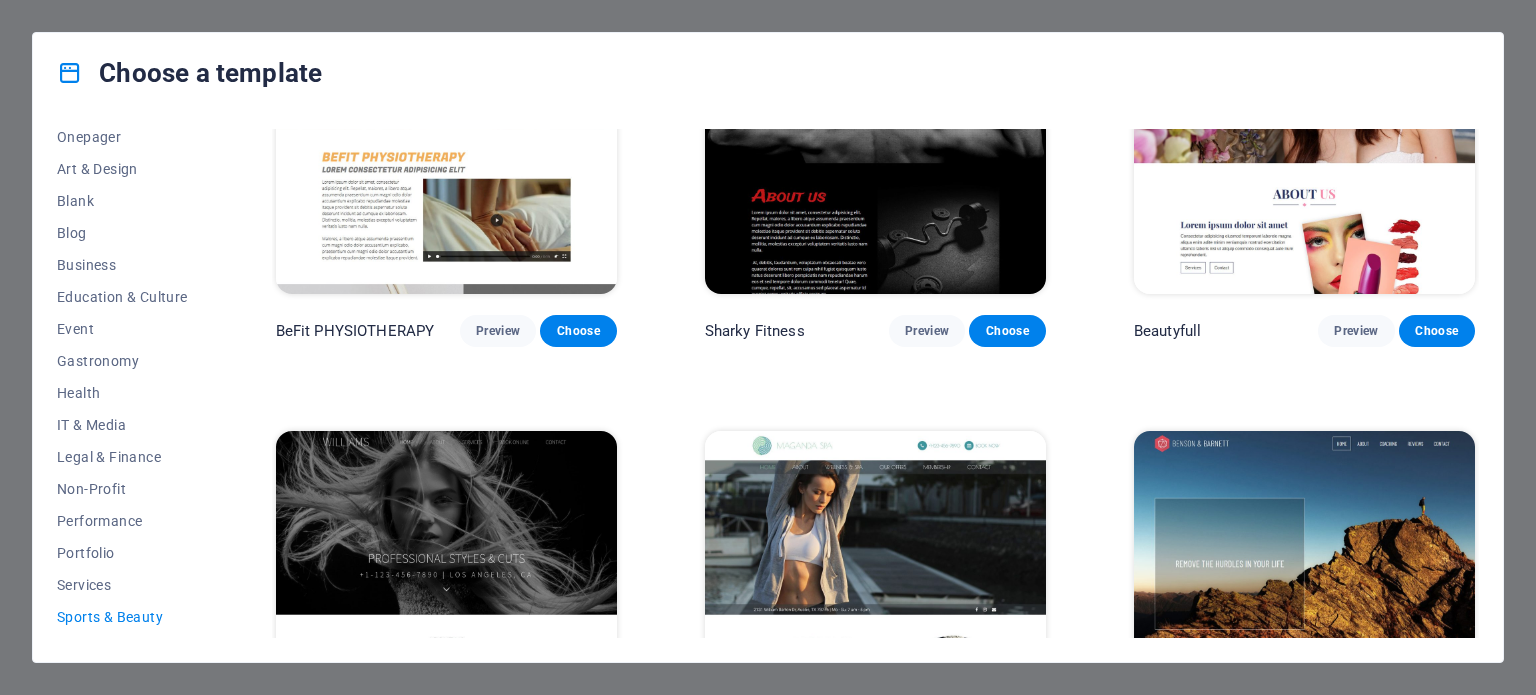 scroll, scrollTop: 1657, scrollLeft: 0, axis: vertical 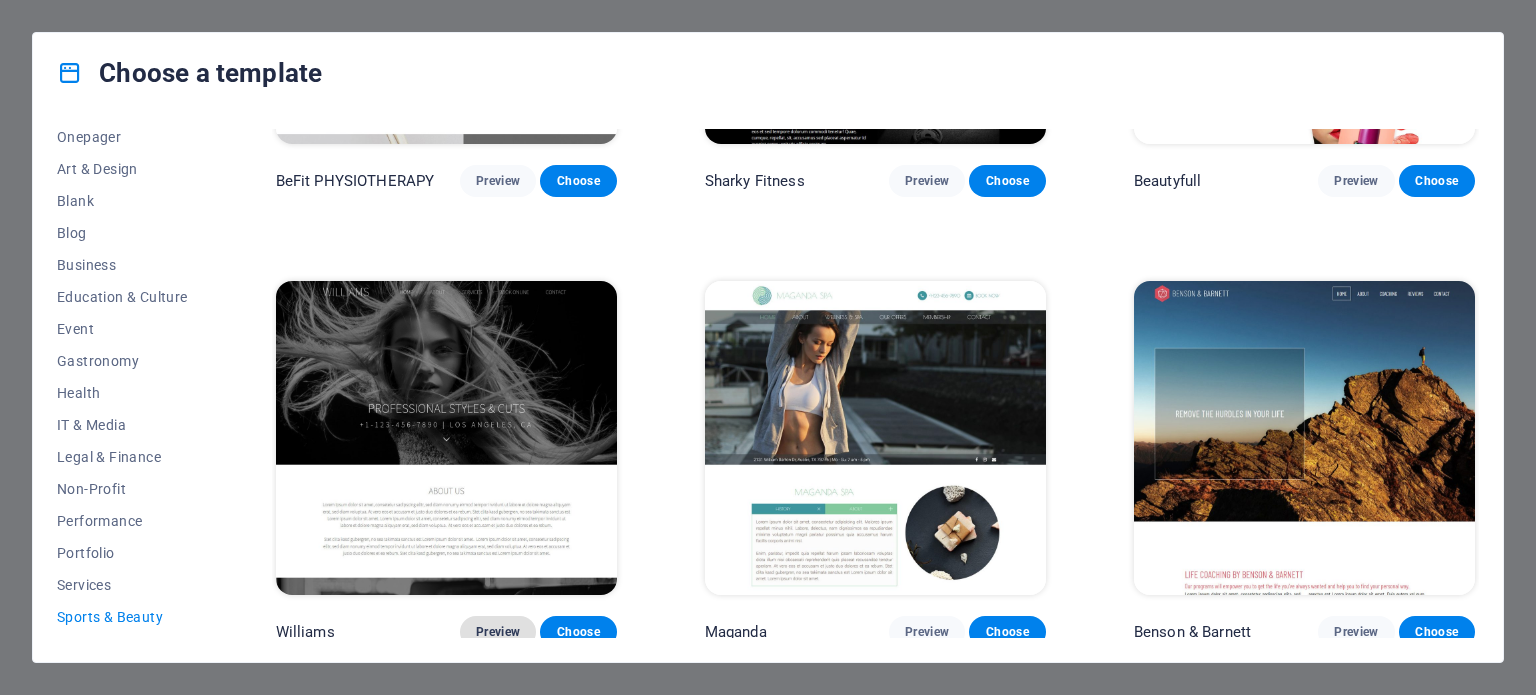 click on "Preview" at bounding box center (498, 632) 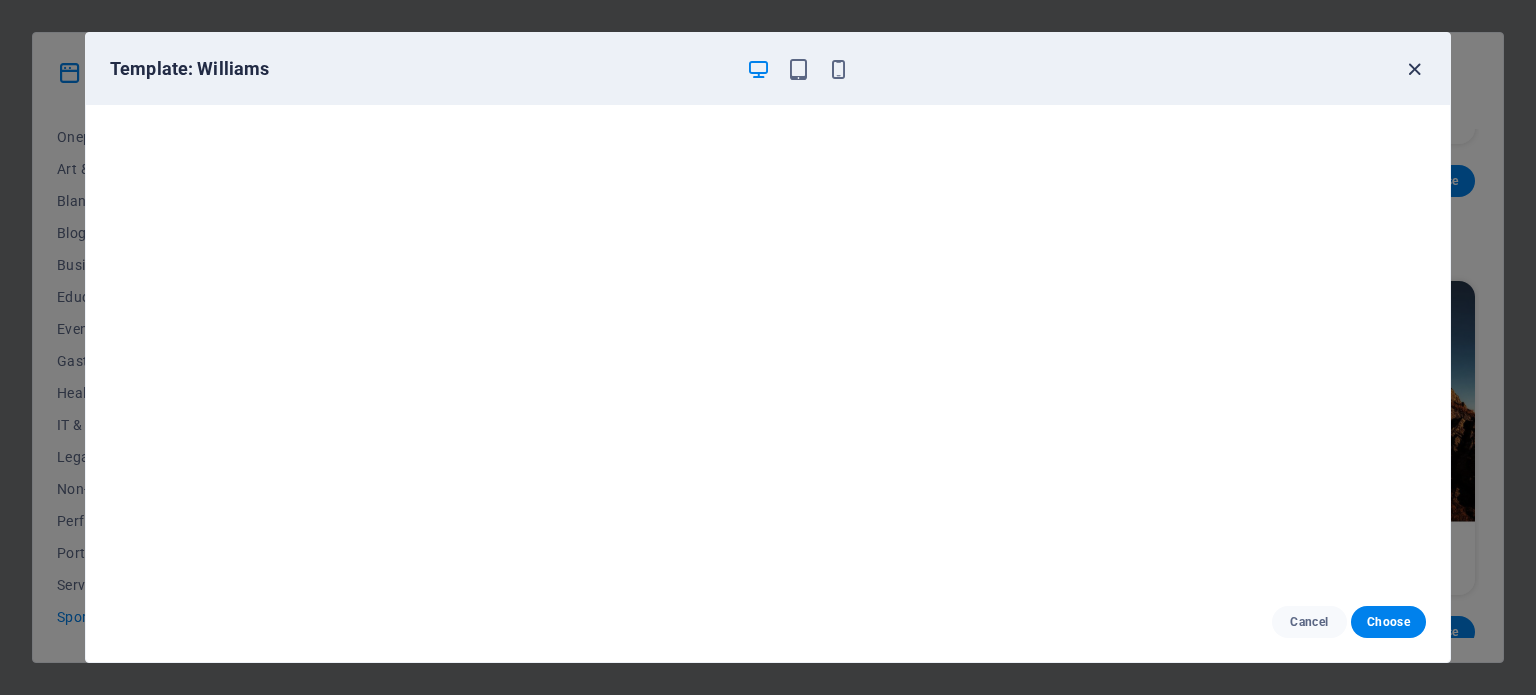 click at bounding box center (1414, 69) 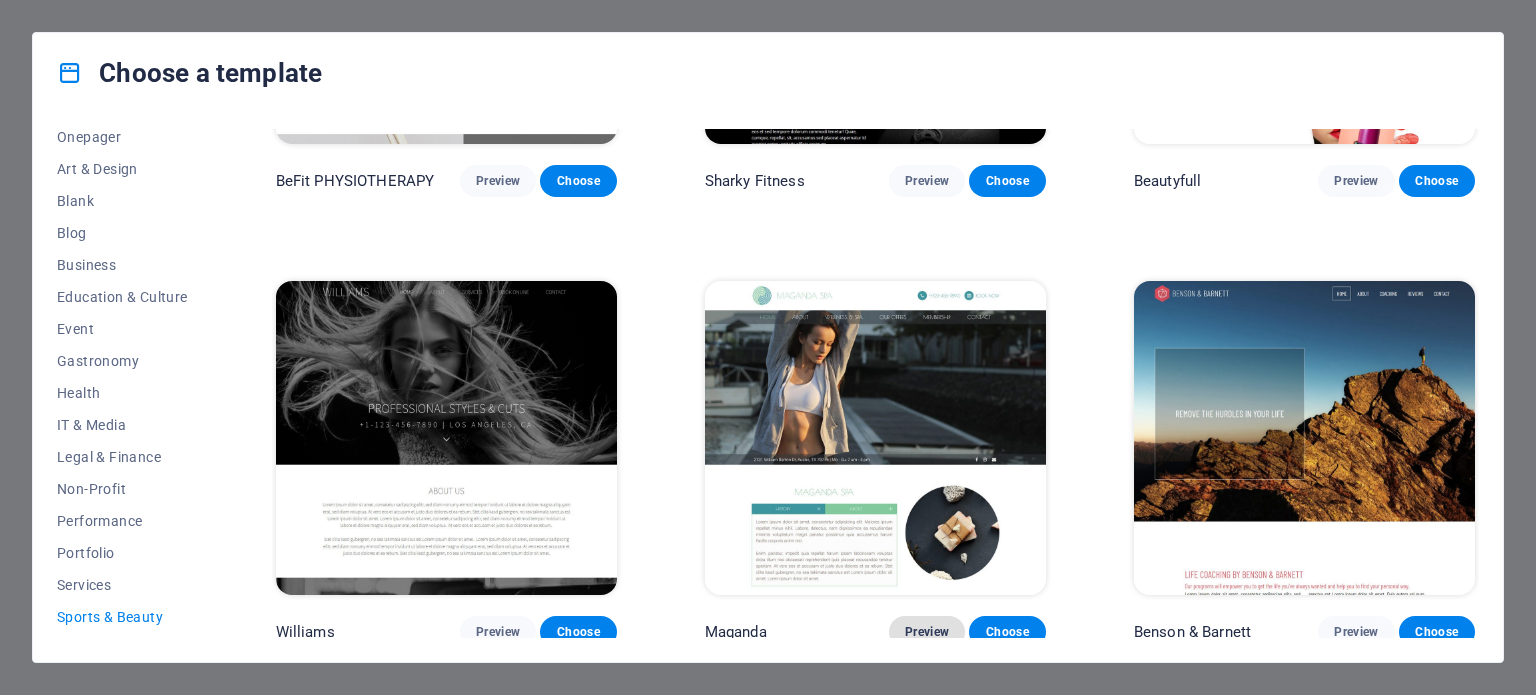 click on "Preview" at bounding box center [927, 632] 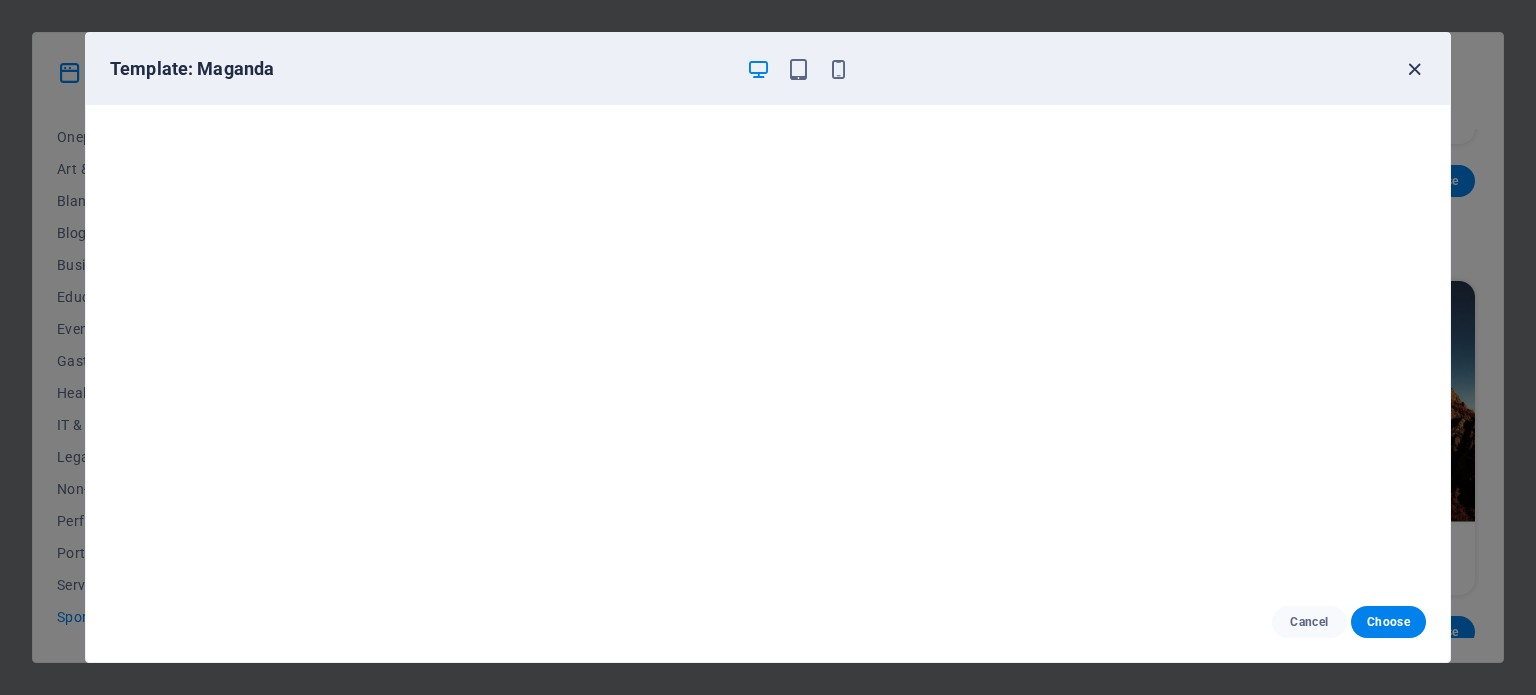 click at bounding box center [1414, 69] 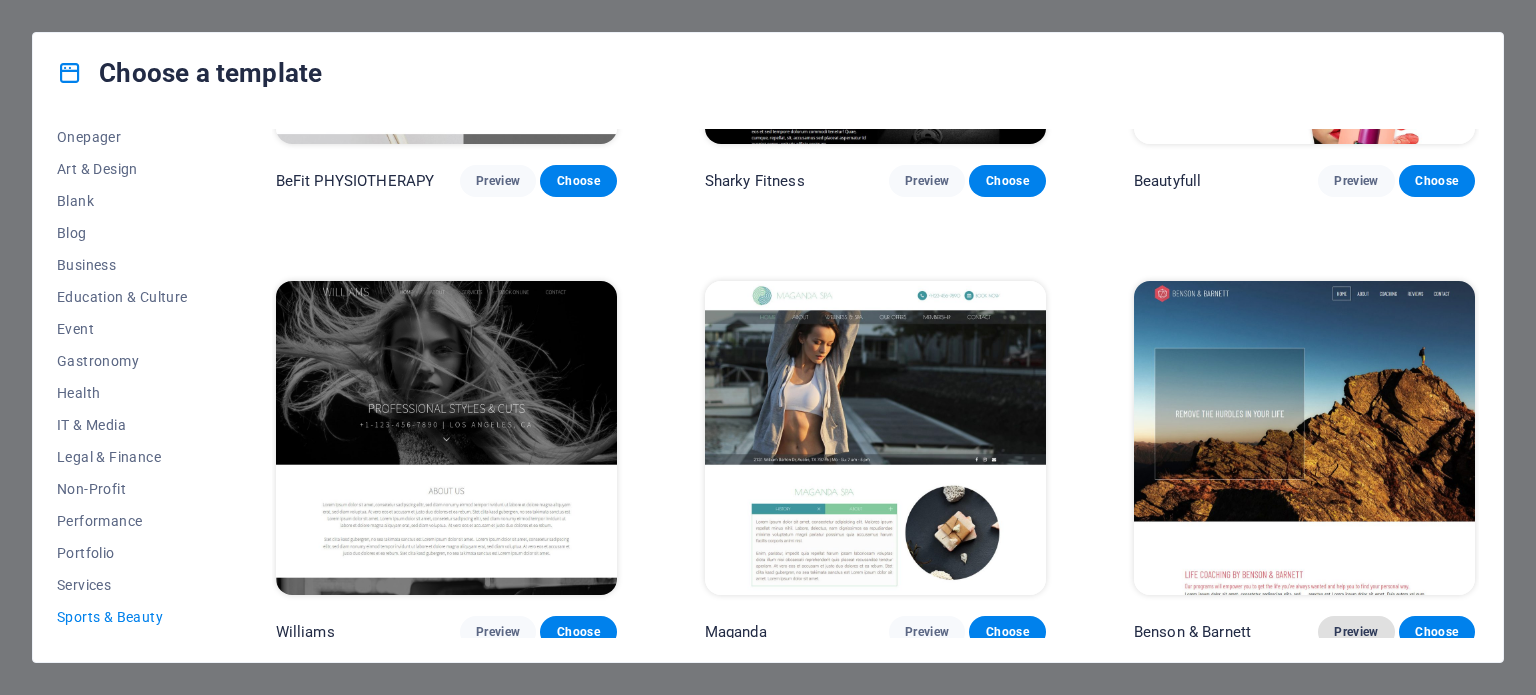 click on "Preview" at bounding box center (1356, 632) 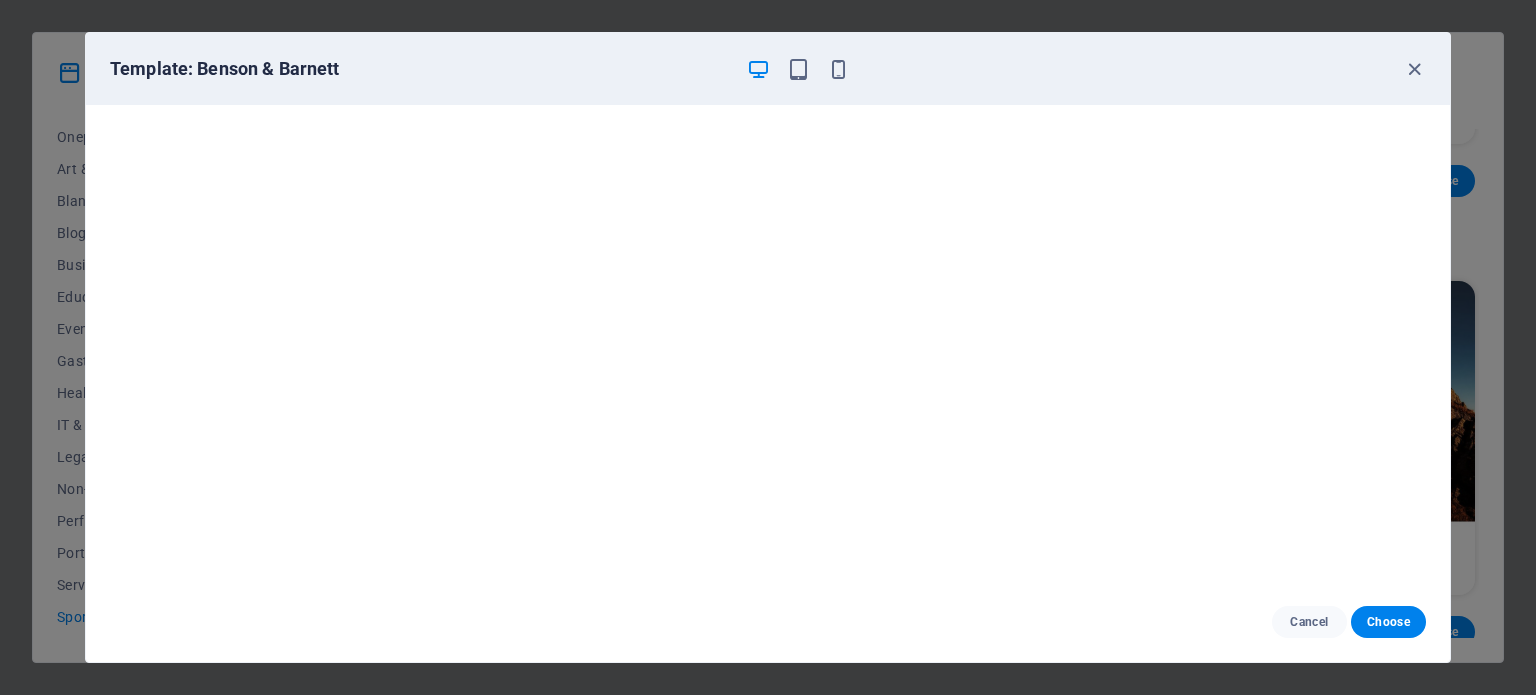scroll, scrollTop: 5, scrollLeft: 0, axis: vertical 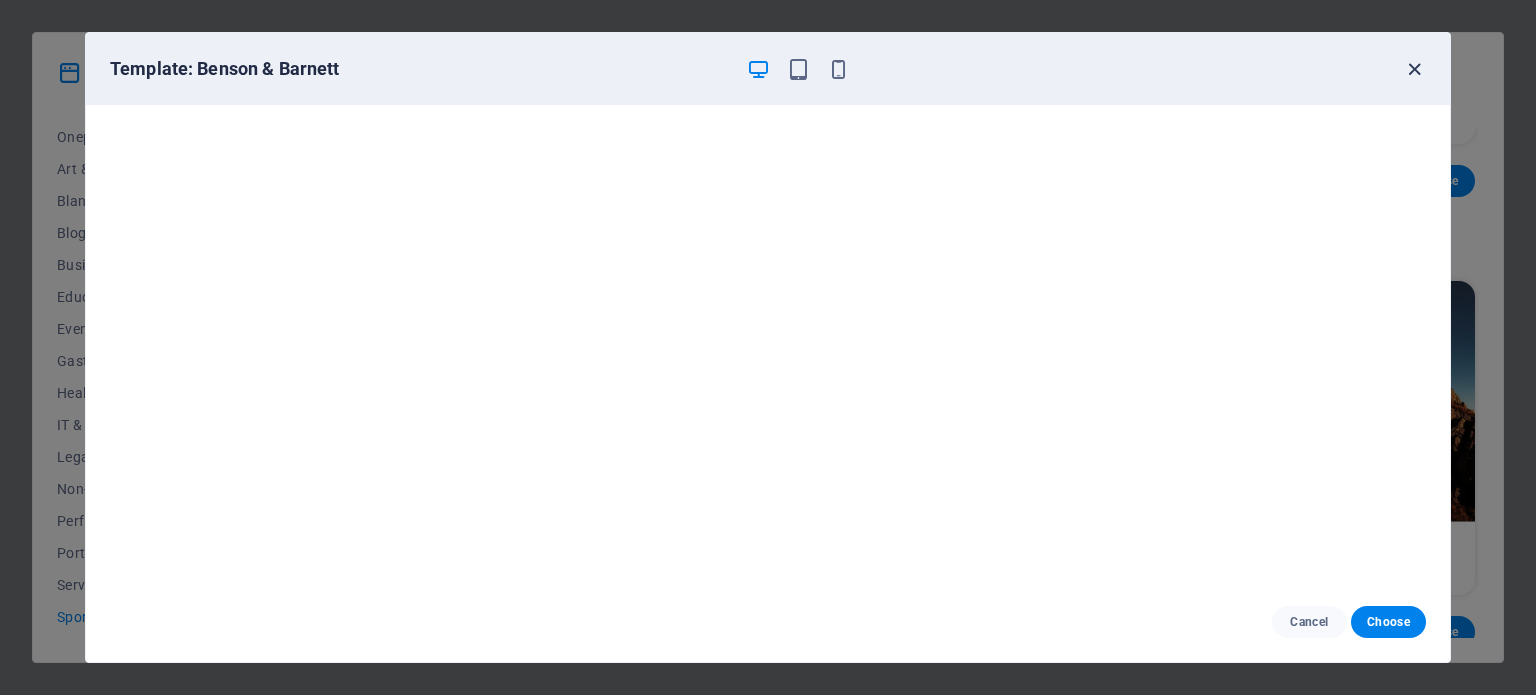 click at bounding box center (1414, 69) 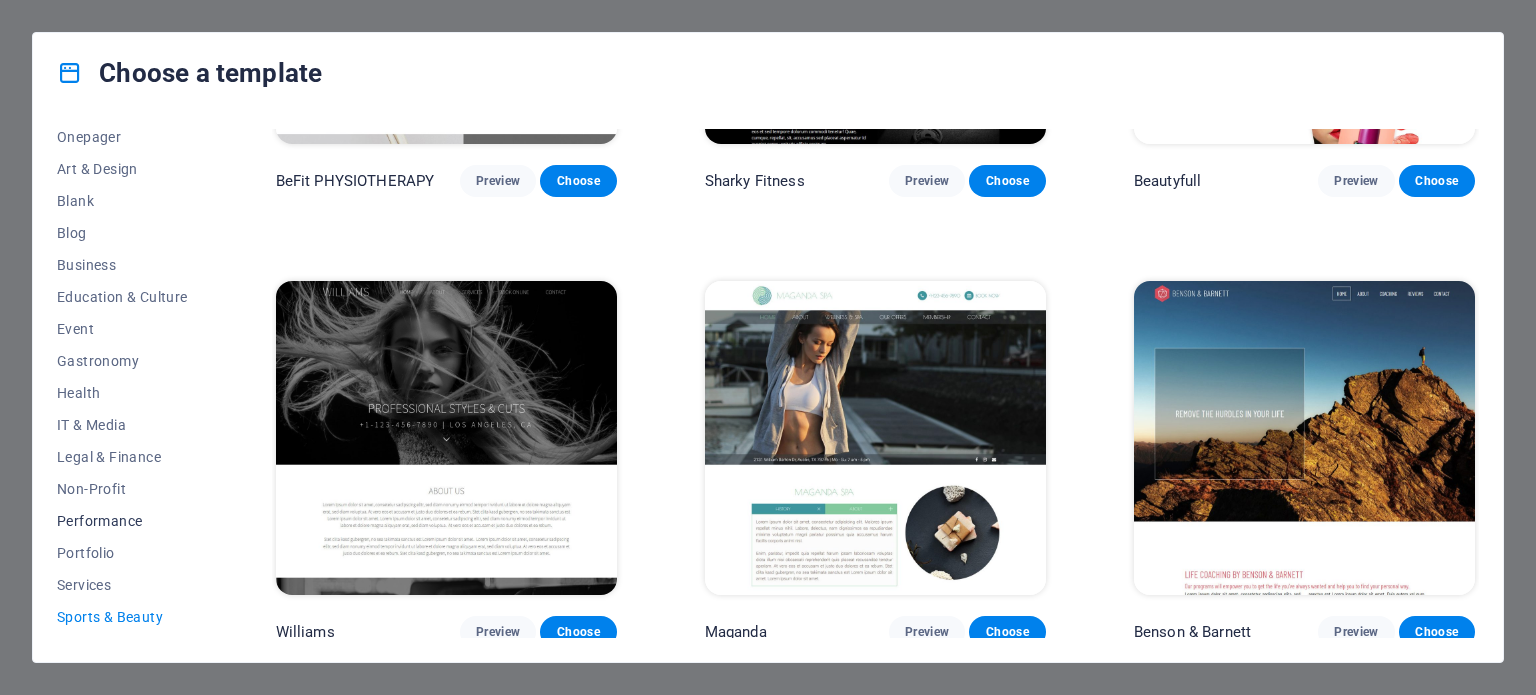 scroll, scrollTop: 290, scrollLeft: 0, axis: vertical 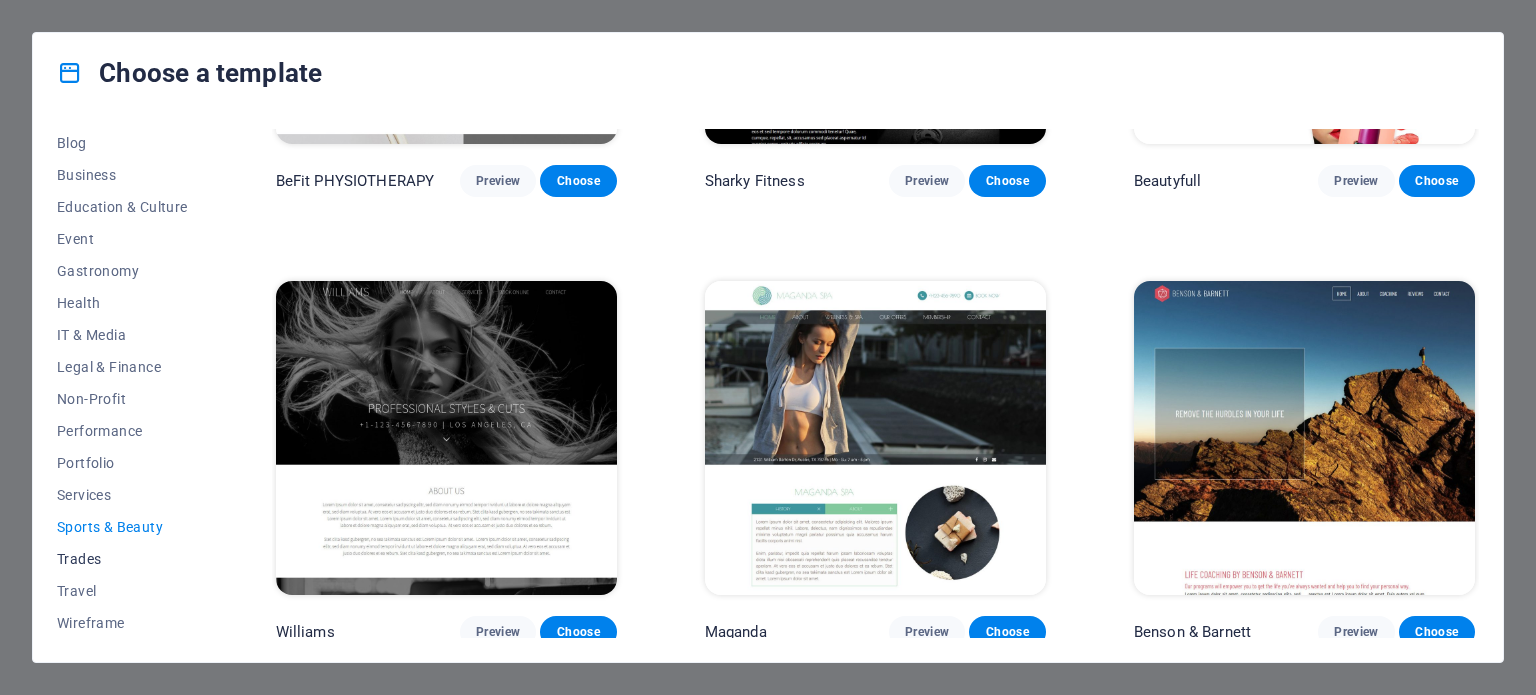 click on "Trades" at bounding box center [122, 559] 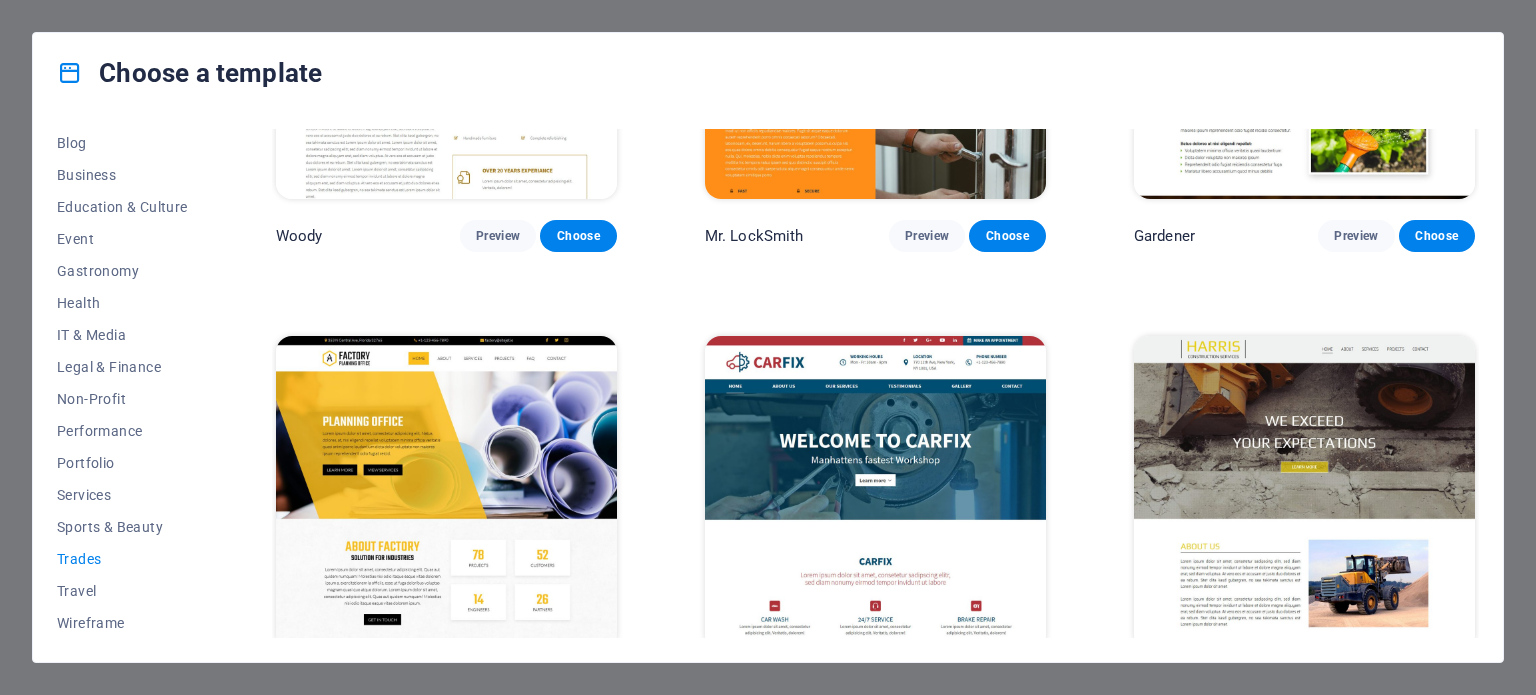 scroll, scrollTop: 758, scrollLeft: 0, axis: vertical 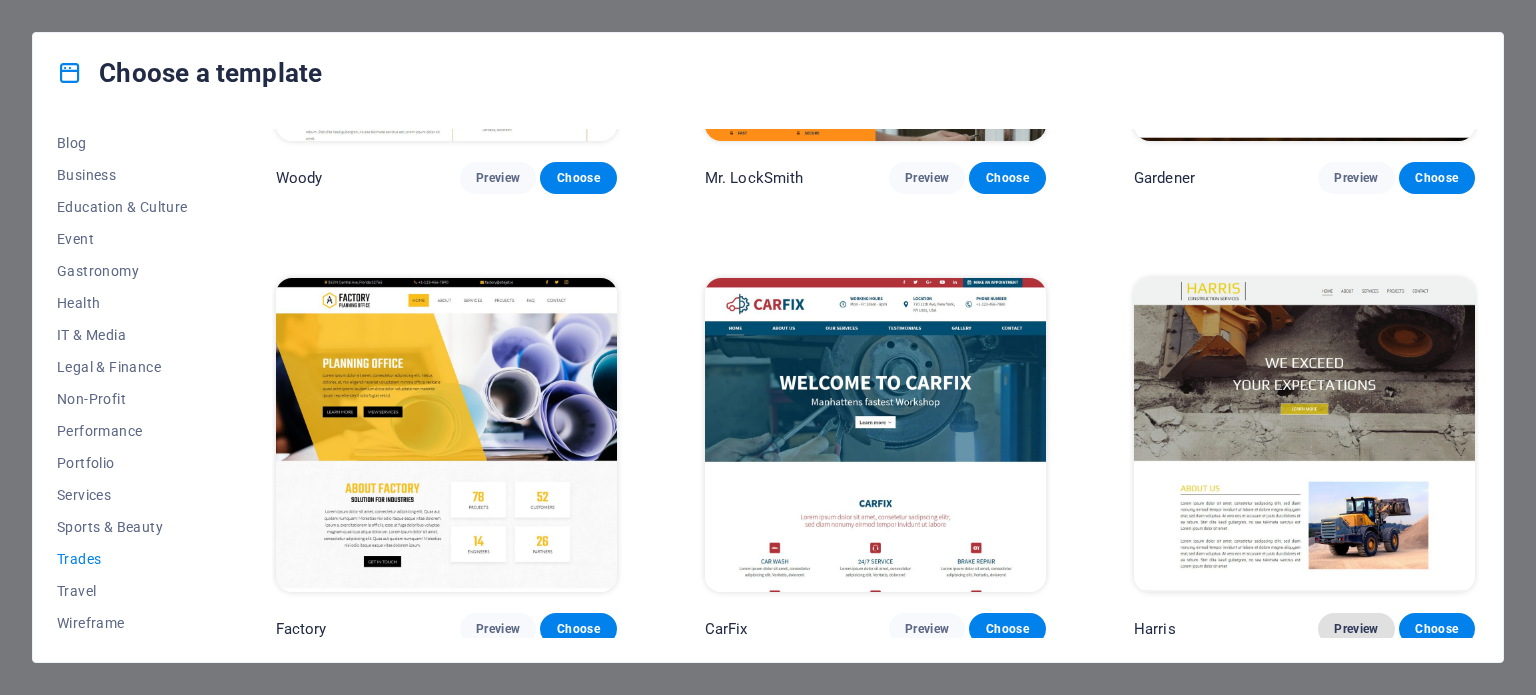 click on "Preview" at bounding box center (1356, 629) 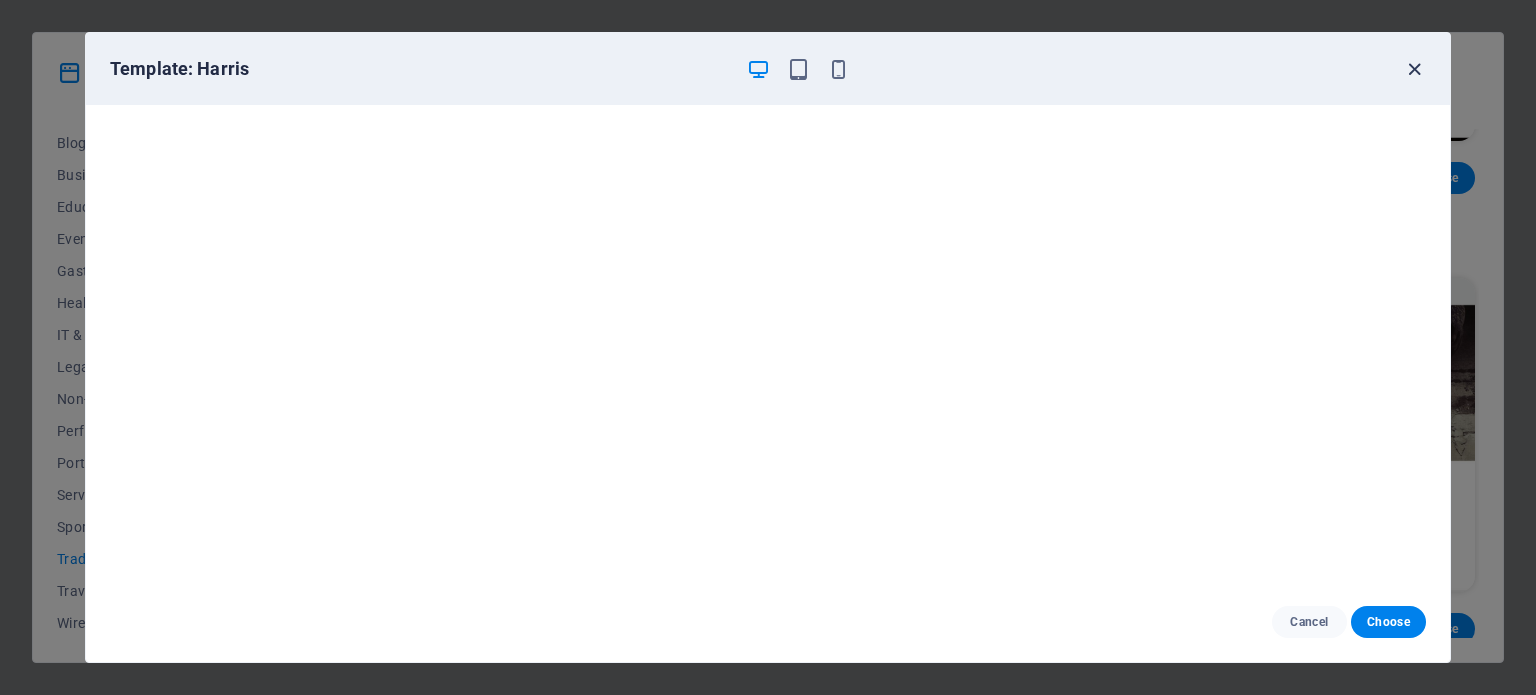 click at bounding box center (1414, 69) 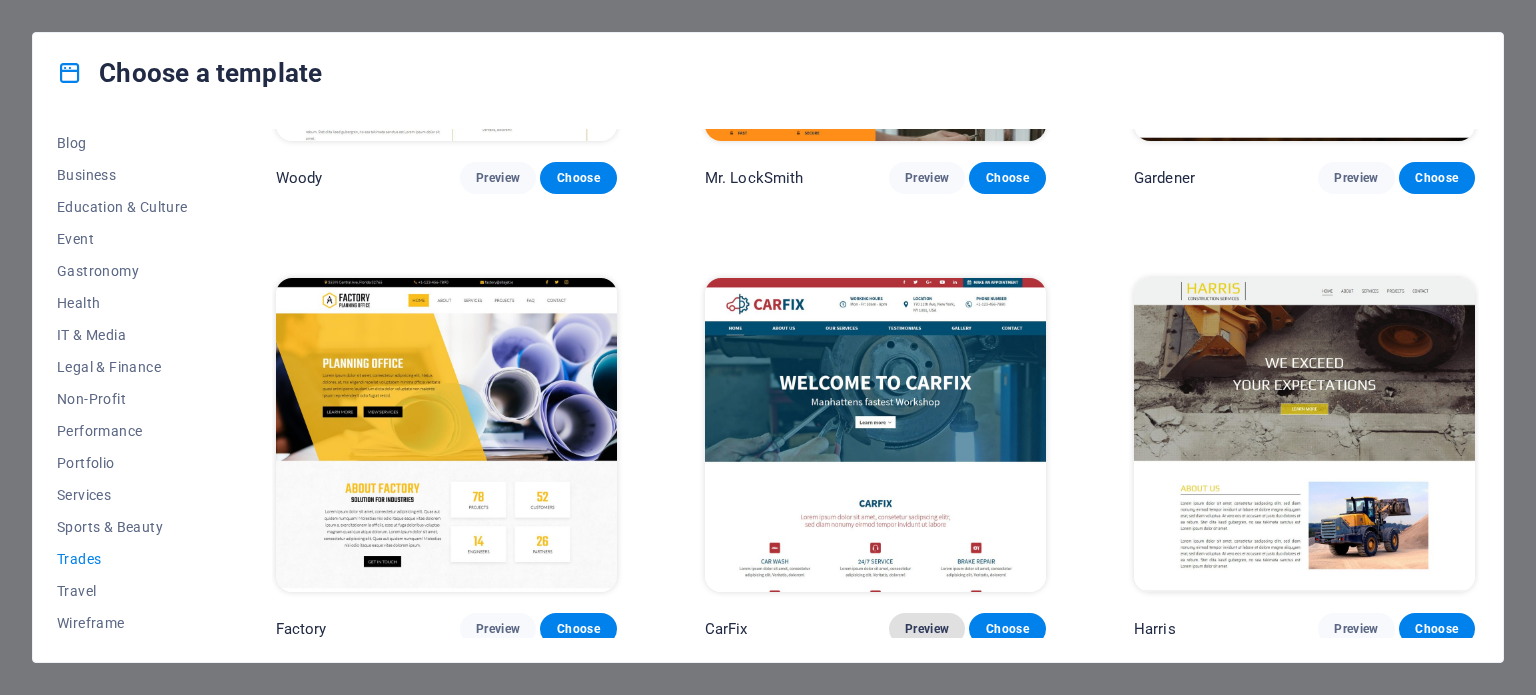 click on "Preview" at bounding box center (927, 629) 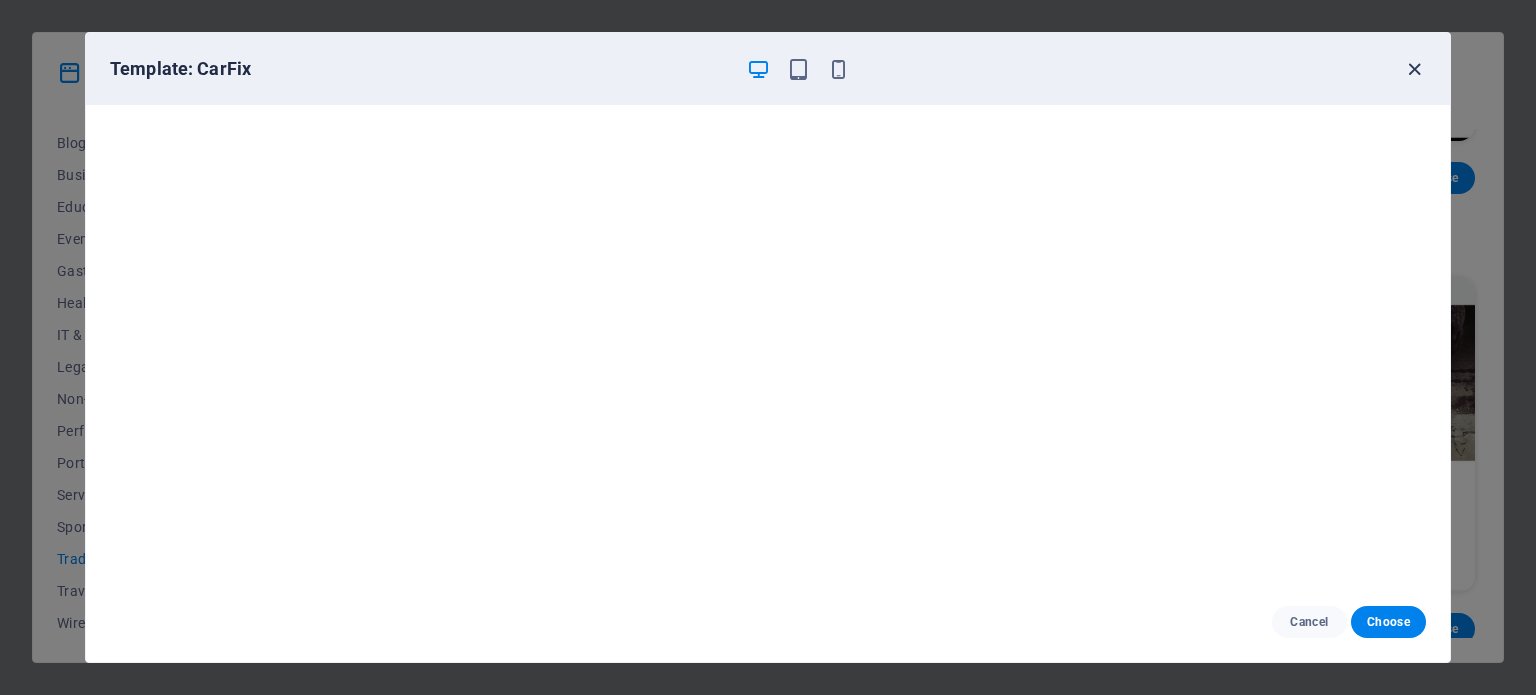 click at bounding box center [1414, 69] 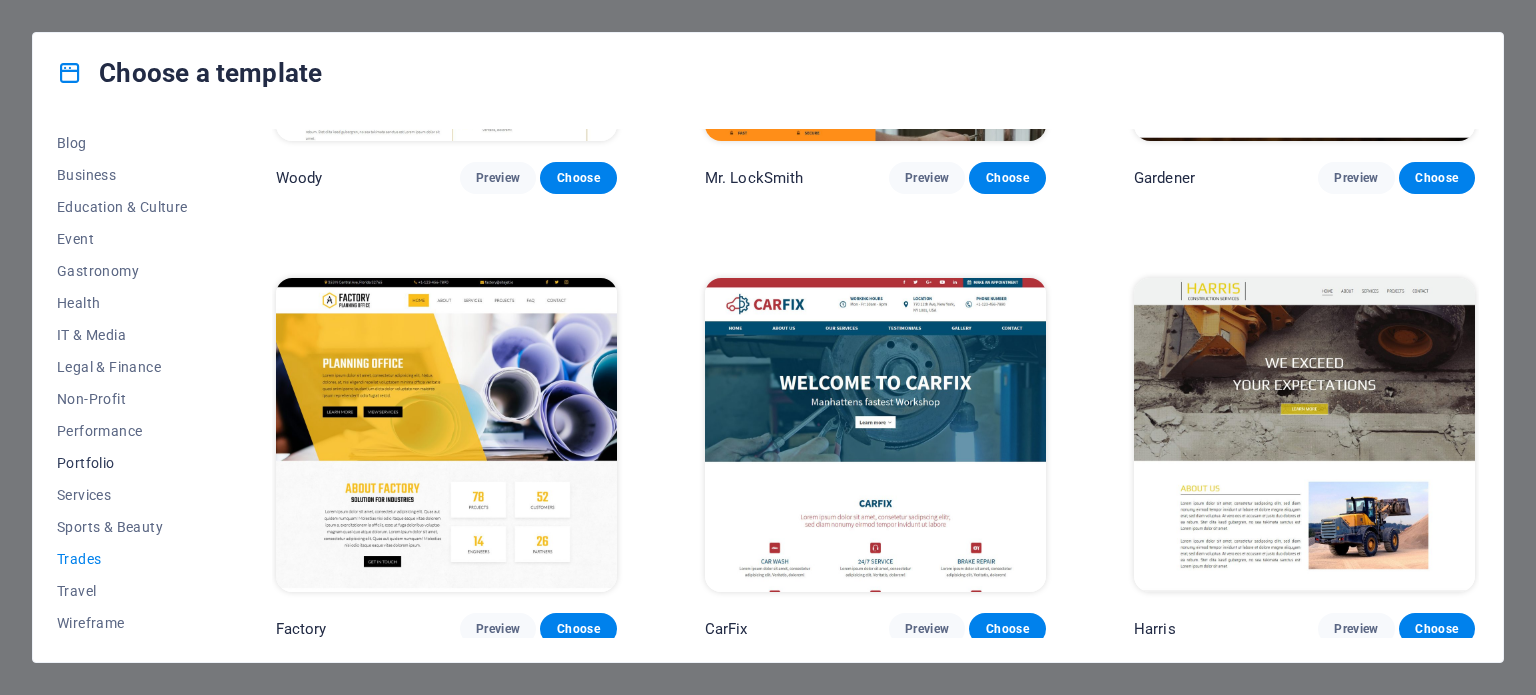 click on "Portfolio" at bounding box center [122, 463] 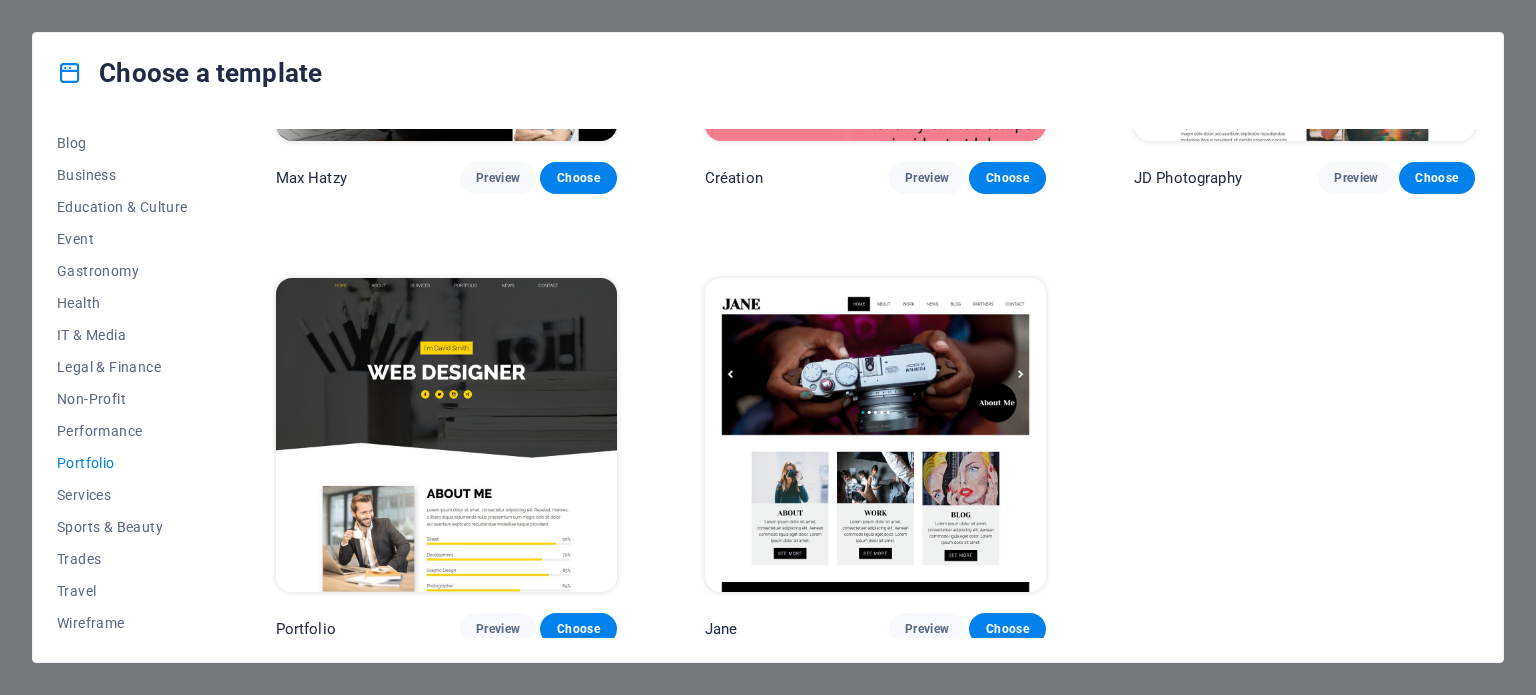 scroll, scrollTop: 758, scrollLeft: 0, axis: vertical 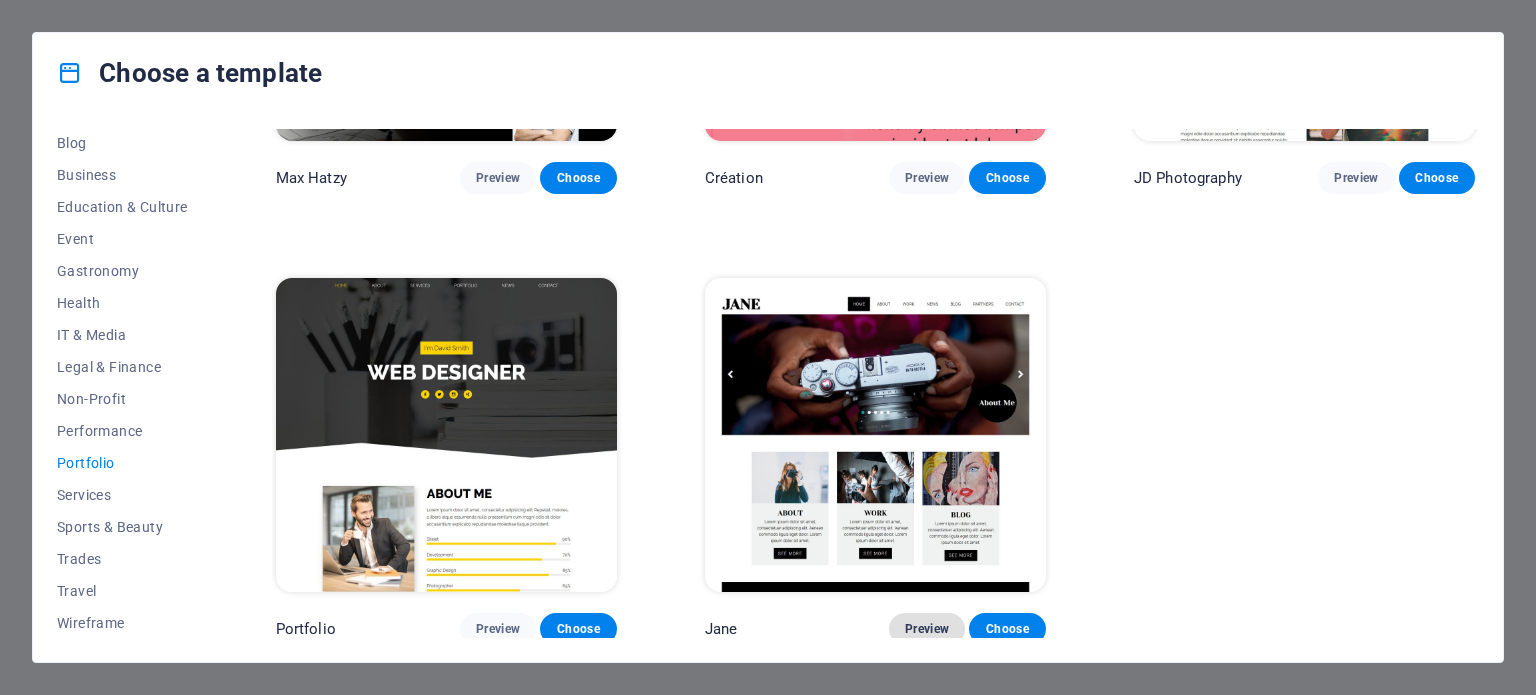 click on "Preview" at bounding box center [927, 629] 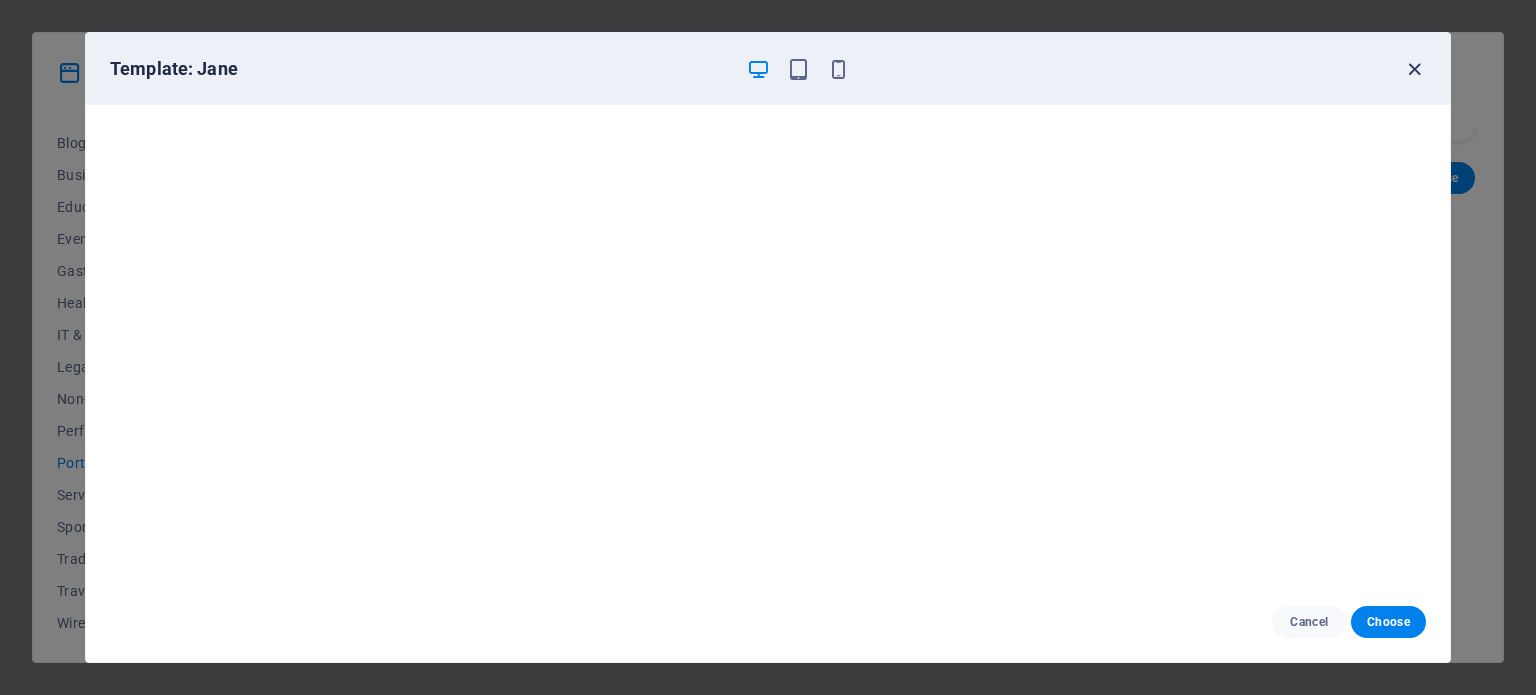 click at bounding box center (1414, 69) 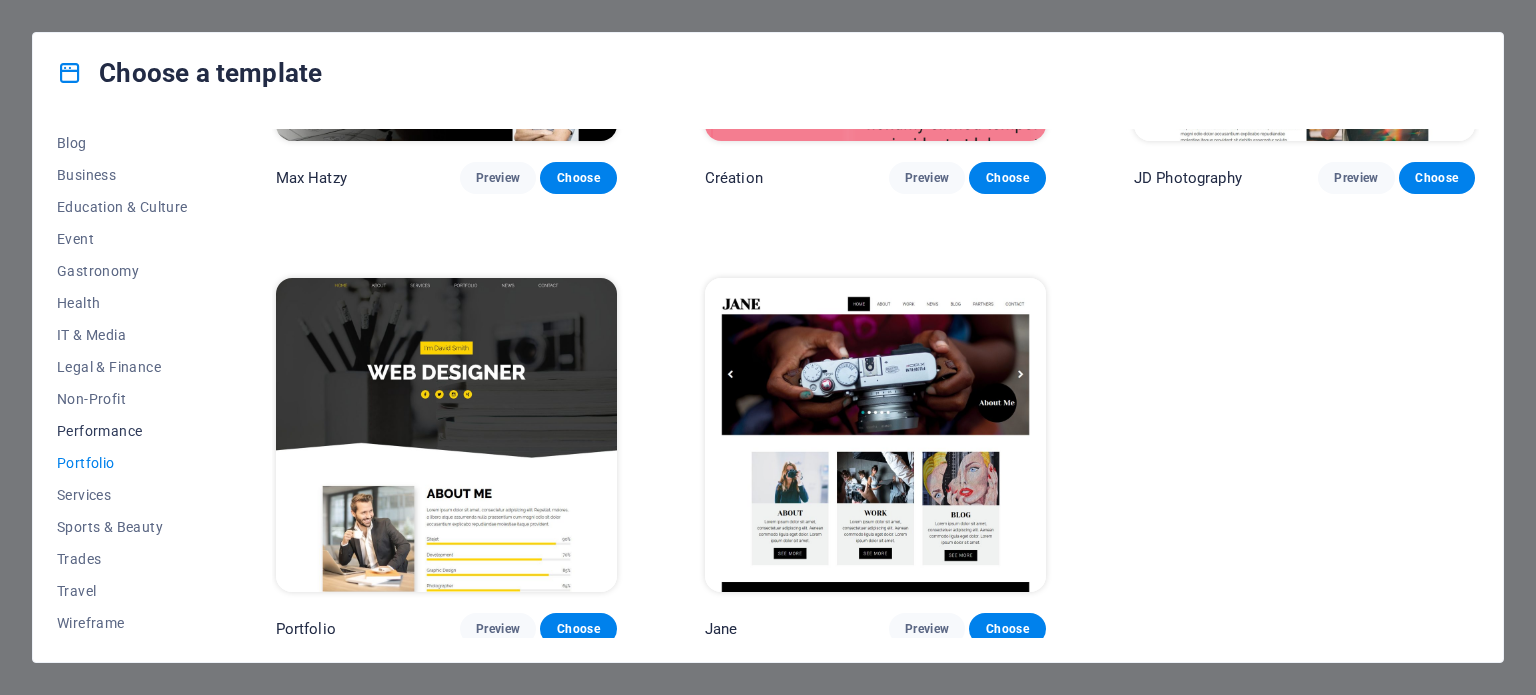click on "Performance" at bounding box center [122, 431] 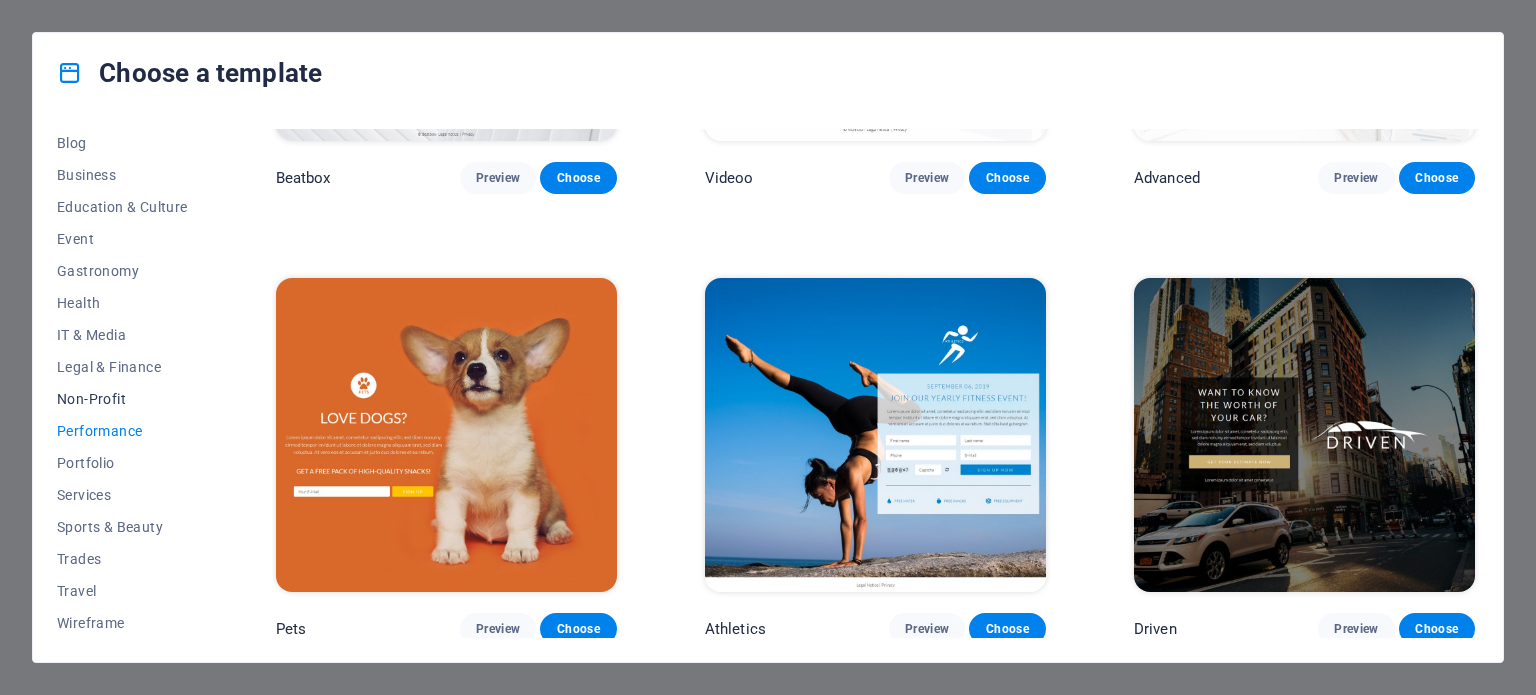click on "Non-Profit" at bounding box center (122, 399) 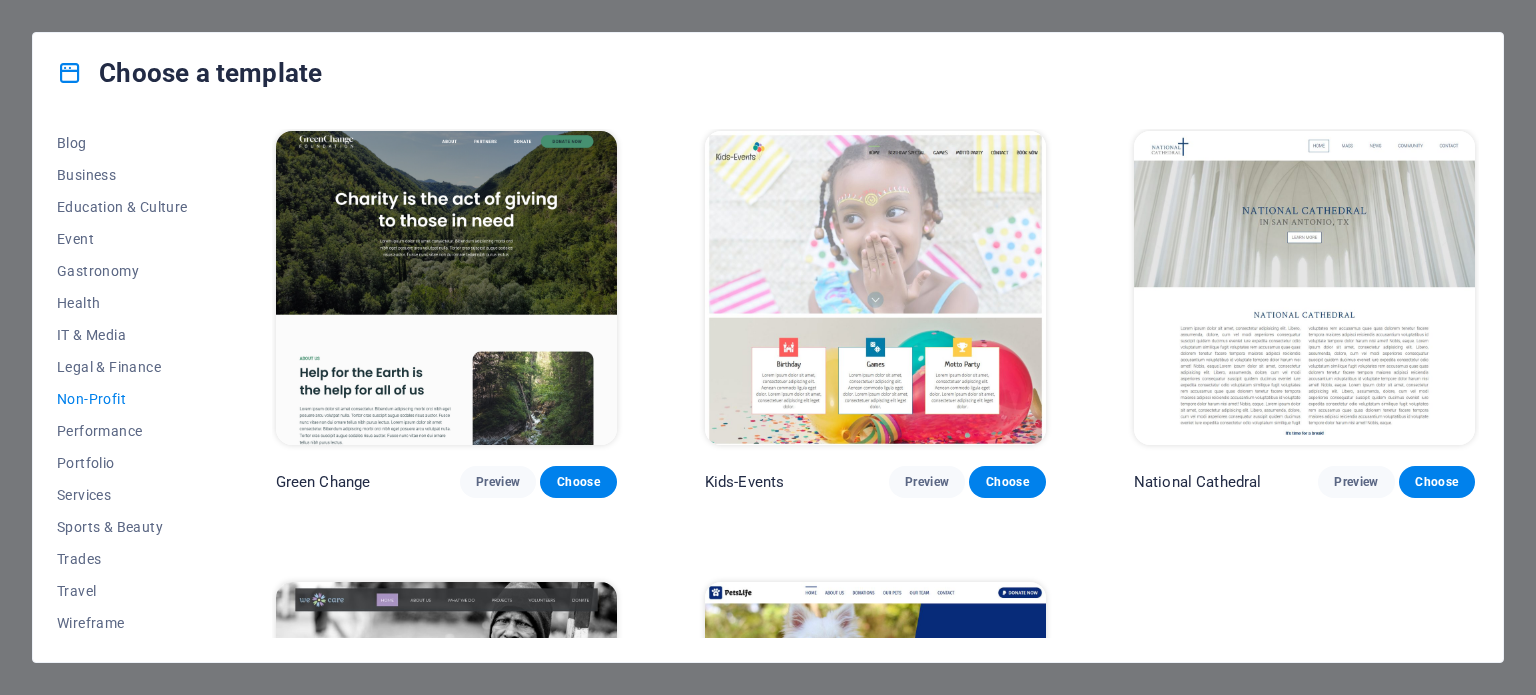 scroll, scrollTop: 0, scrollLeft: 0, axis: both 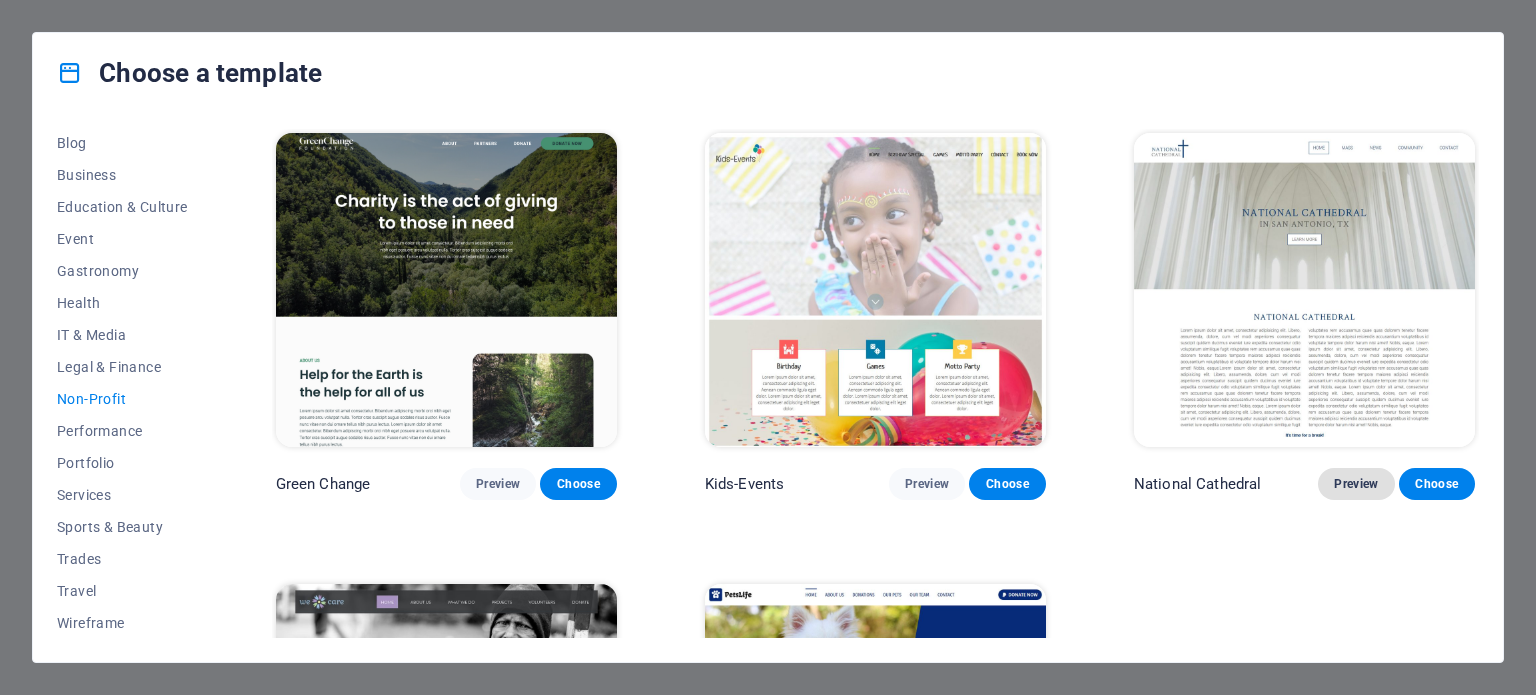 click on "Preview" at bounding box center (1356, 484) 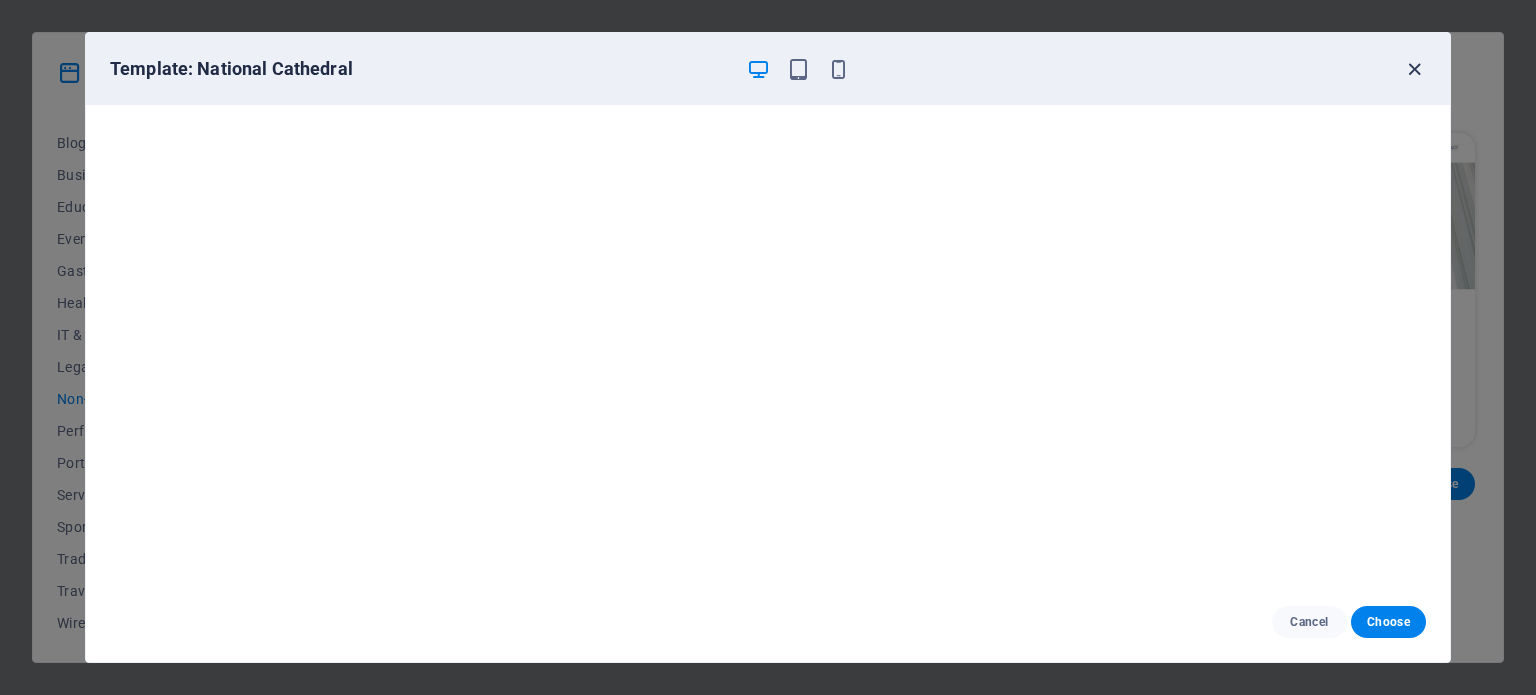 click at bounding box center (1414, 69) 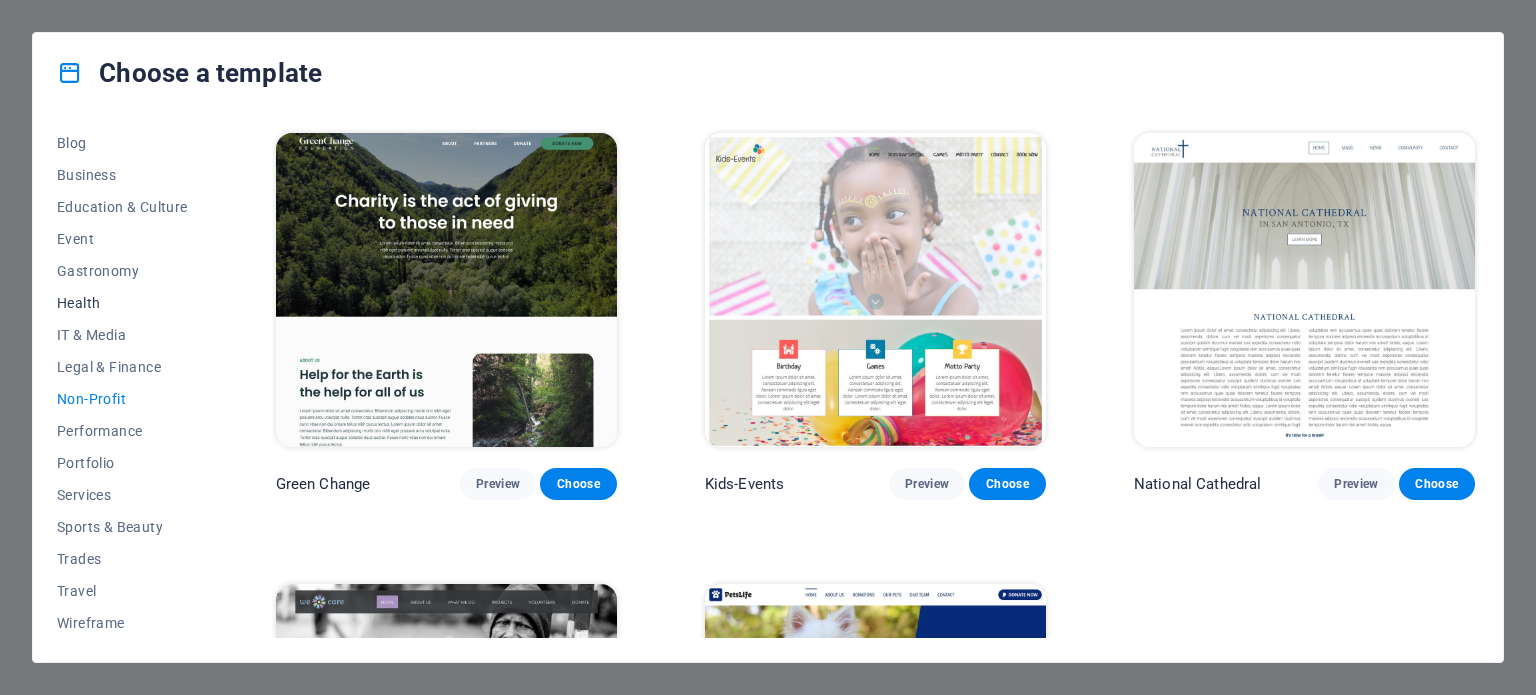 click on "Health" at bounding box center [122, 303] 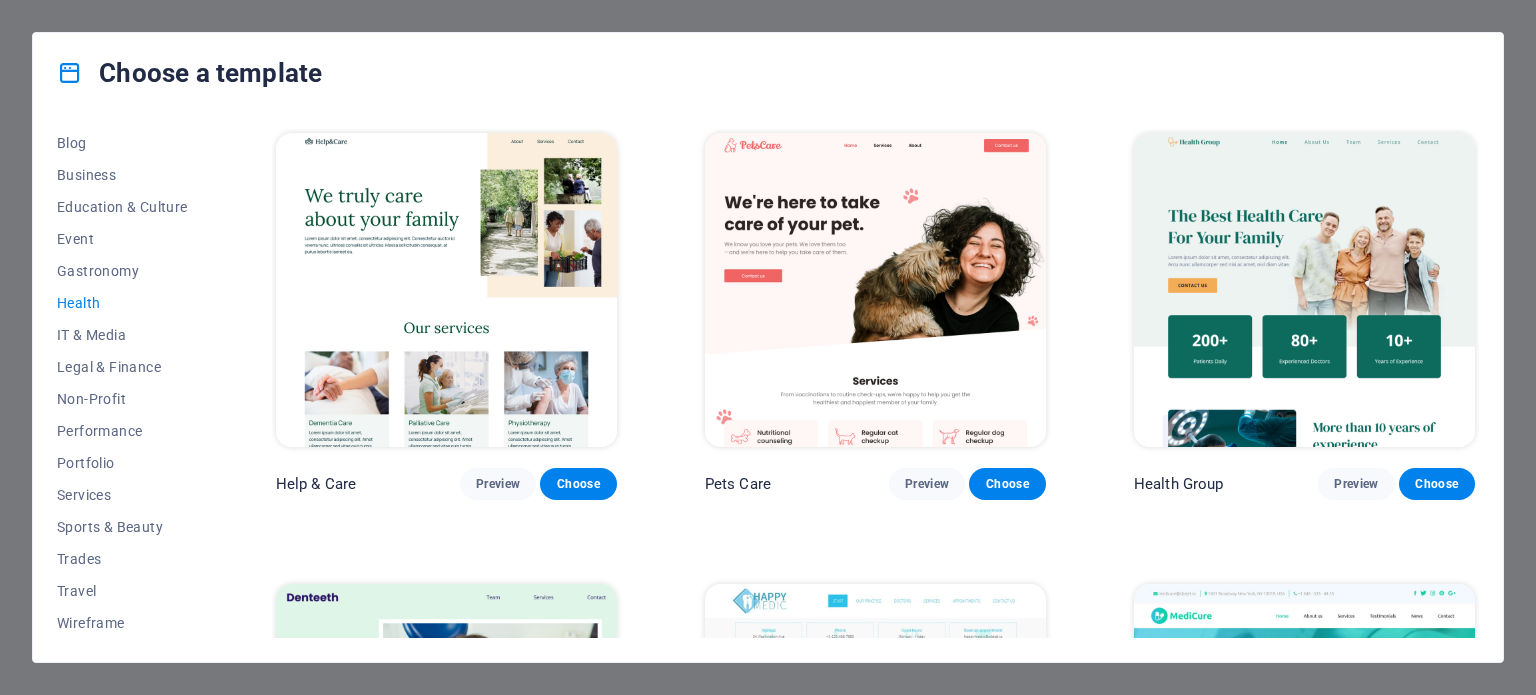 click on "Choose a template" at bounding box center (768, 73) 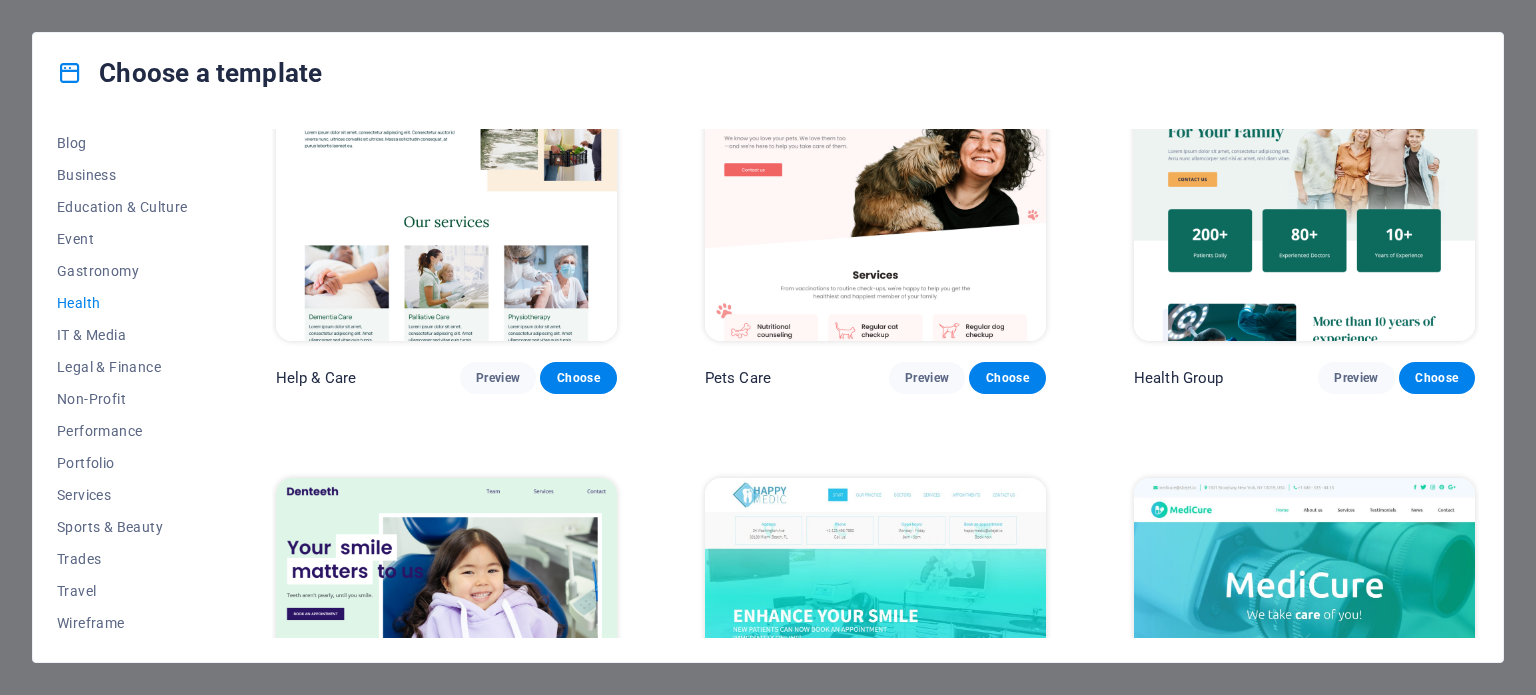 scroll, scrollTop: 0, scrollLeft: 0, axis: both 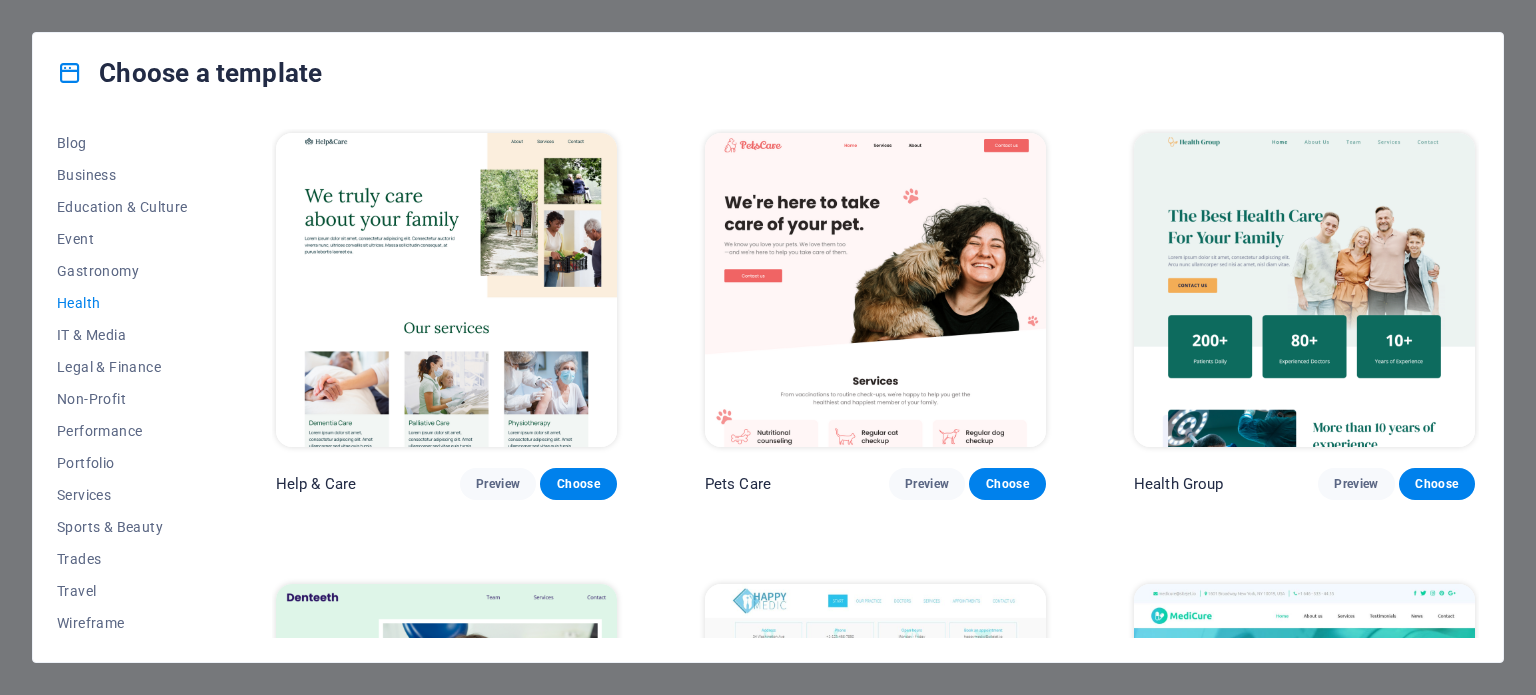 click at bounding box center [70, 73] 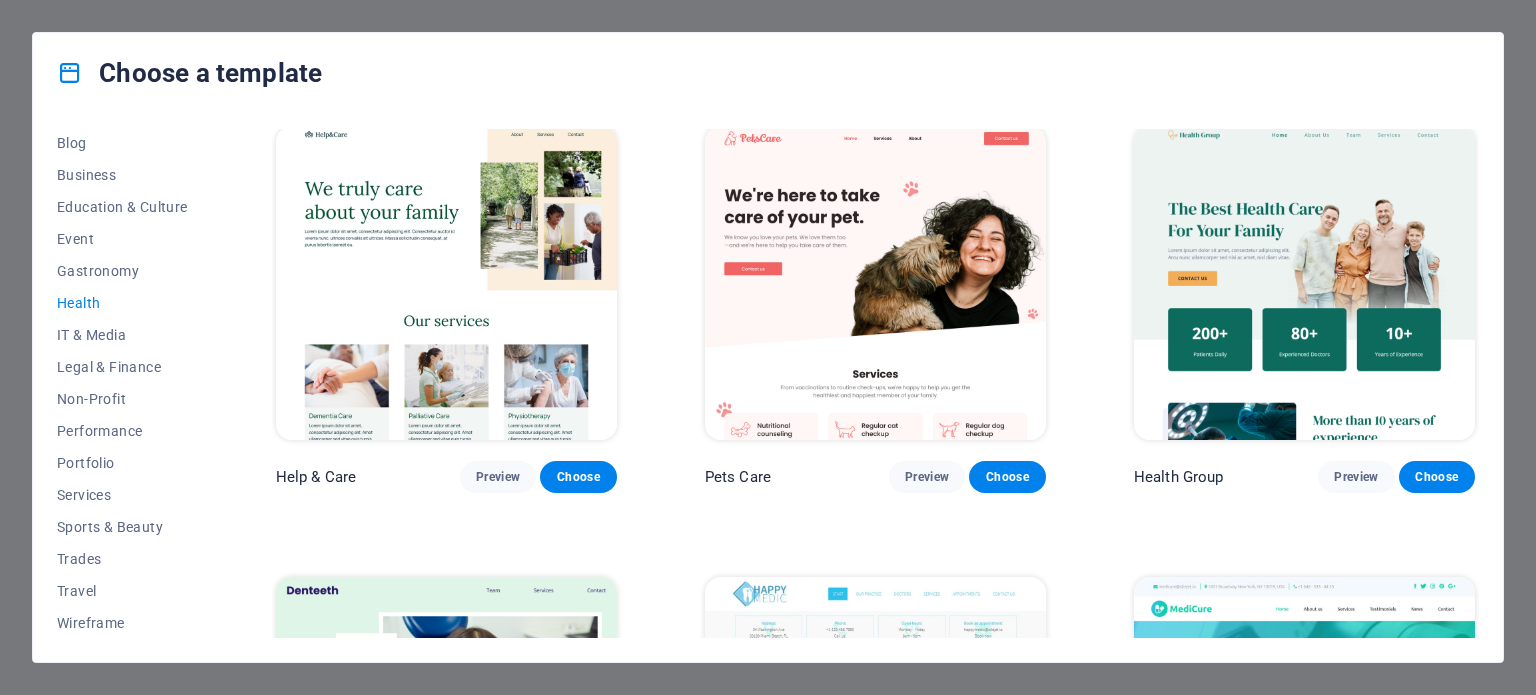 scroll, scrollTop: 0, scrollLeft: 0, axis: both 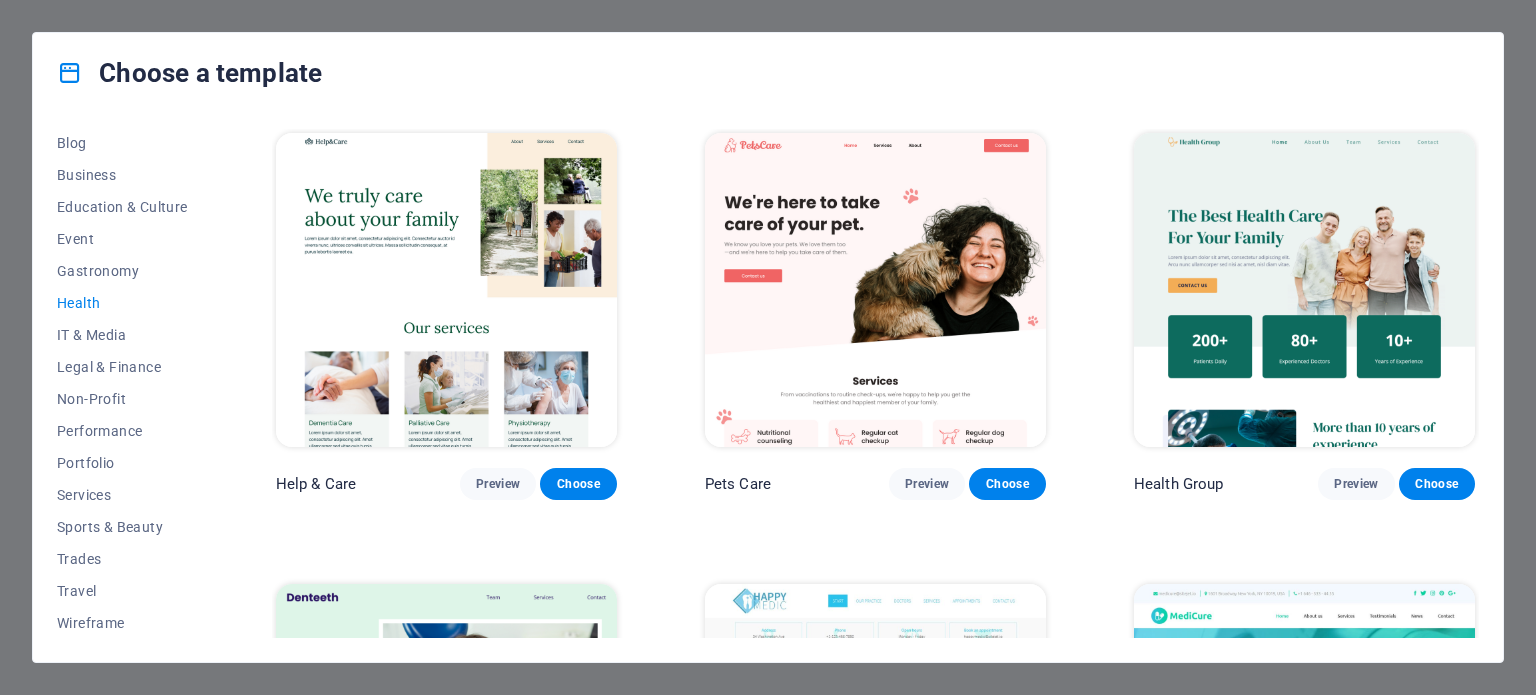 drag, startPoint x: 1468, startPoint y: 1, endPoint x: 1016, endPoint y: 15, distance: 452.21677 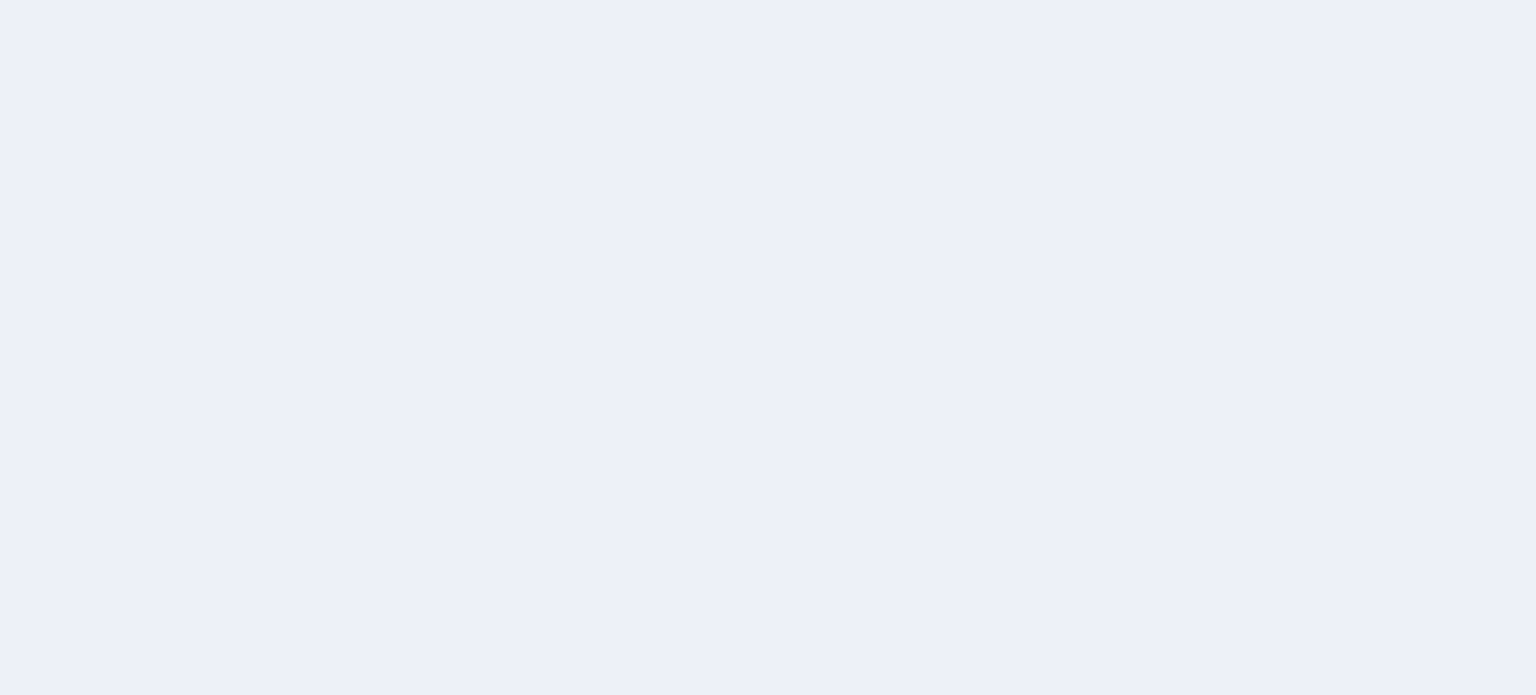 scroll, scrollTop: 0, scrollLeft: 0, axis: both 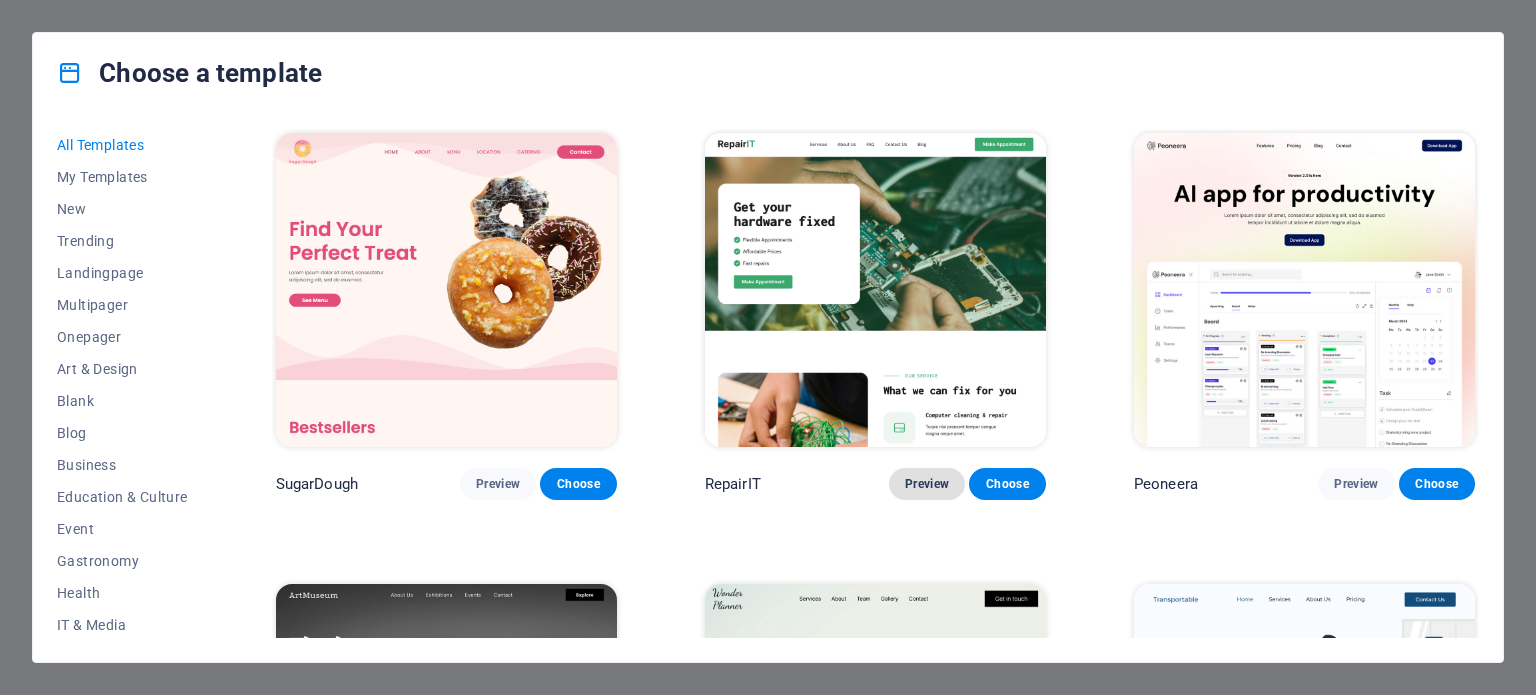 click on "Preview" at bounding box center (927, 484) 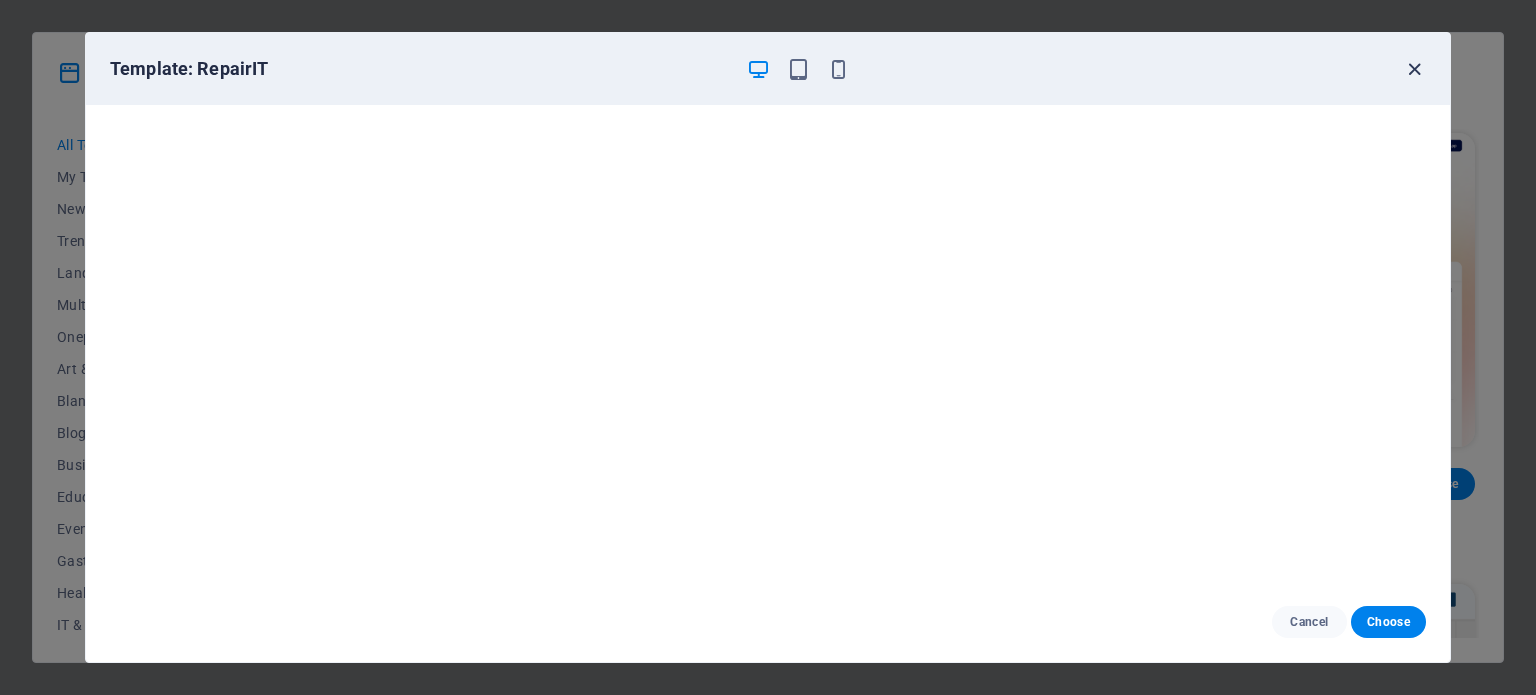 click at bounding box center (1414, 69) 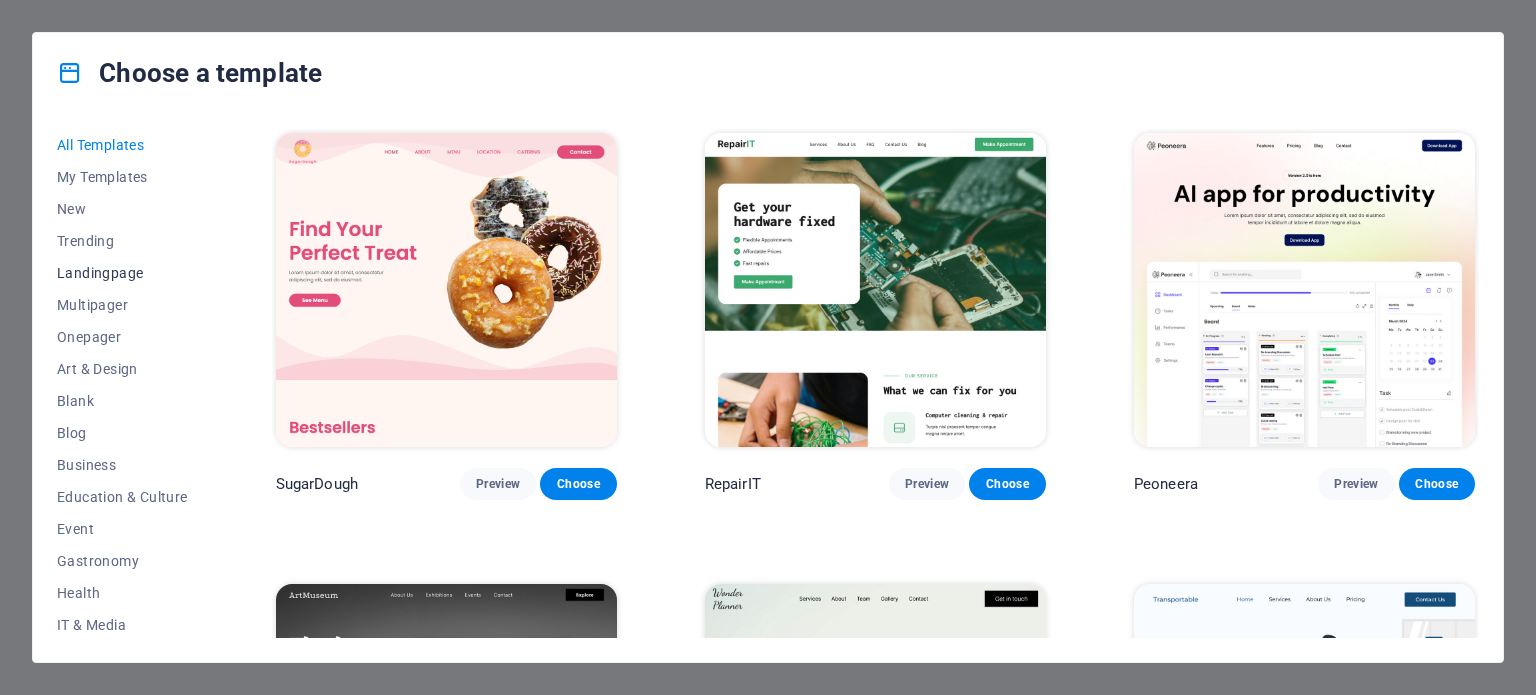 click on "Landingpage" at bounding box center [122, 273] 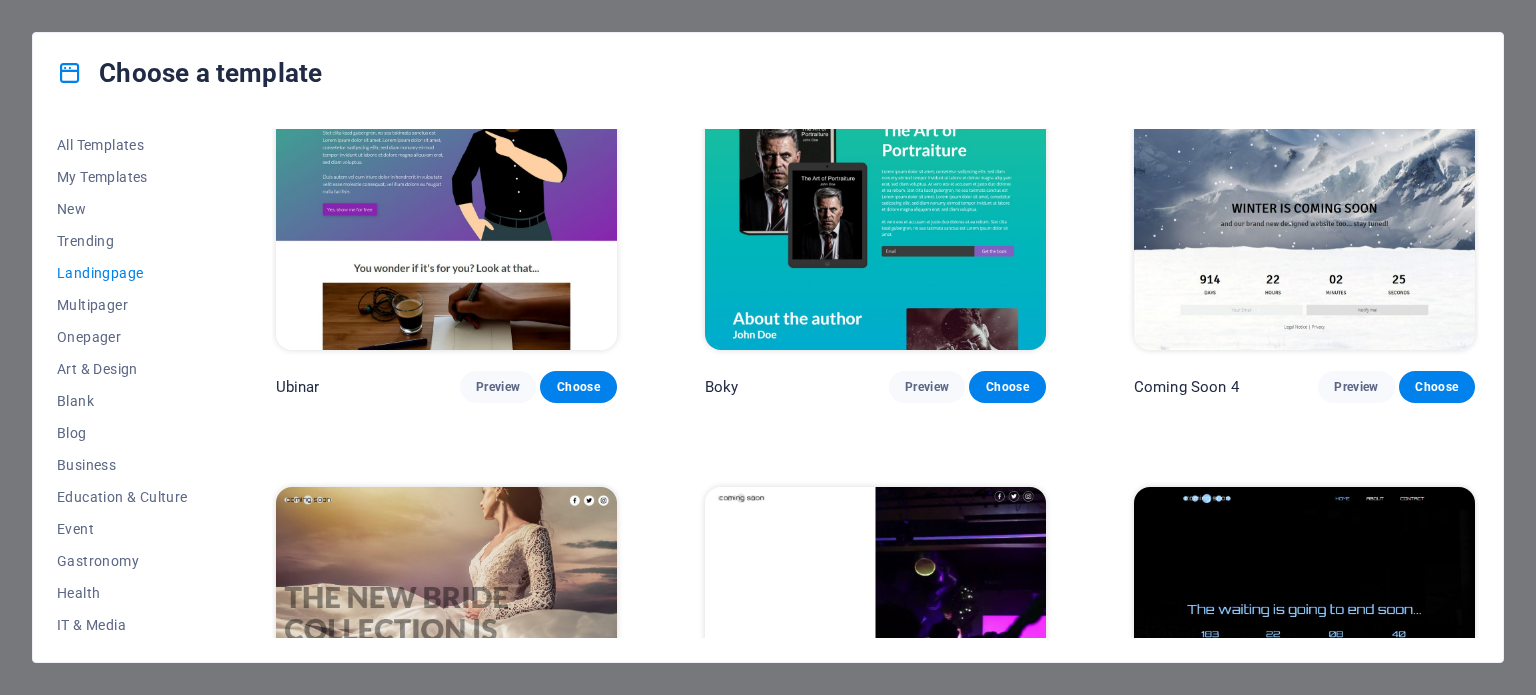 scroll, scrollTop: 3254, scrollLeft: 0, axis: vertical 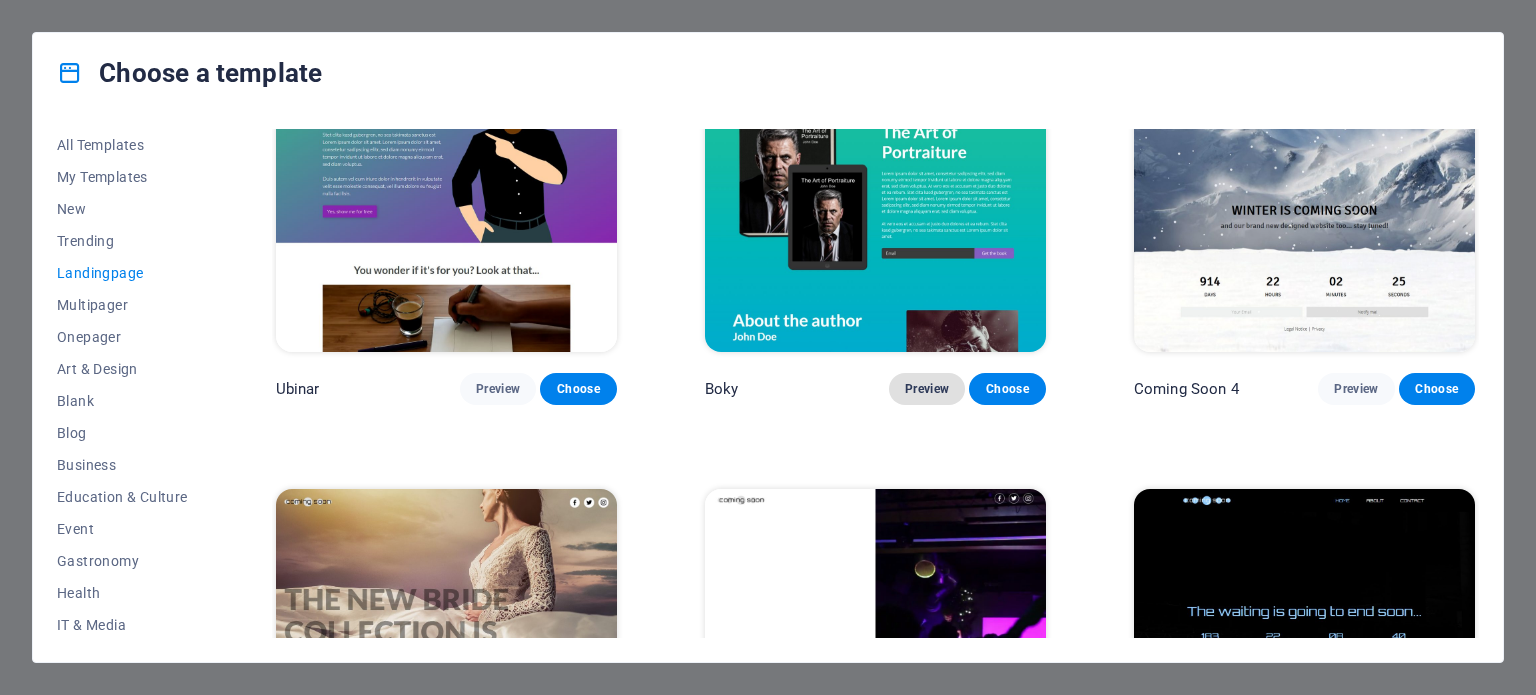 click on "Preview" at bounding box center [927, 389] 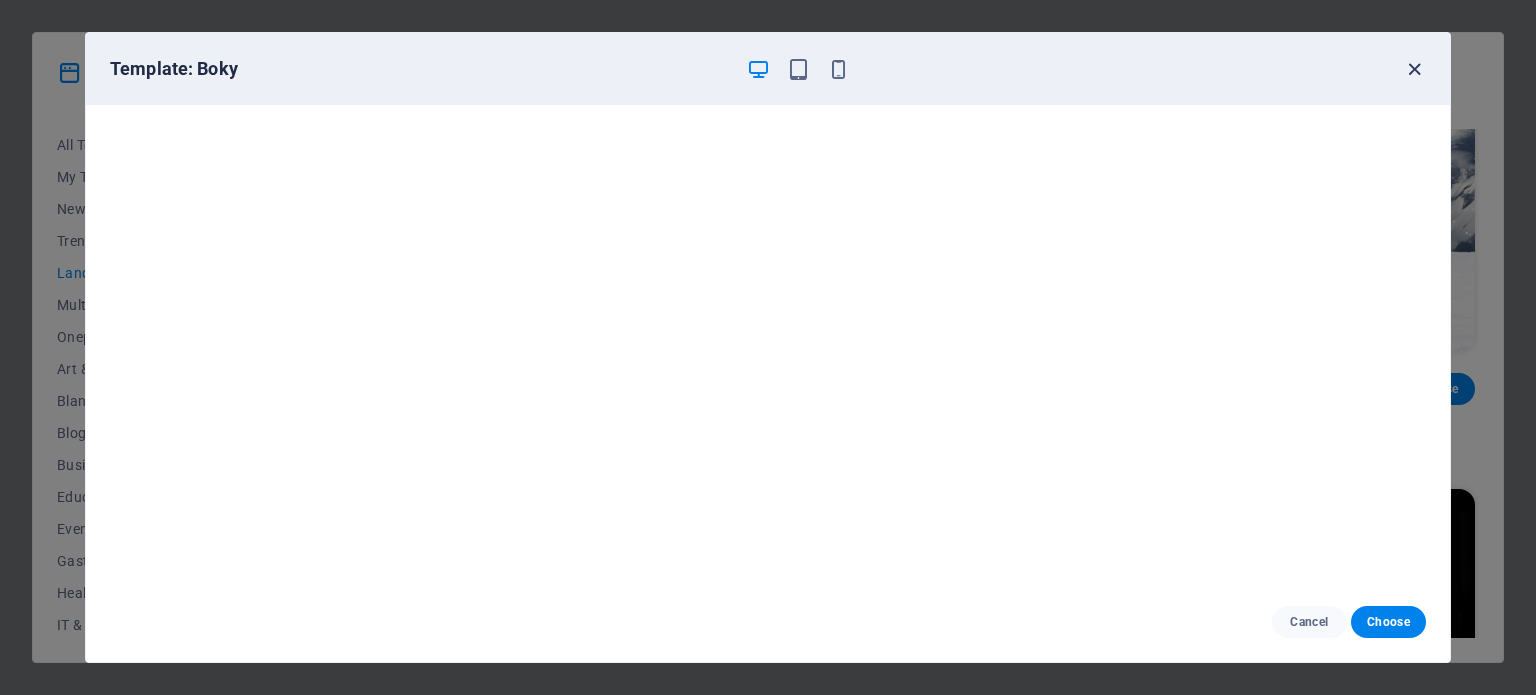 click at bounding box center [1414, 69] 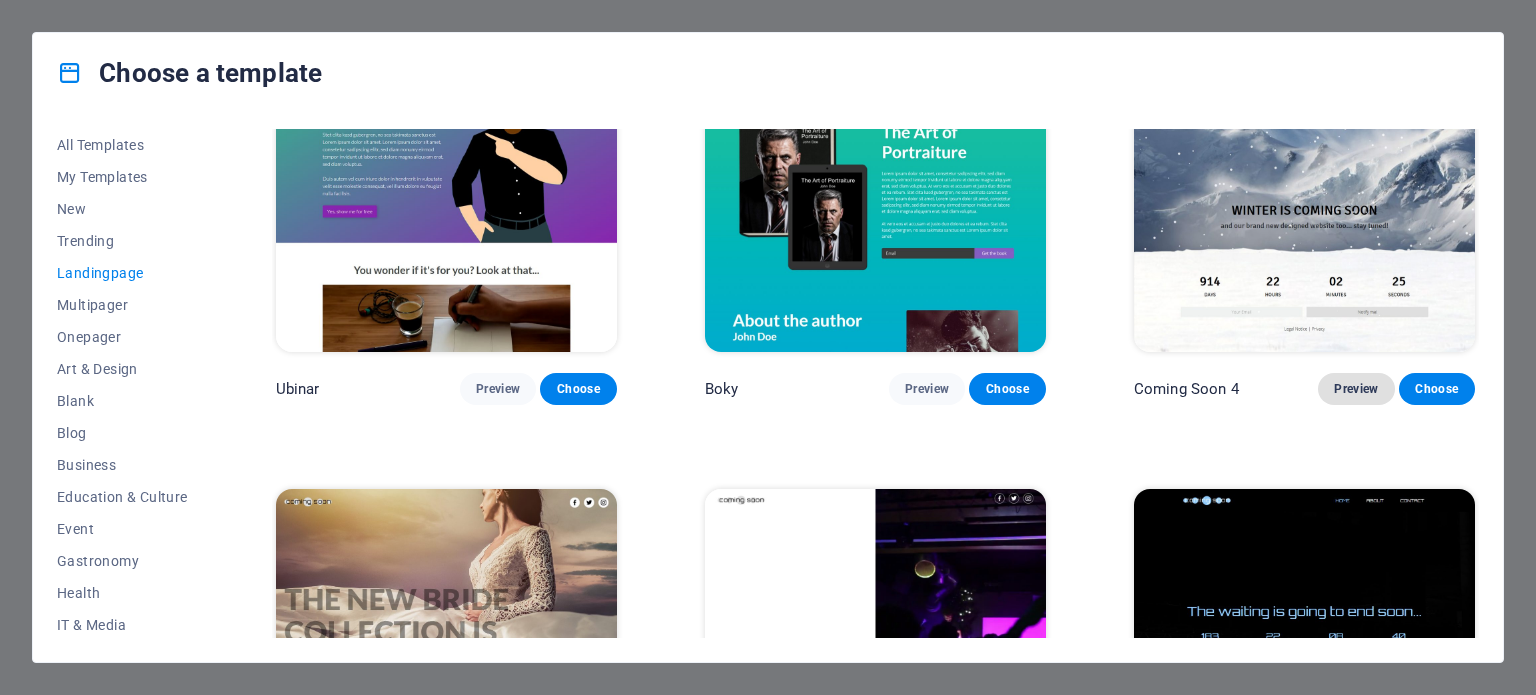 click on "Preview" at bounding box center [1356, 389] 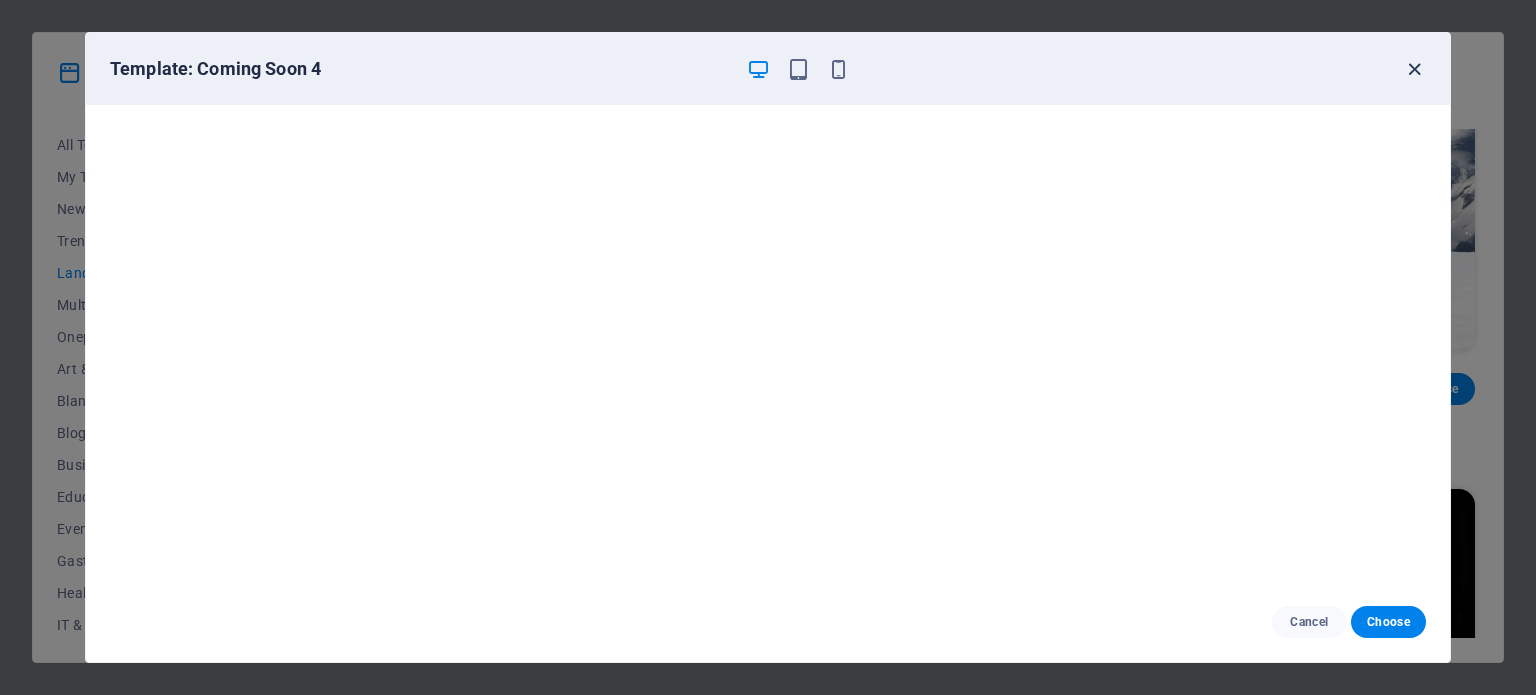 click at bounding box center [1414, 69] 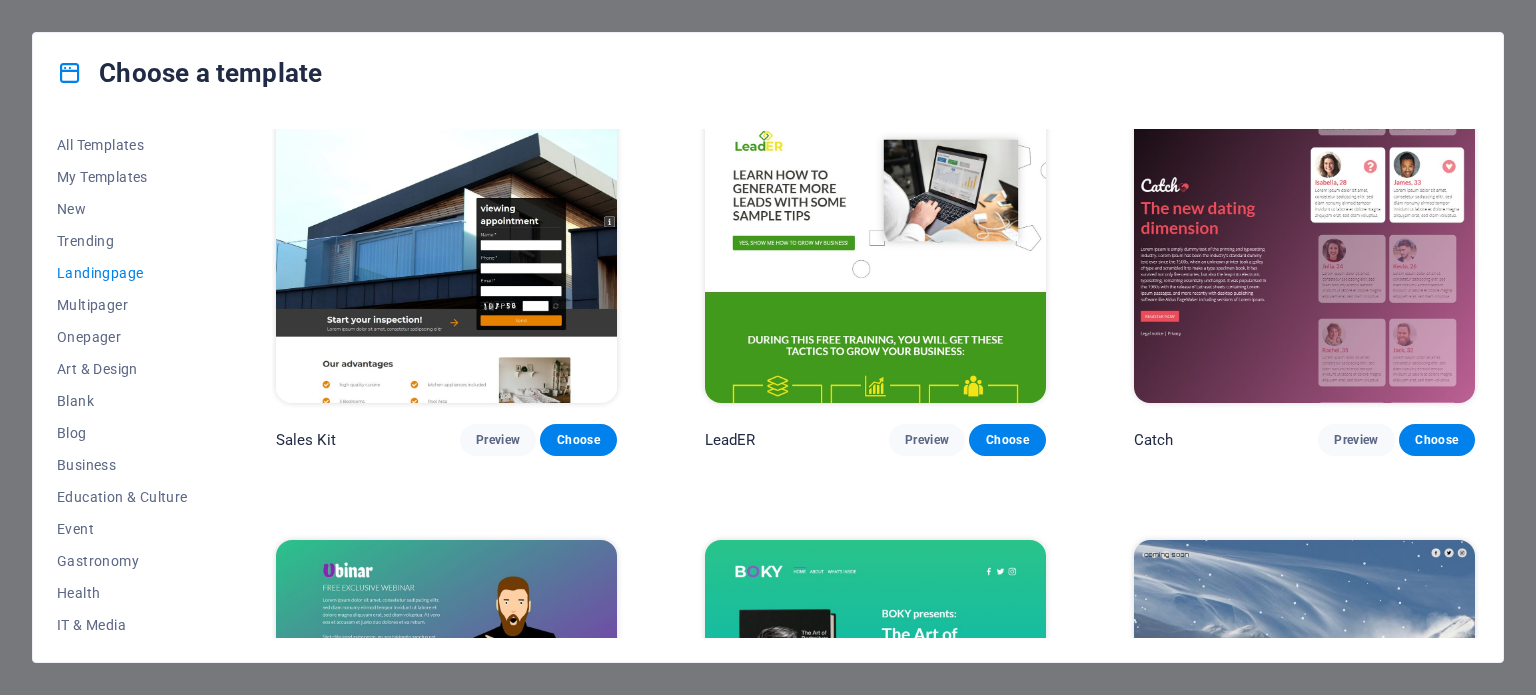 scroll, scrollTop: 2754, scrollLeft: 0, axis: vertical 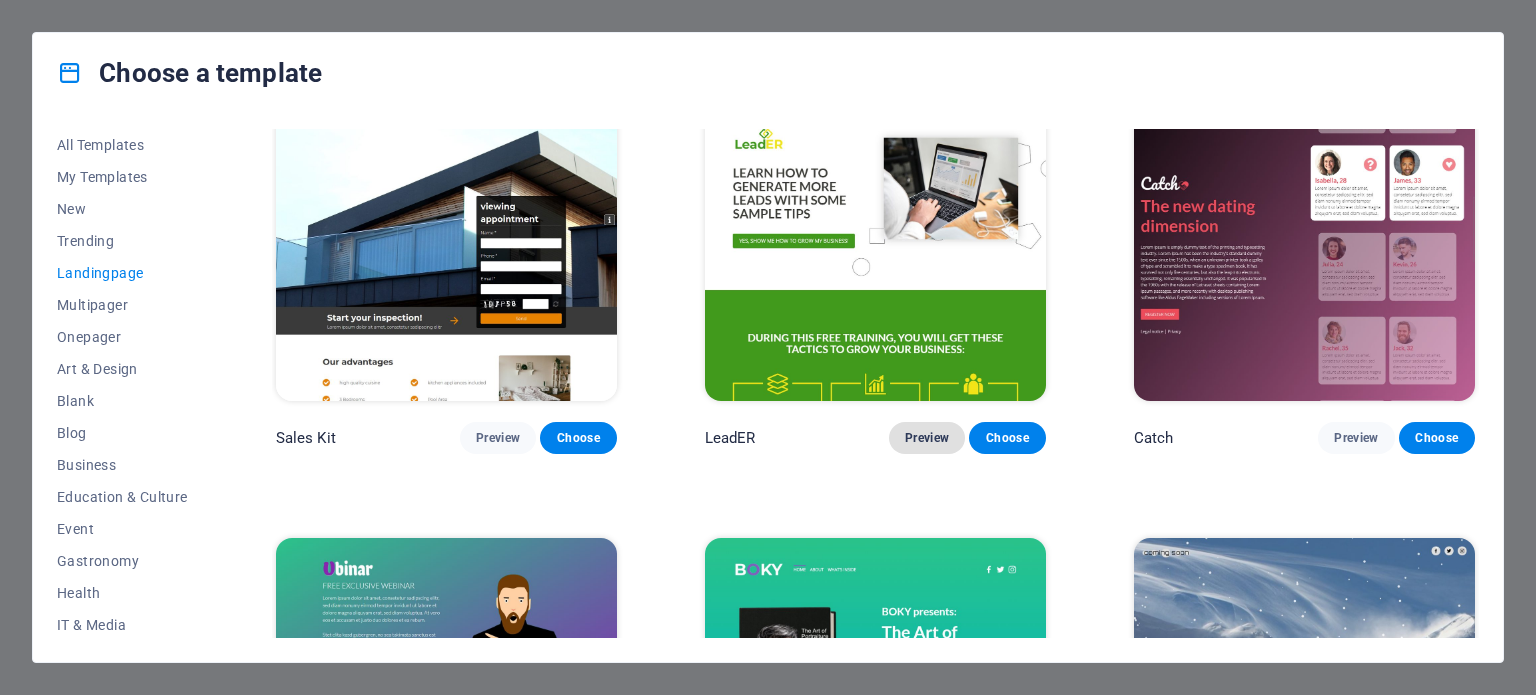 click on "Preview" at bounding box center (927, 438) 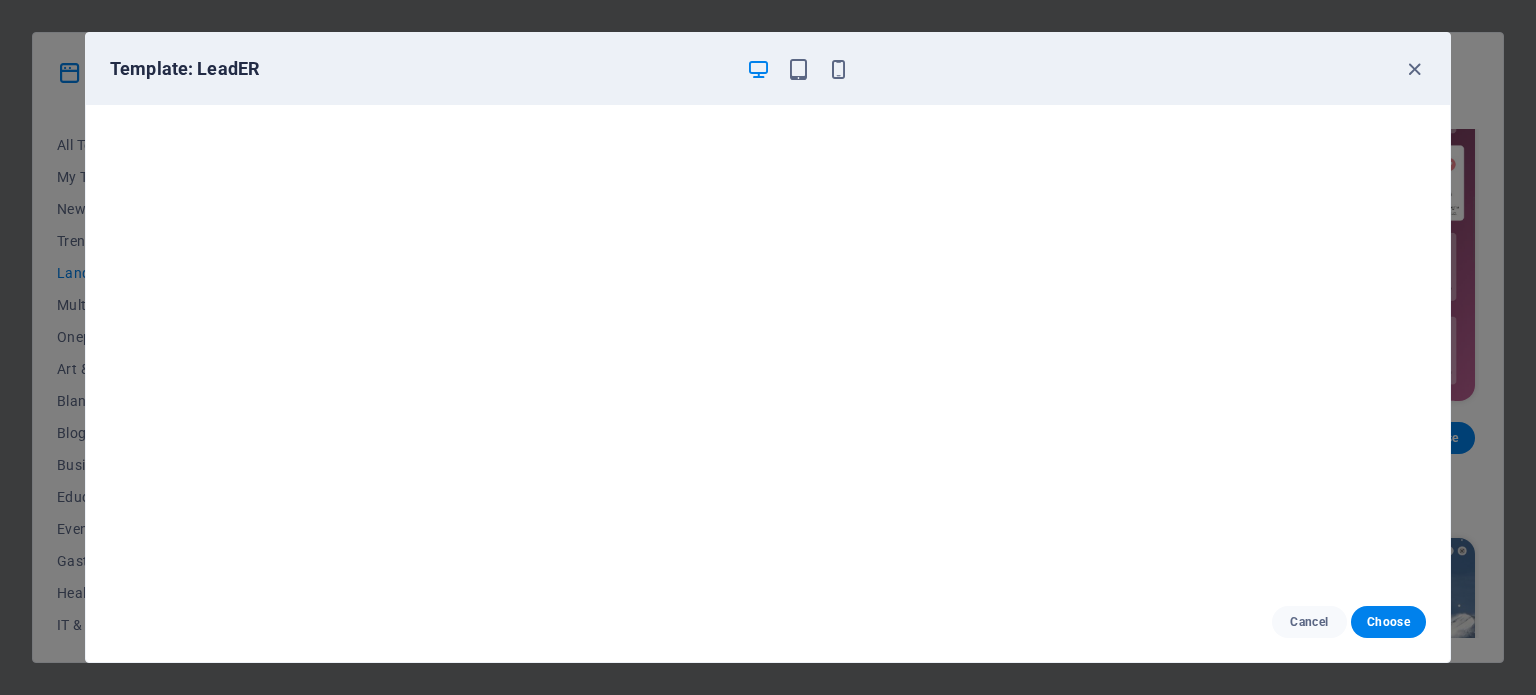scroll, scrollTop: 5, scrollLeft: 0, axis: vertical 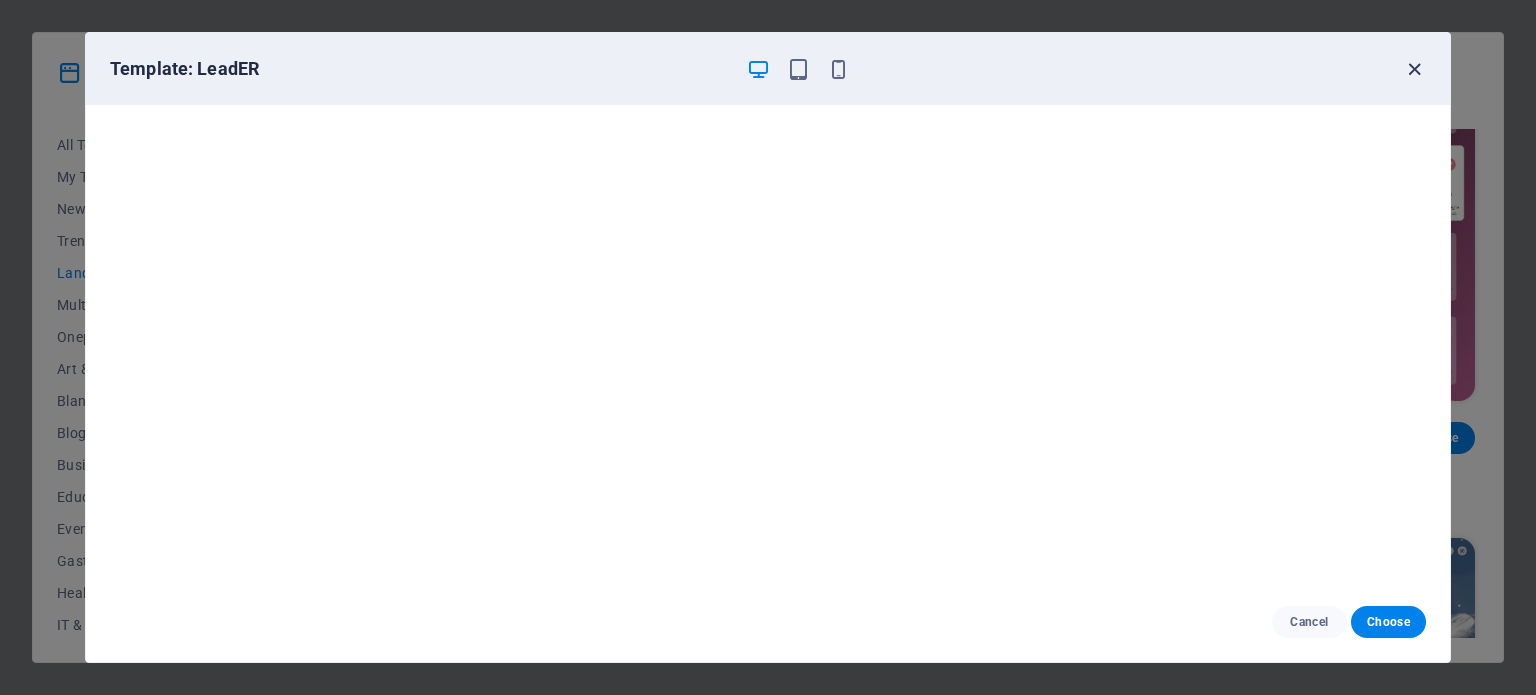click at bounding box center (1414, 69) 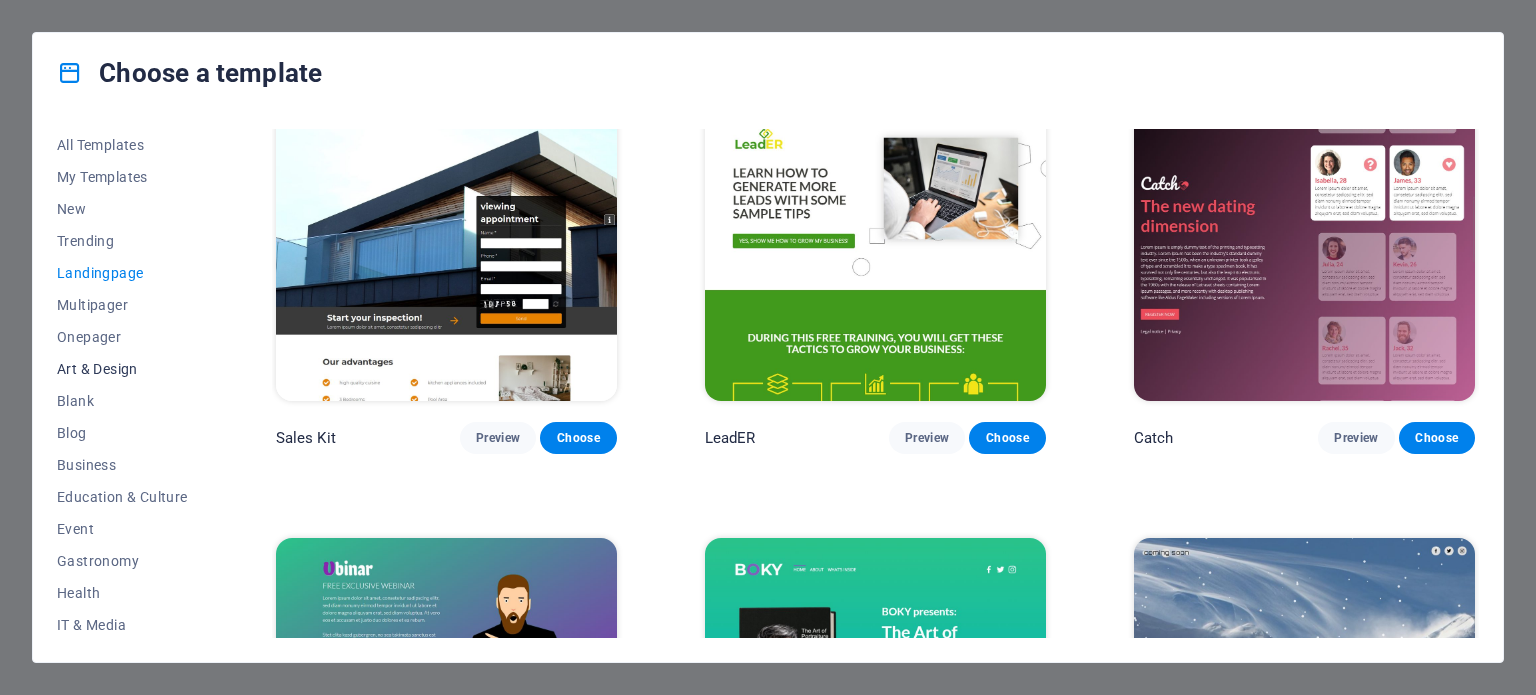 click on "Art & Design" at bounding box center (122, 369) 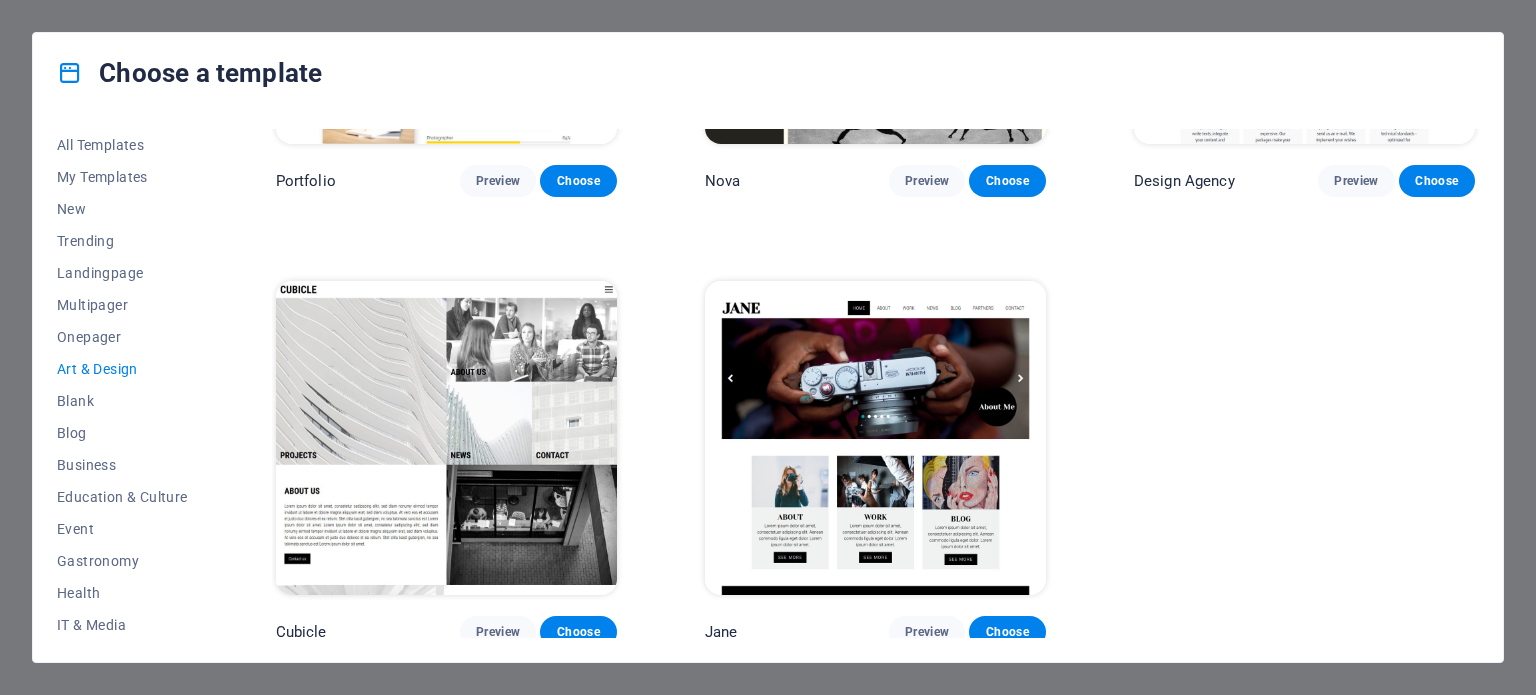 click at bounding box center [875, 438] 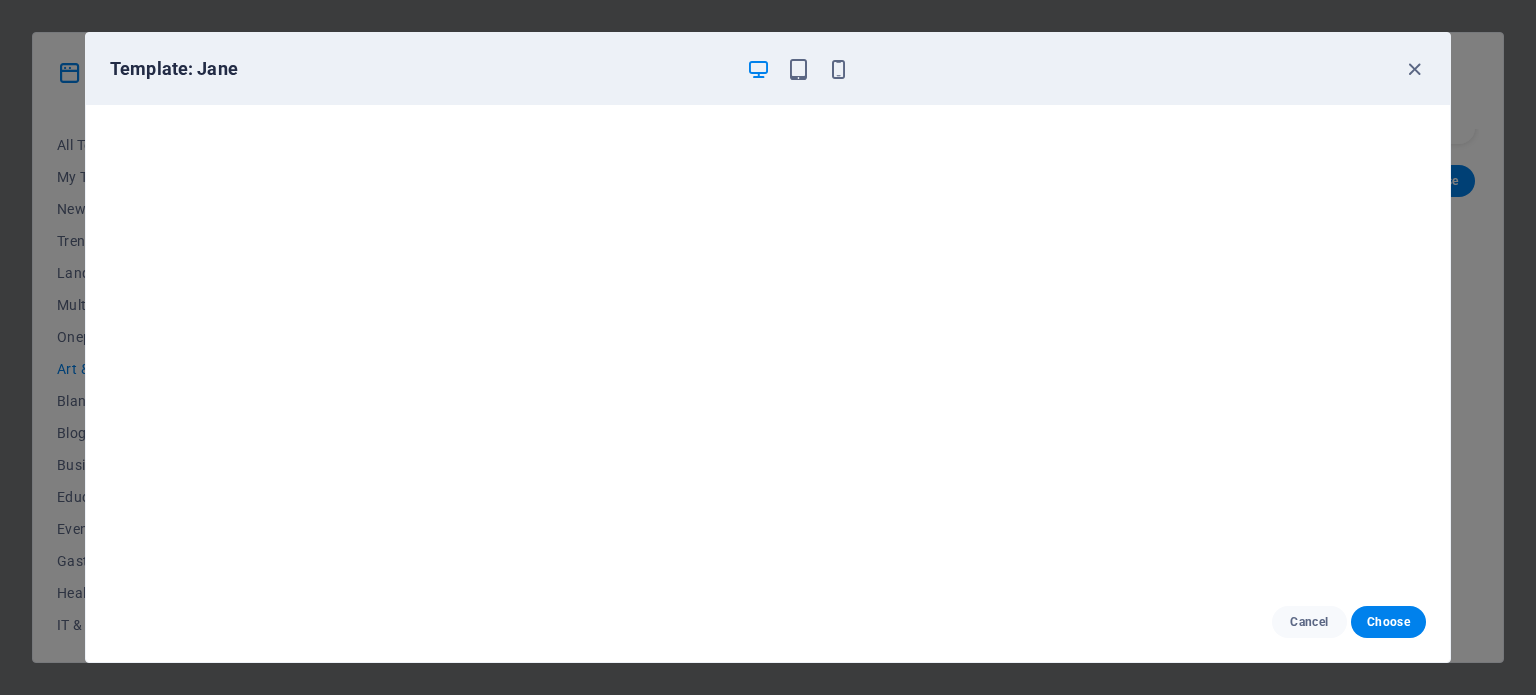 scroll, scrollTop: 5, scrollLeft: 0, axis: vertical 